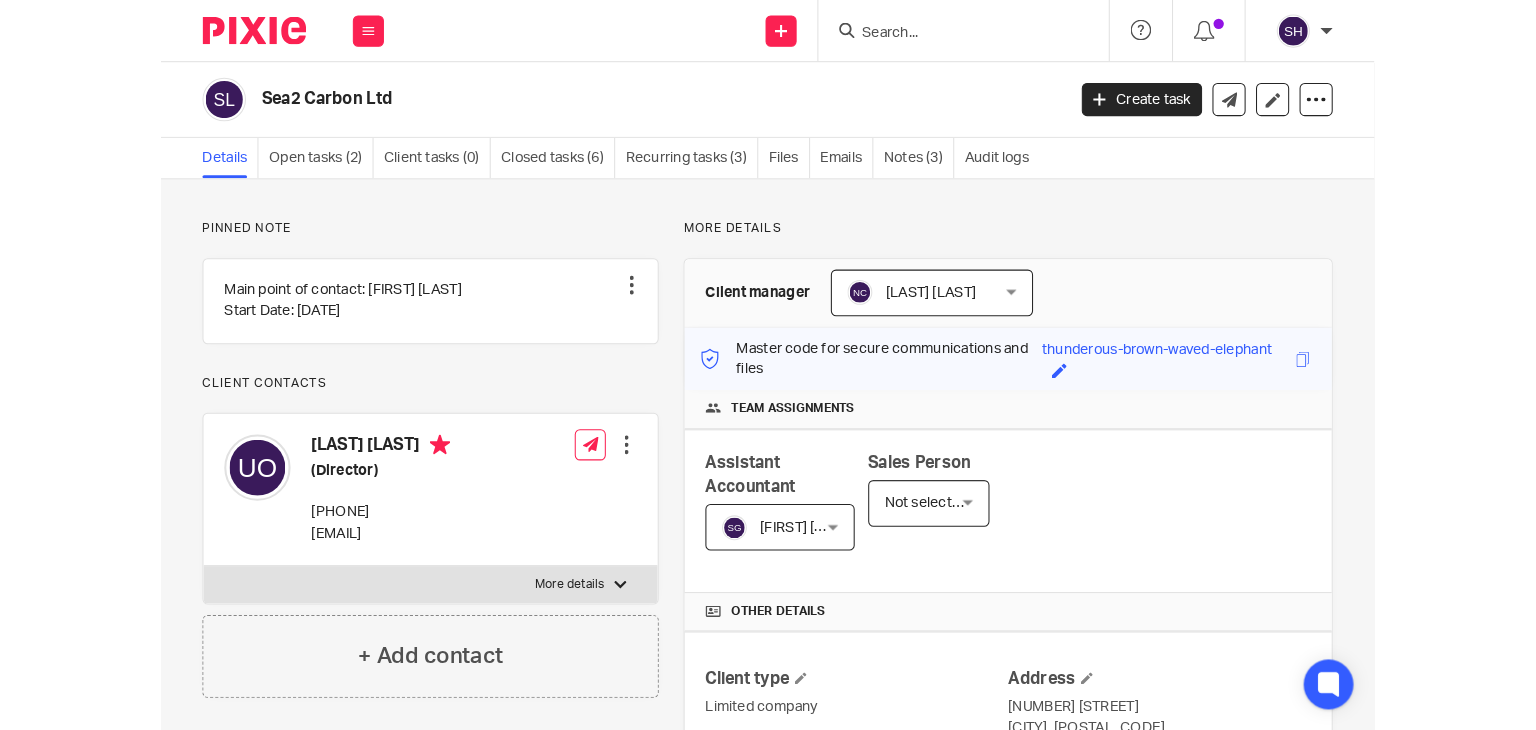 scroll, scrollTop: 0, scrollLeft: 0, axis: both 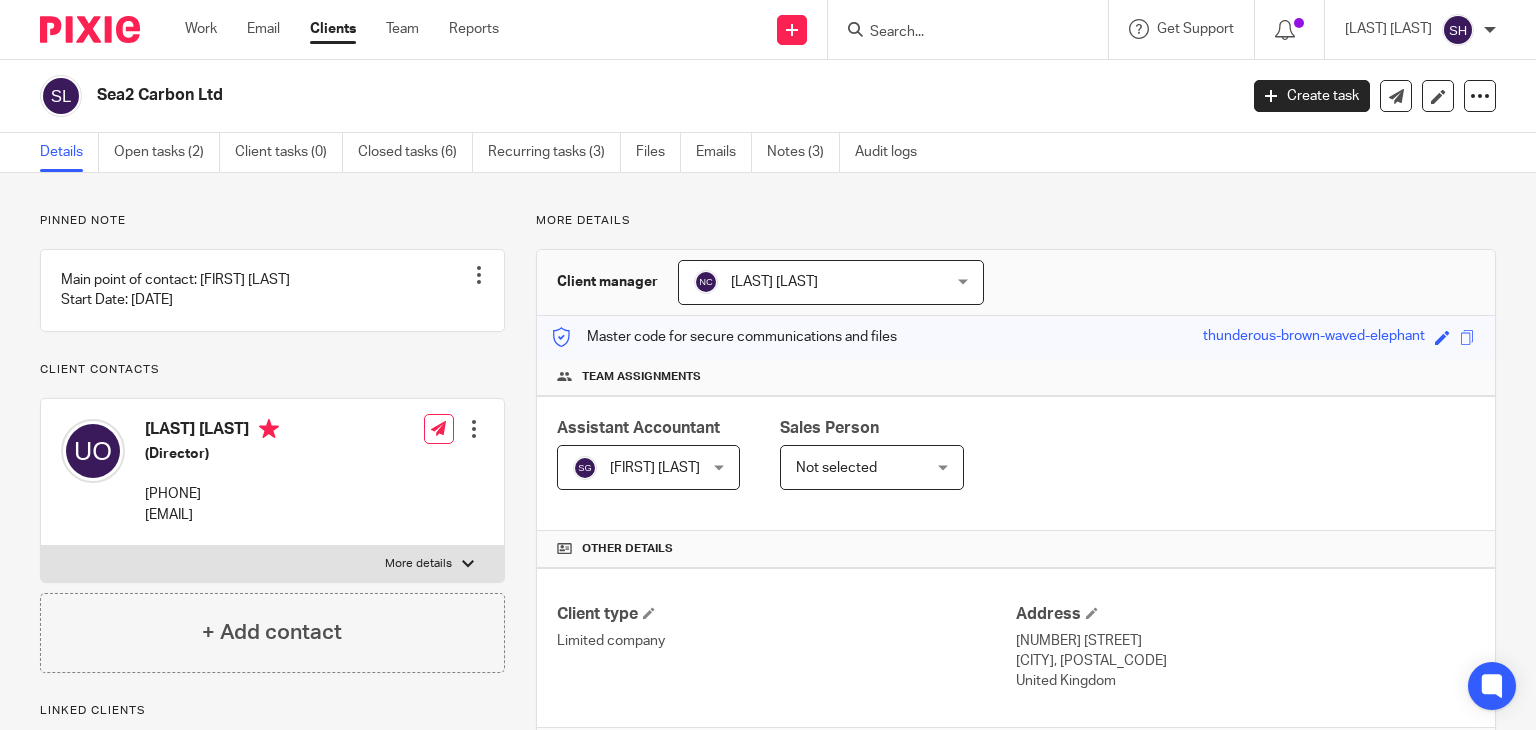 click at bounding box center [958, 33] 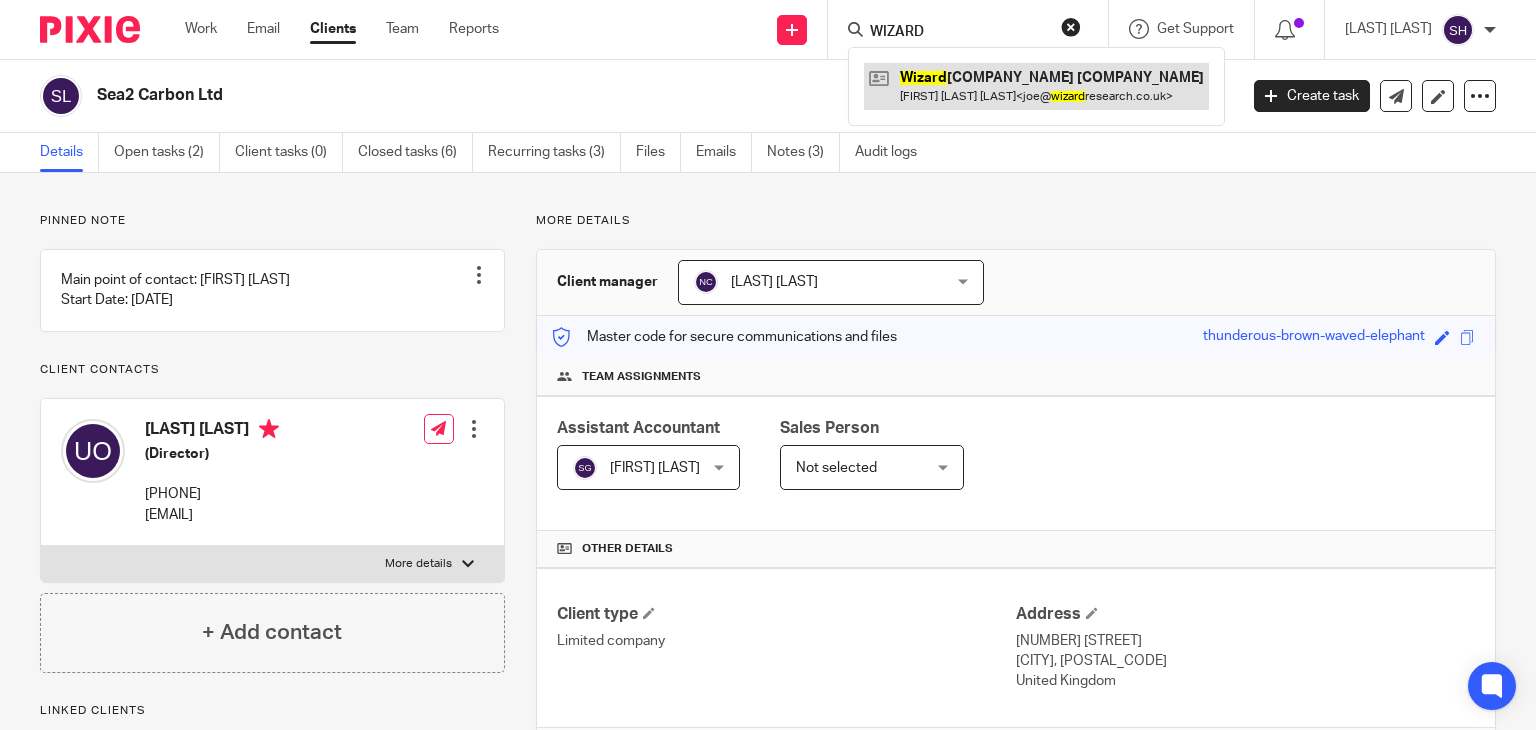 type on "WIZARD" 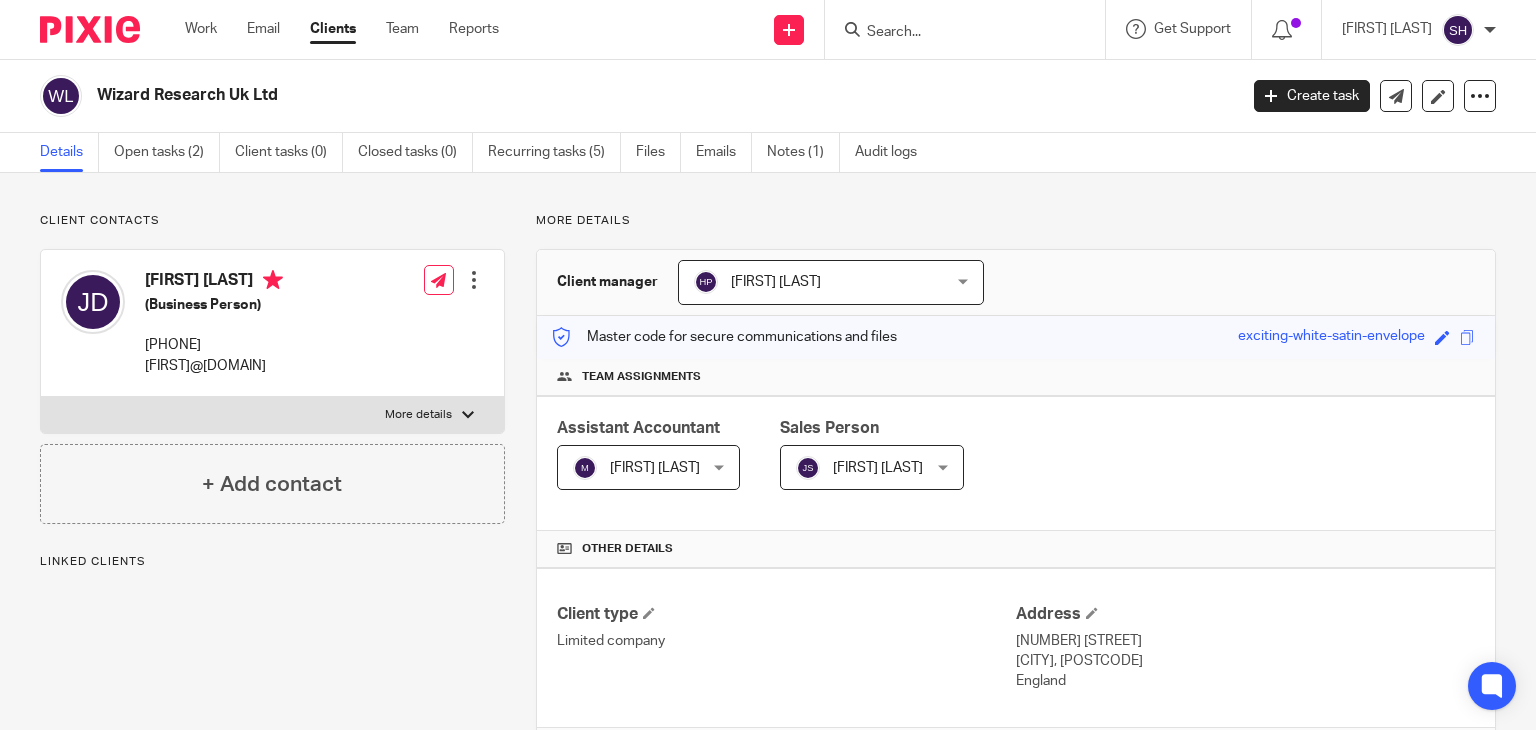 scroll, scrollTop: 0, scrollLeft: 0, axis: both 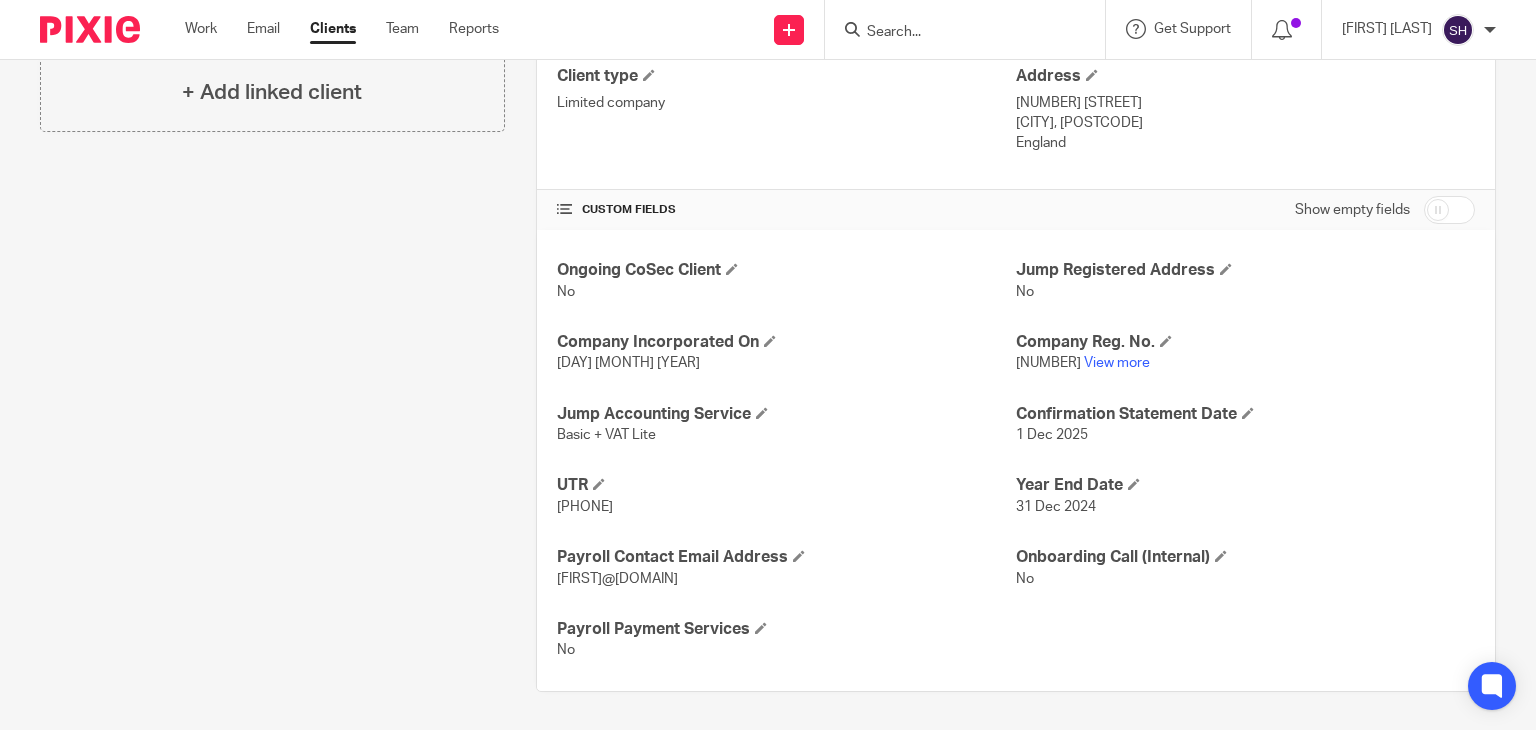 click at bounding box center (955, 33) 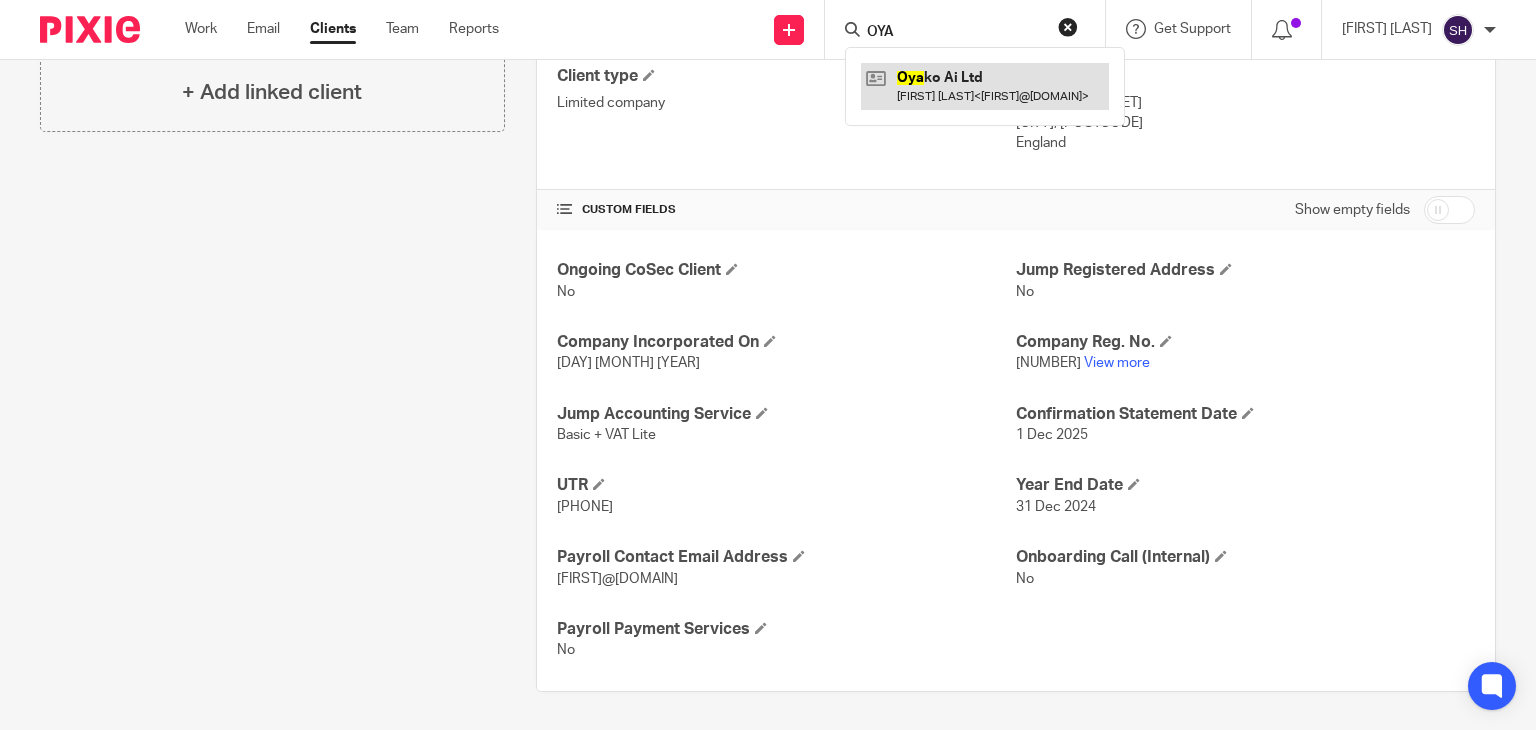 type on "OYA" 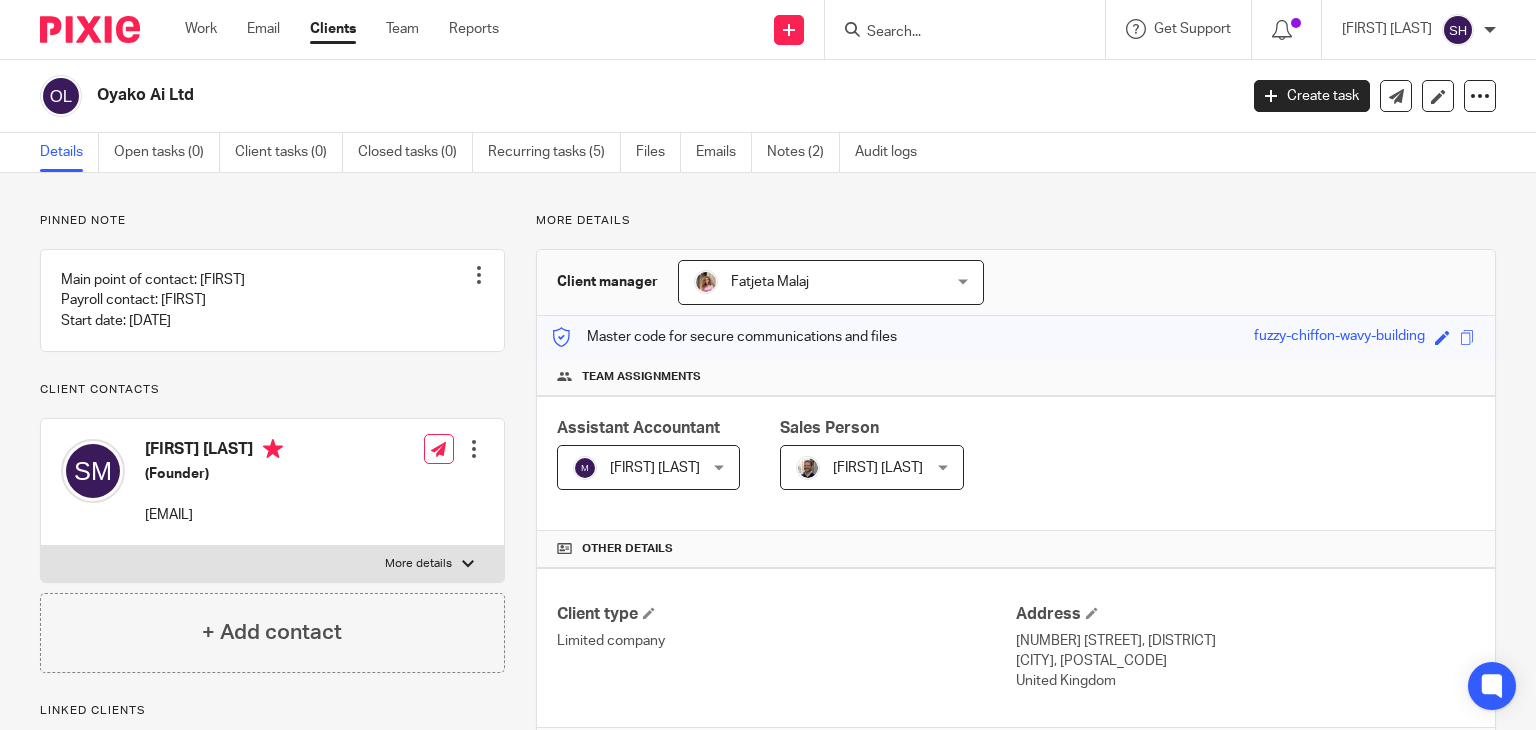scroll, scrollTop: 0, scrollLeft: 0, axis: both 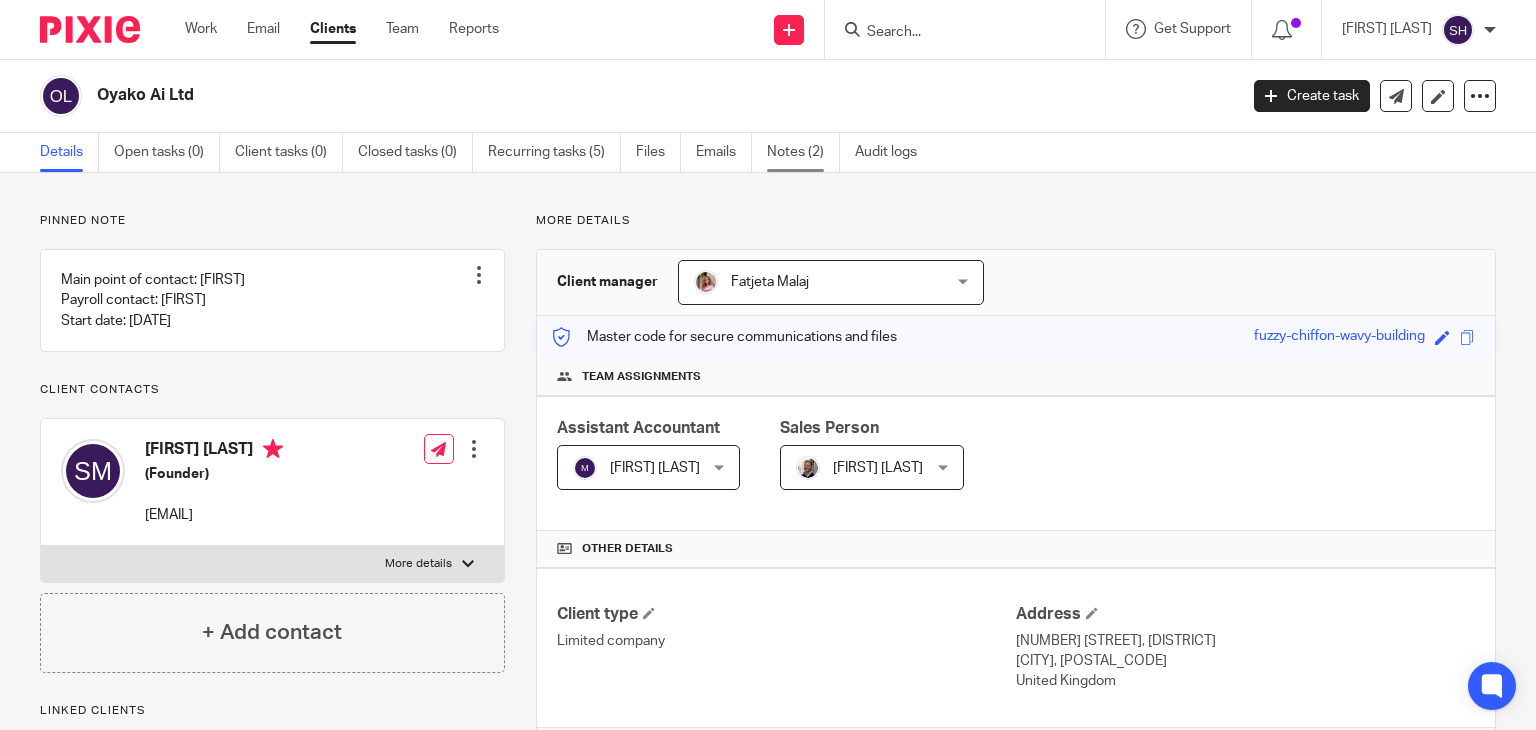 click on "Notes (2)" at bounding box center [803, 152] 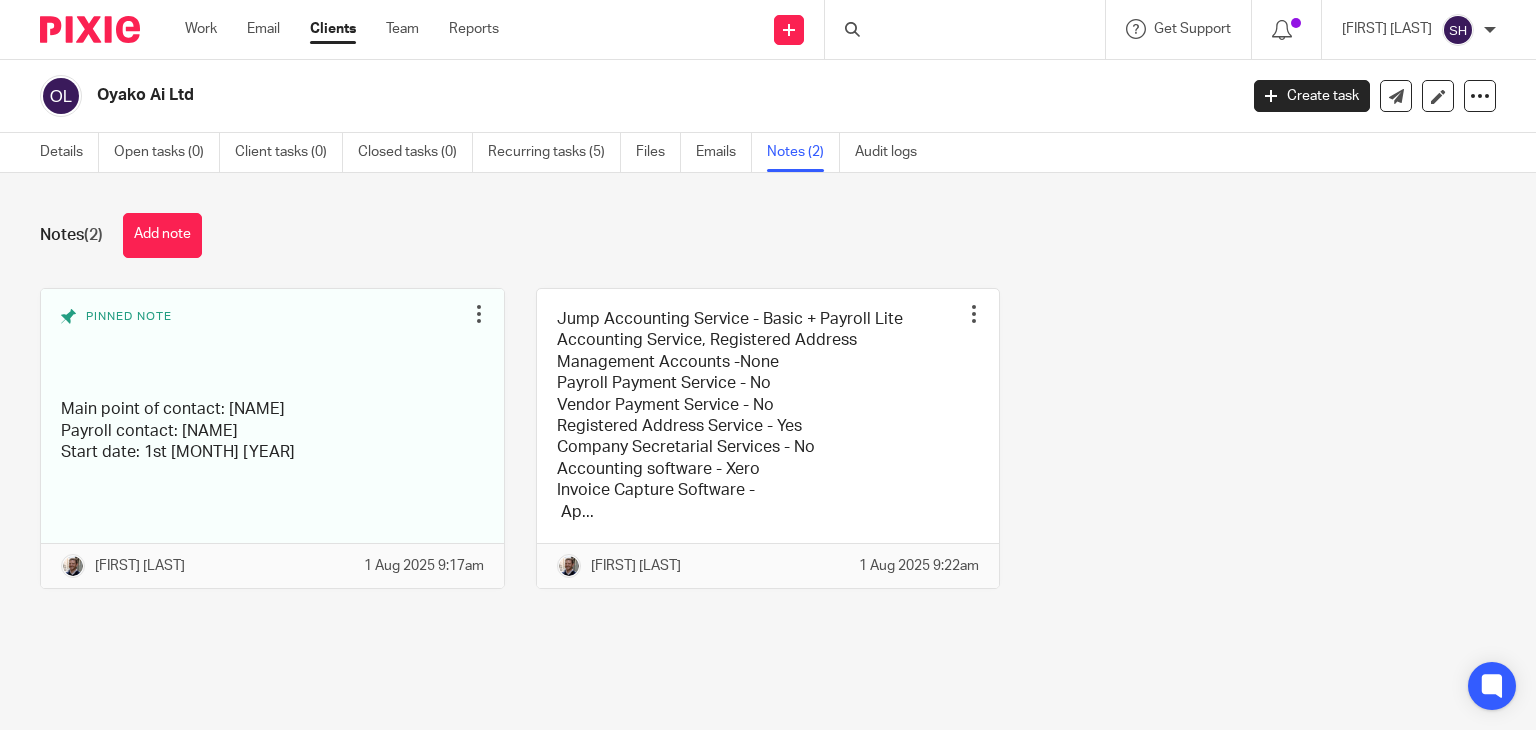 scroll, scrollTop: 0, scrollLeft: 0, axis: both 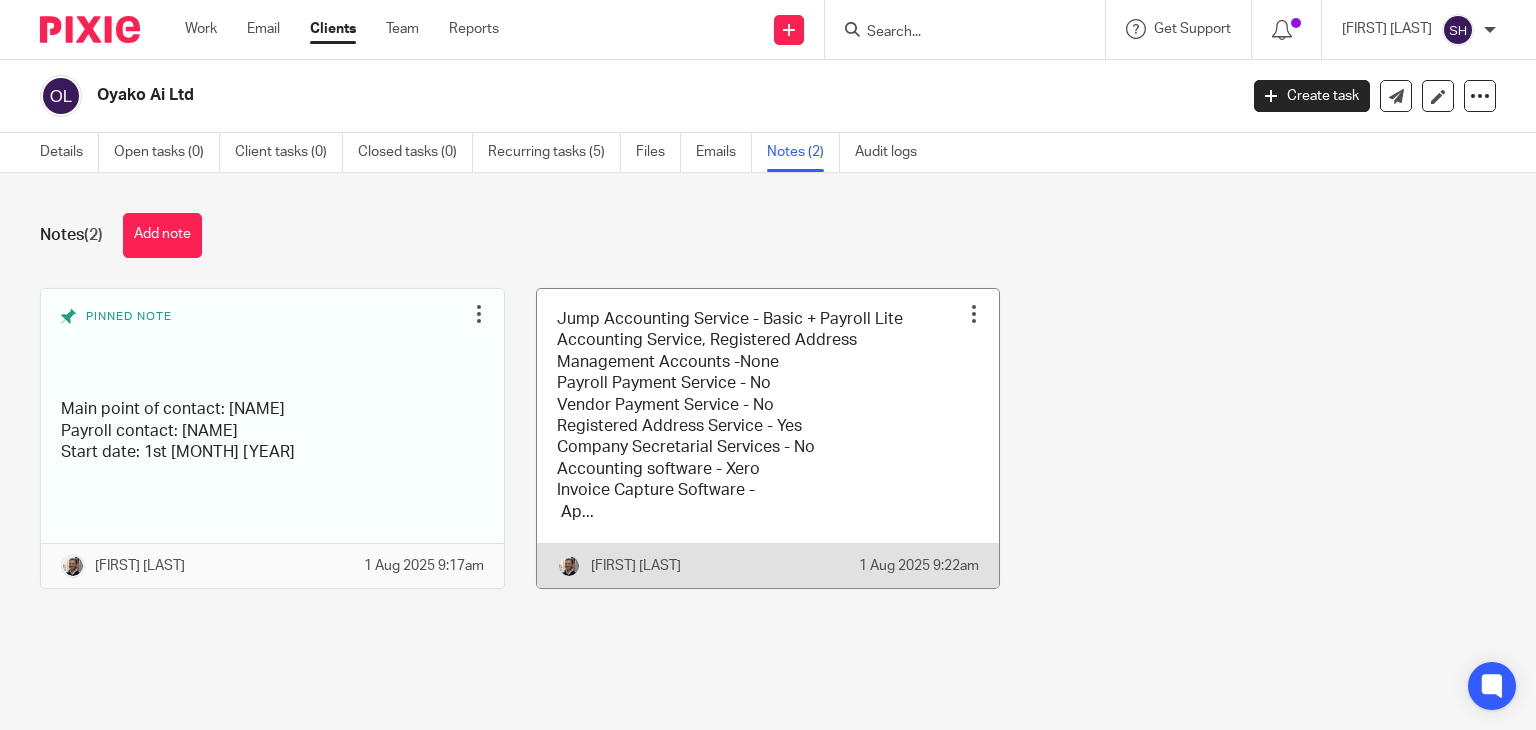click at bounding box center [768, 438] 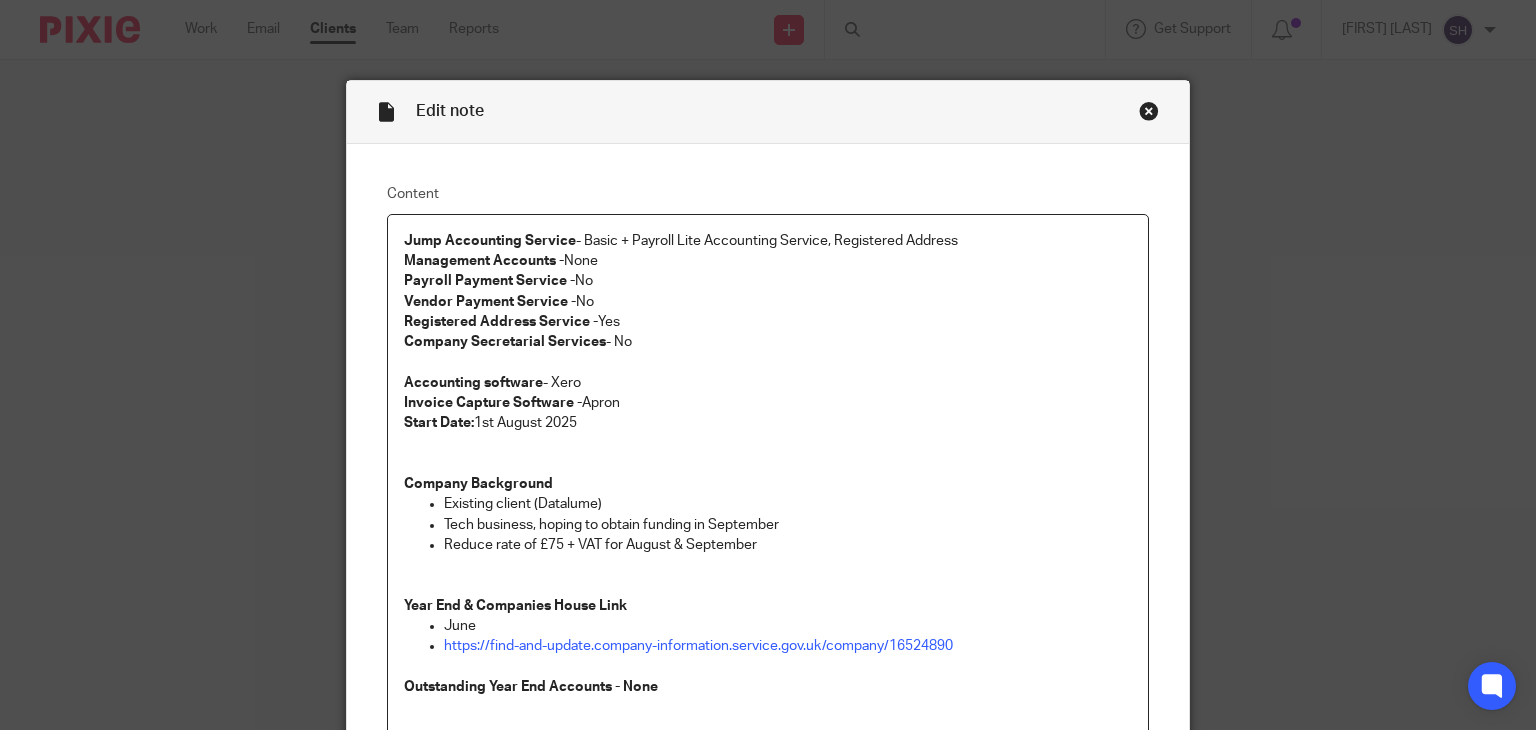 scroll, scrollTop: 0, scrollLeft: 0, axis: both 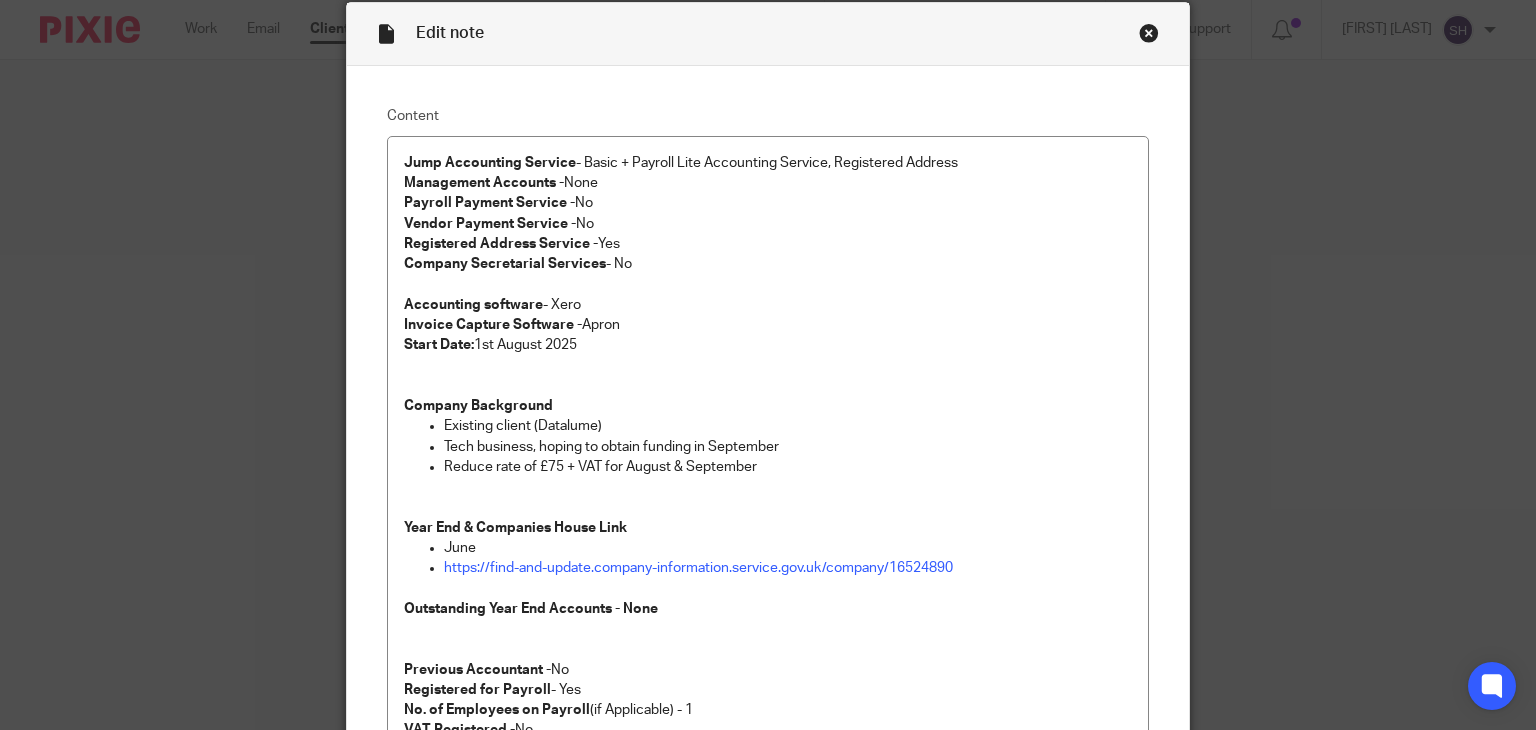 click at bounding box center (1149, 33) 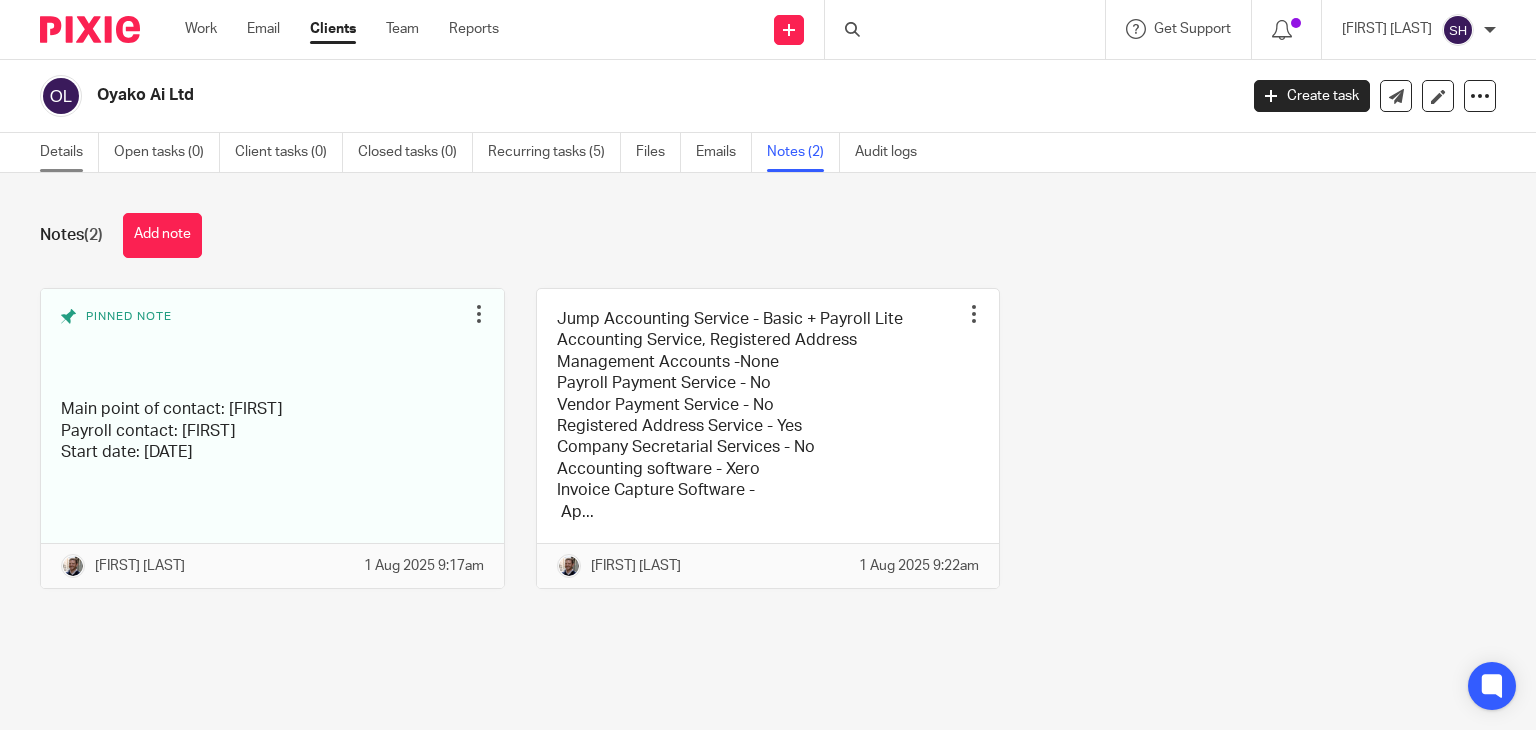 scroll, scrollTop: 0, scrollLeft: 0, axis: both 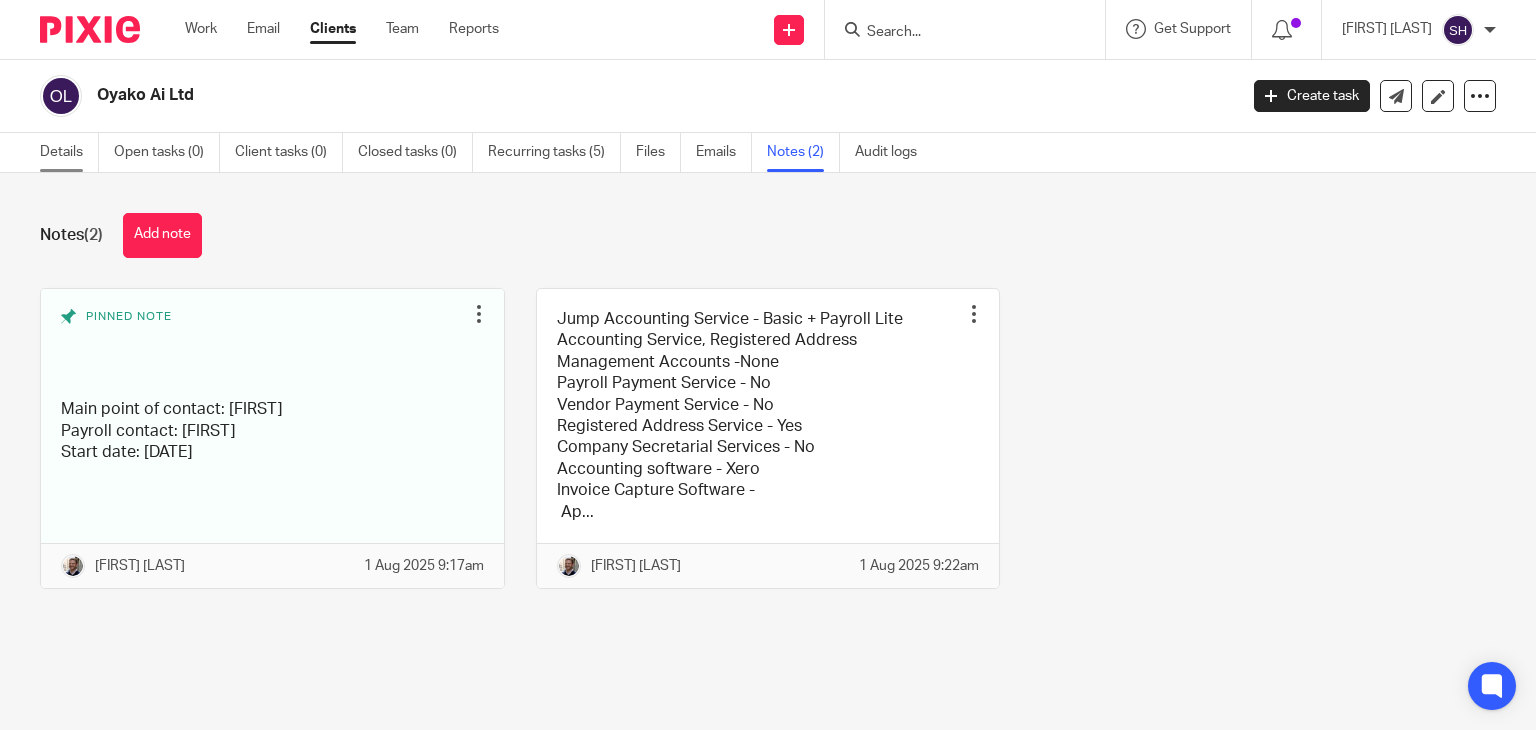 click on "Details" at bounding box center [69, 152] 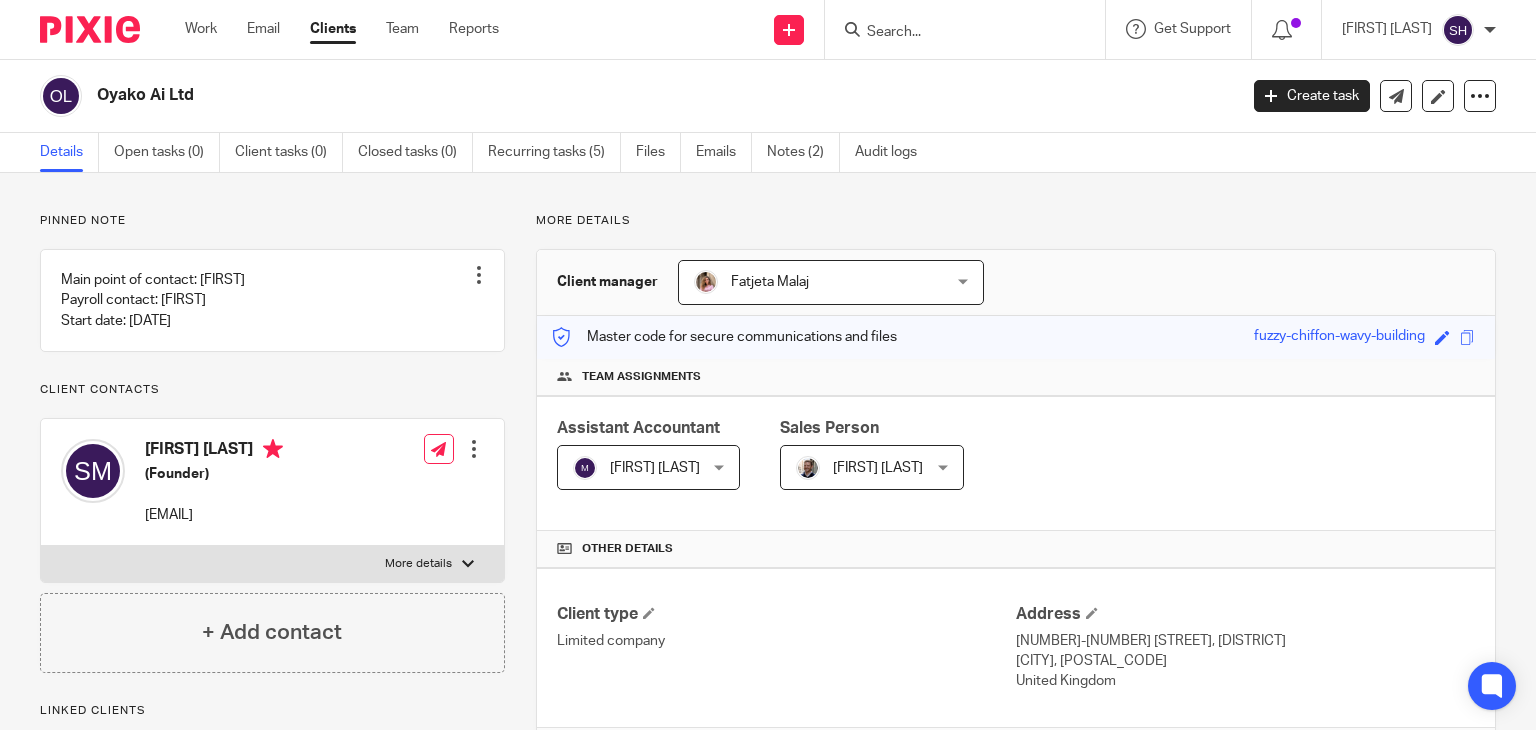 scroll, scrollTop: 0, scrollLeft: 0, axis: both 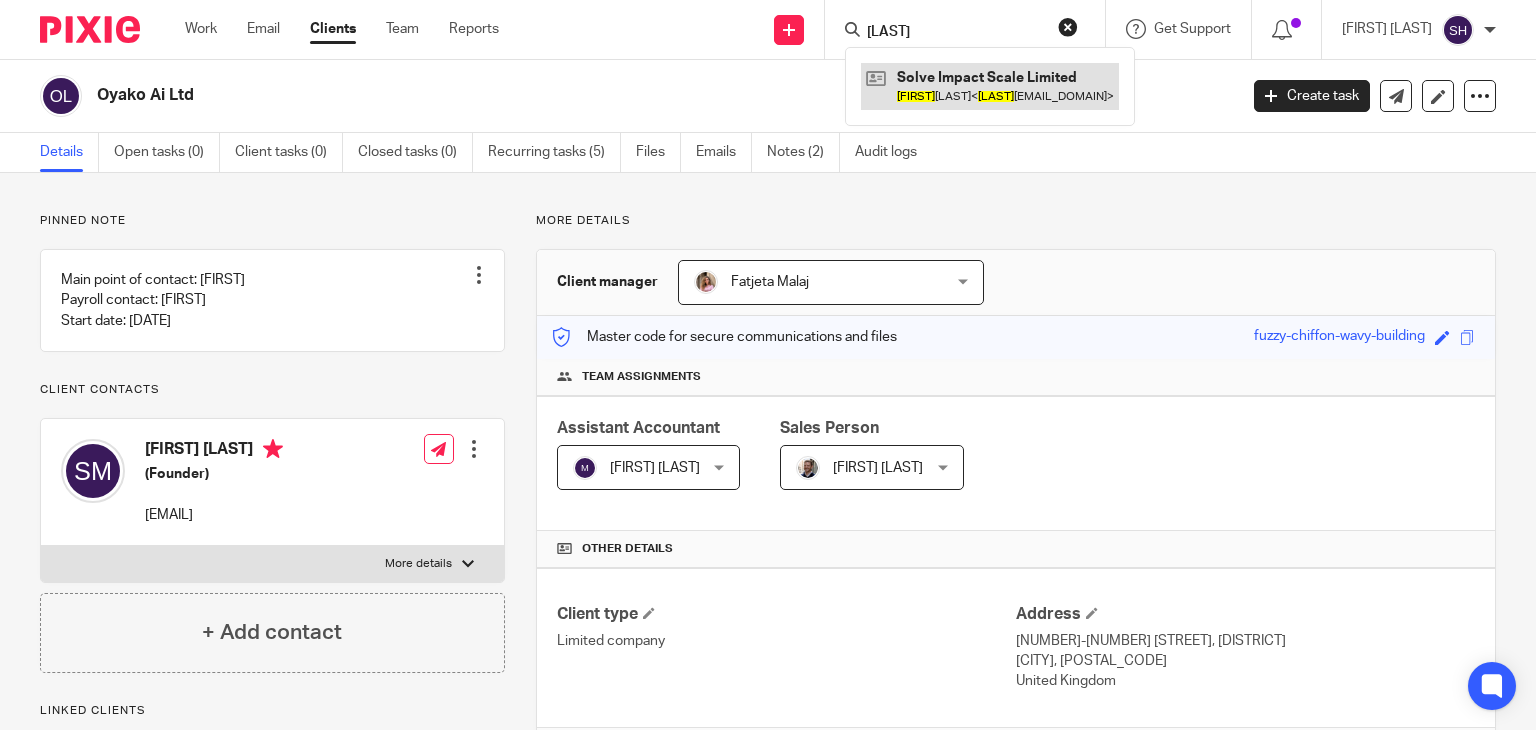type on "nathan" 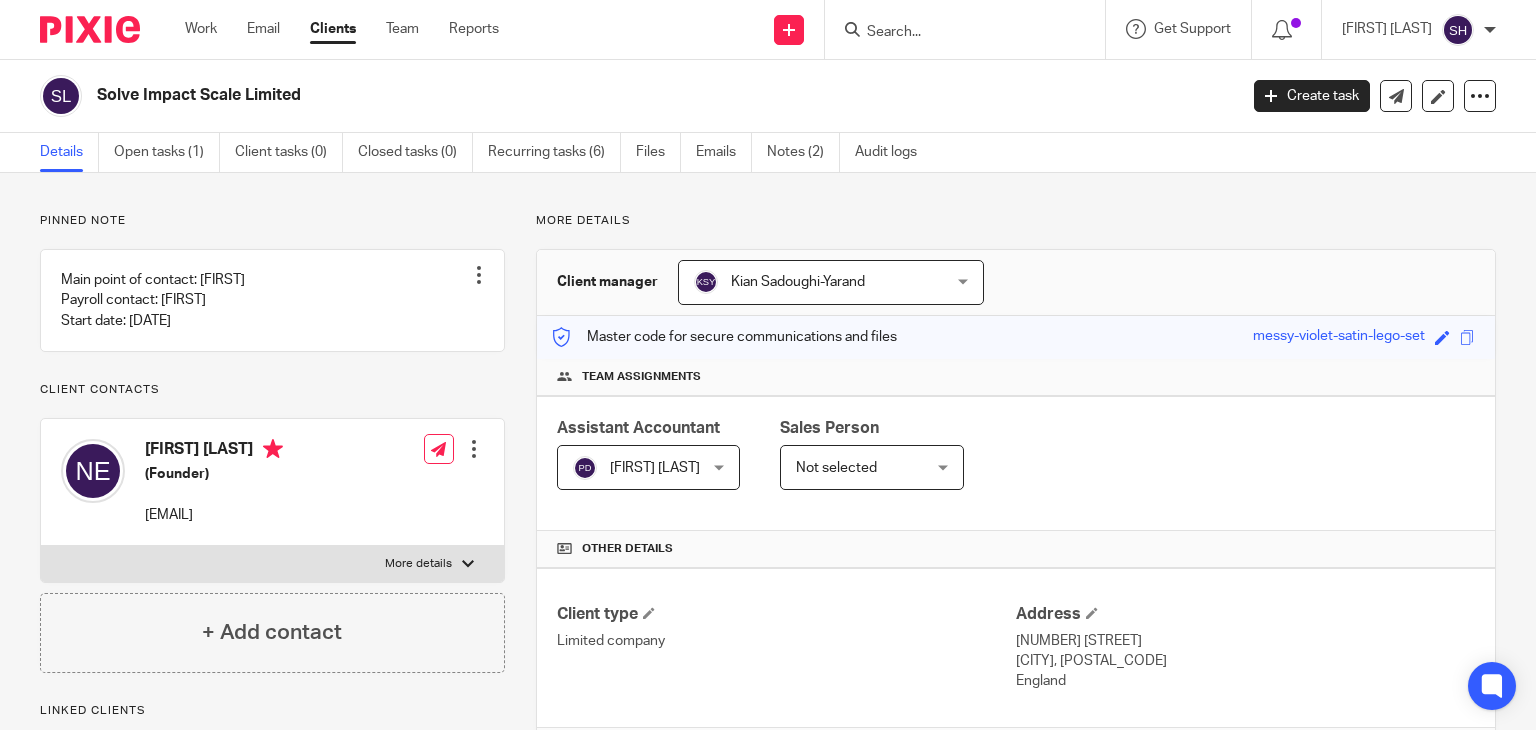 click on "Notes (2)" at bounding box center (803, 152) 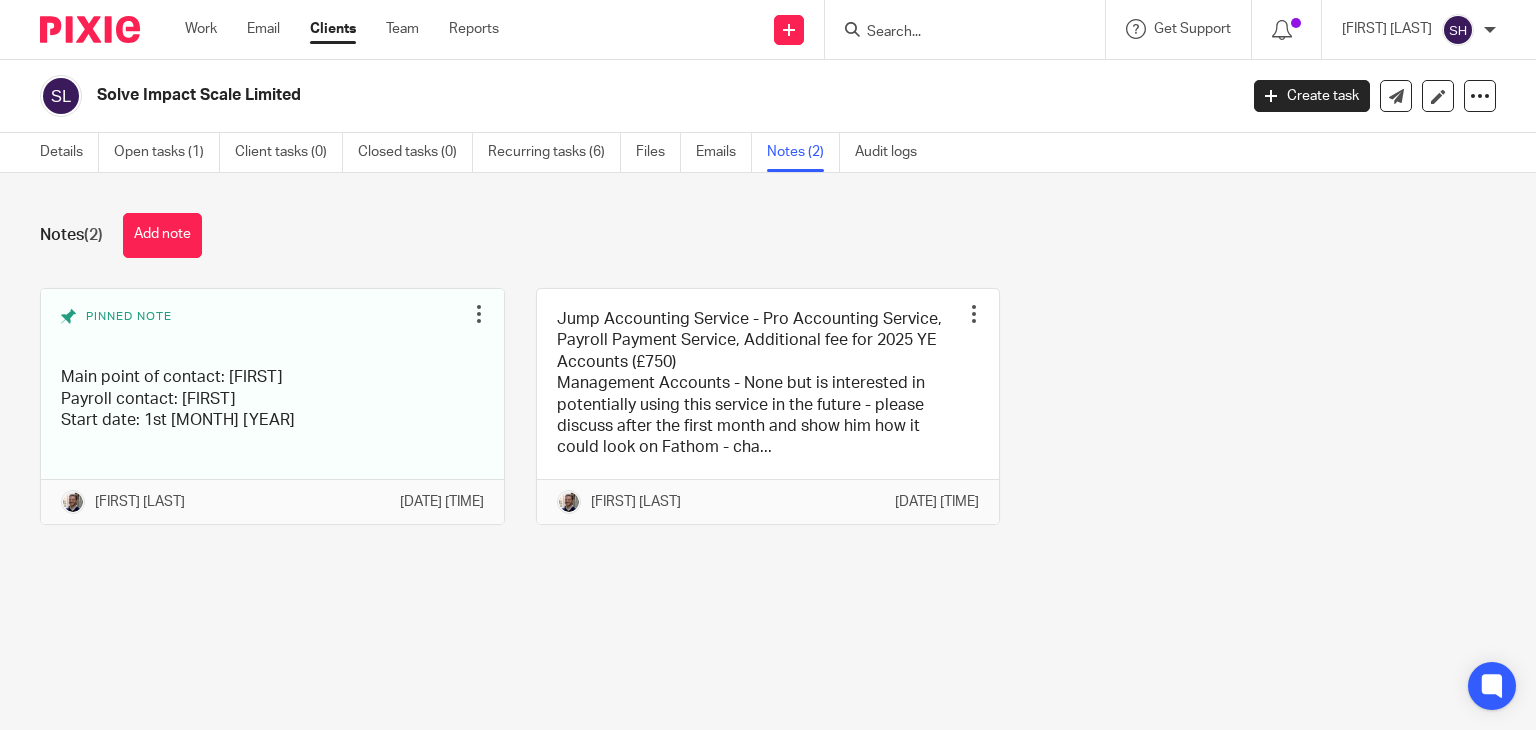 scroll, scrollTop: 0, scrollLeft: 0, axis: both 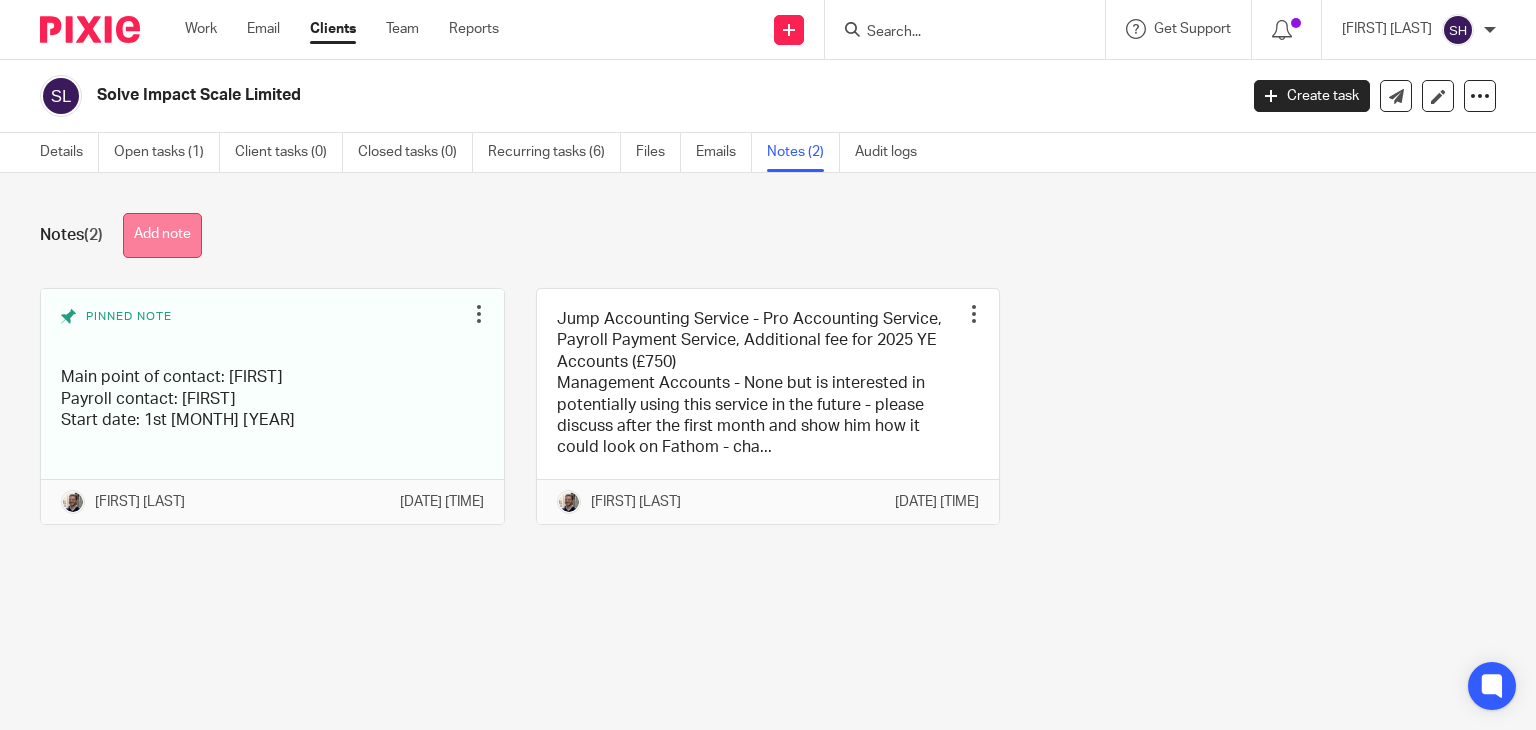 click on "Add note" at bounding box center [162, 235] 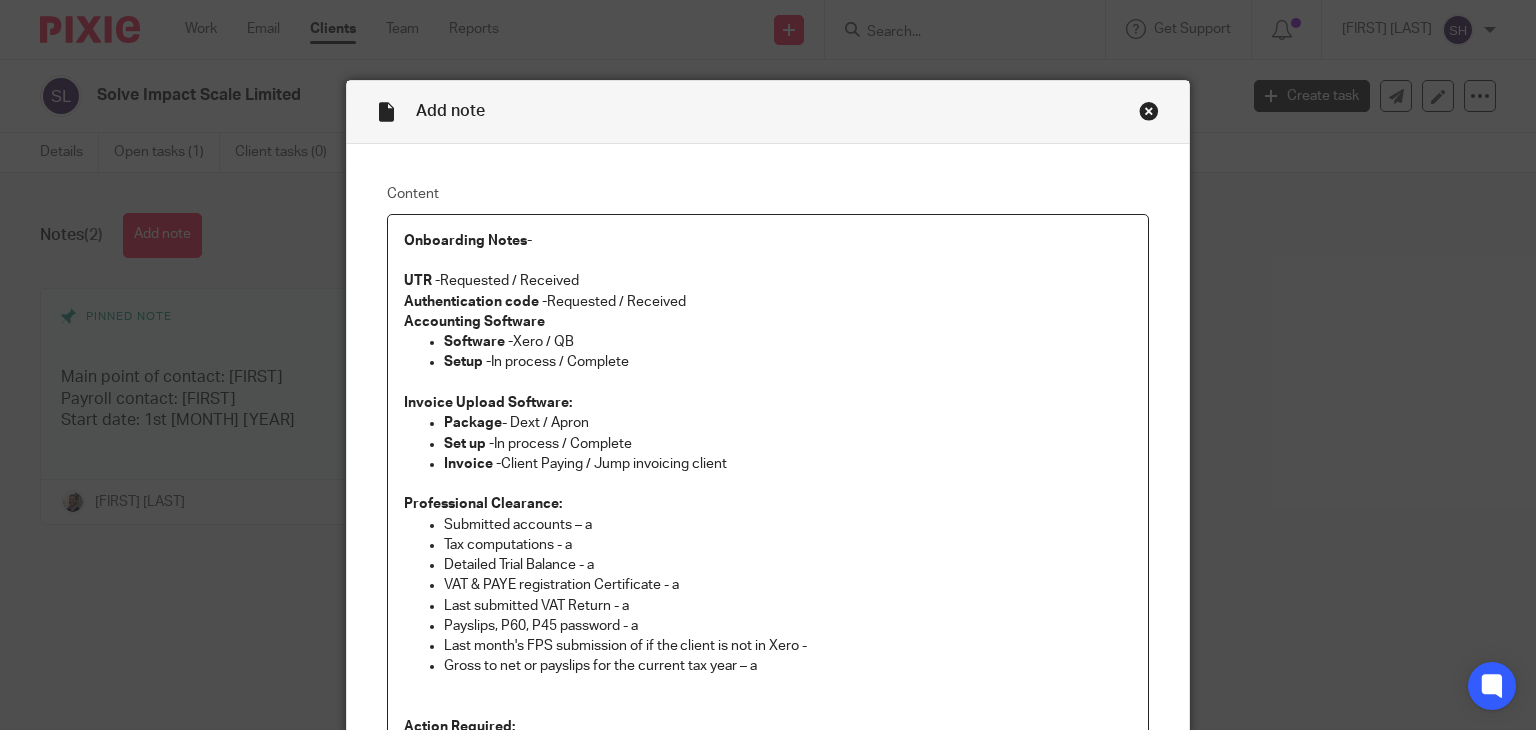 scroll, scrollTop: 49, scrollLeft: 0, axis: vertical 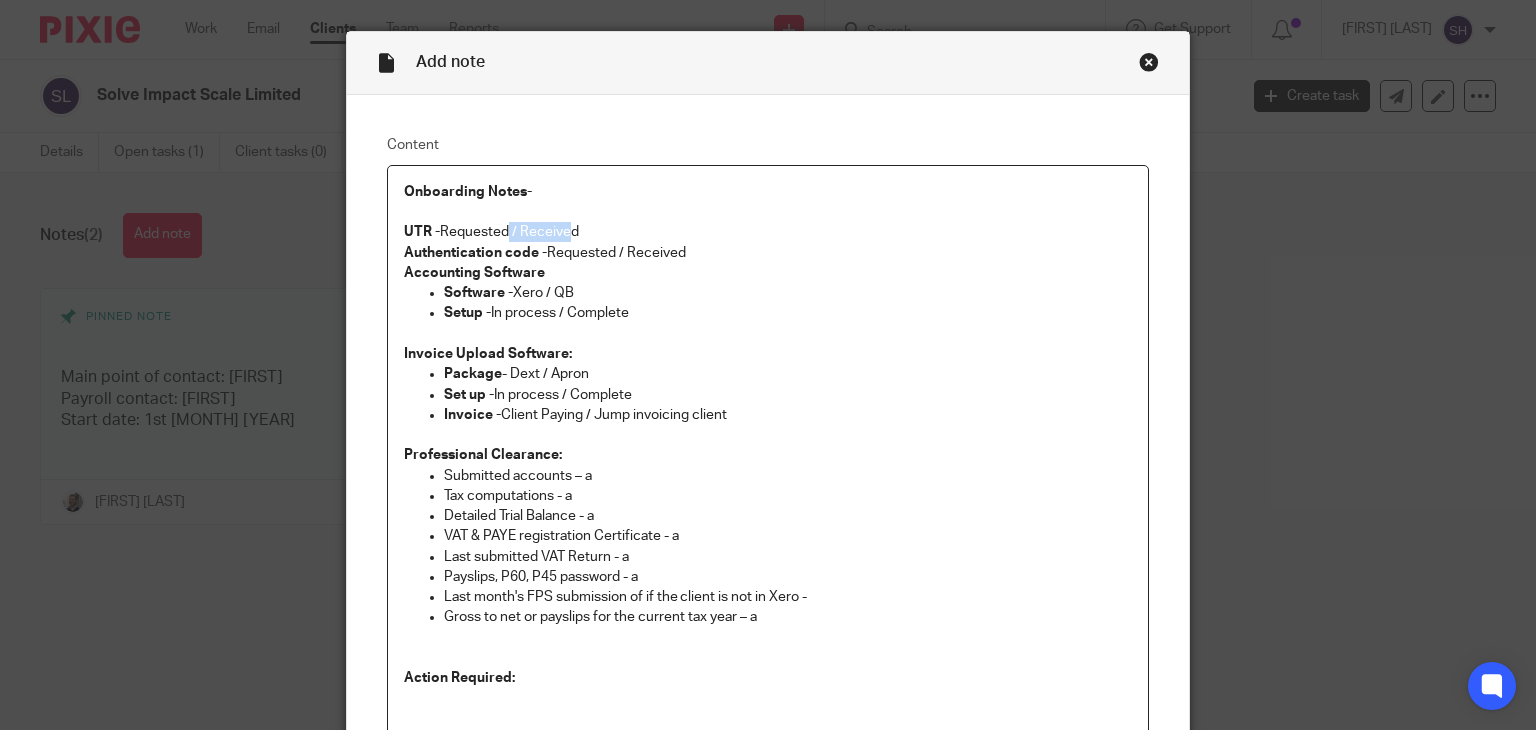 drag, startPoint x: 503, startPoint y: 227, endPoint x: 553, endPoint y: 233, distance: 50.358715 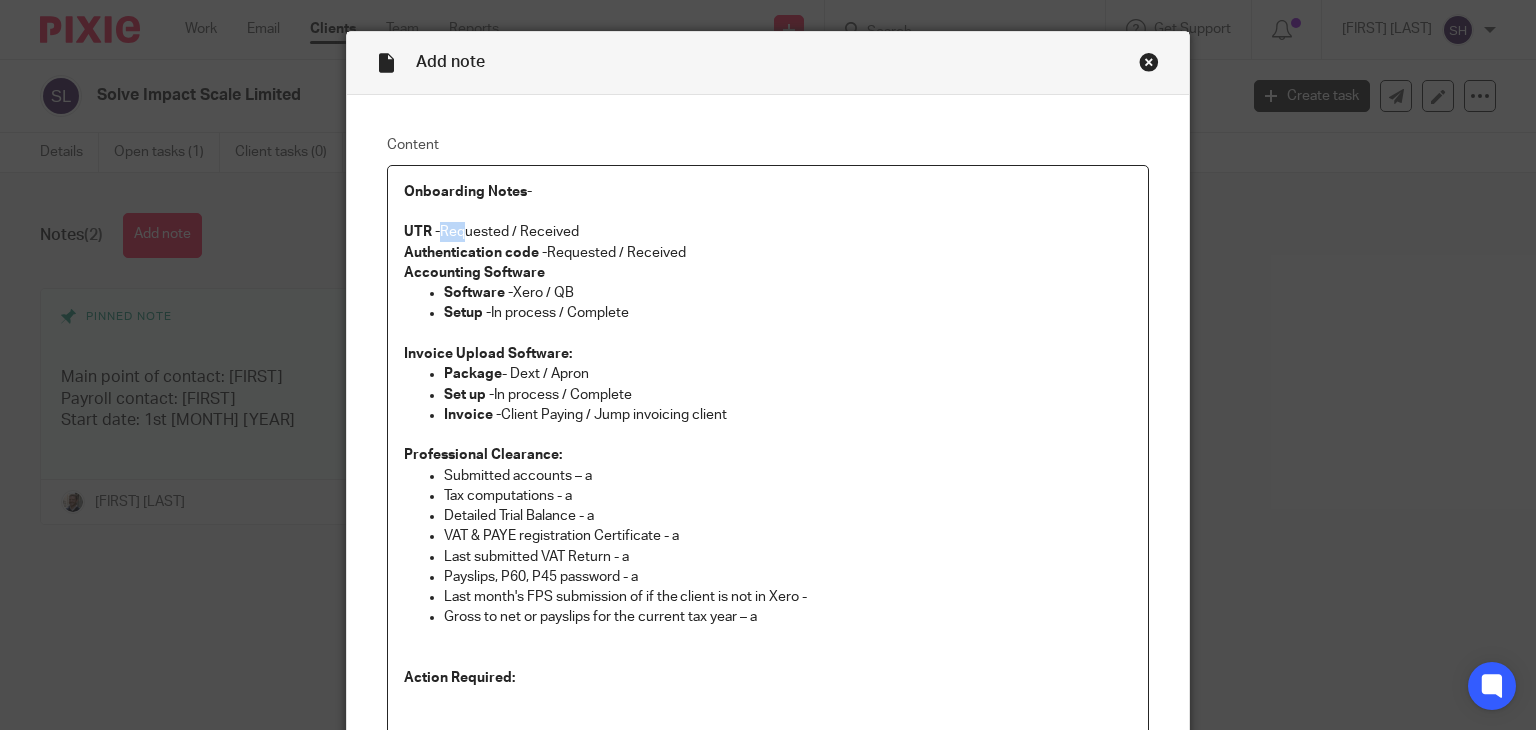 drag, startPoint x: 435, startPoint y: 229, endPoint x: 460, endPoint y: 229, distance: 25 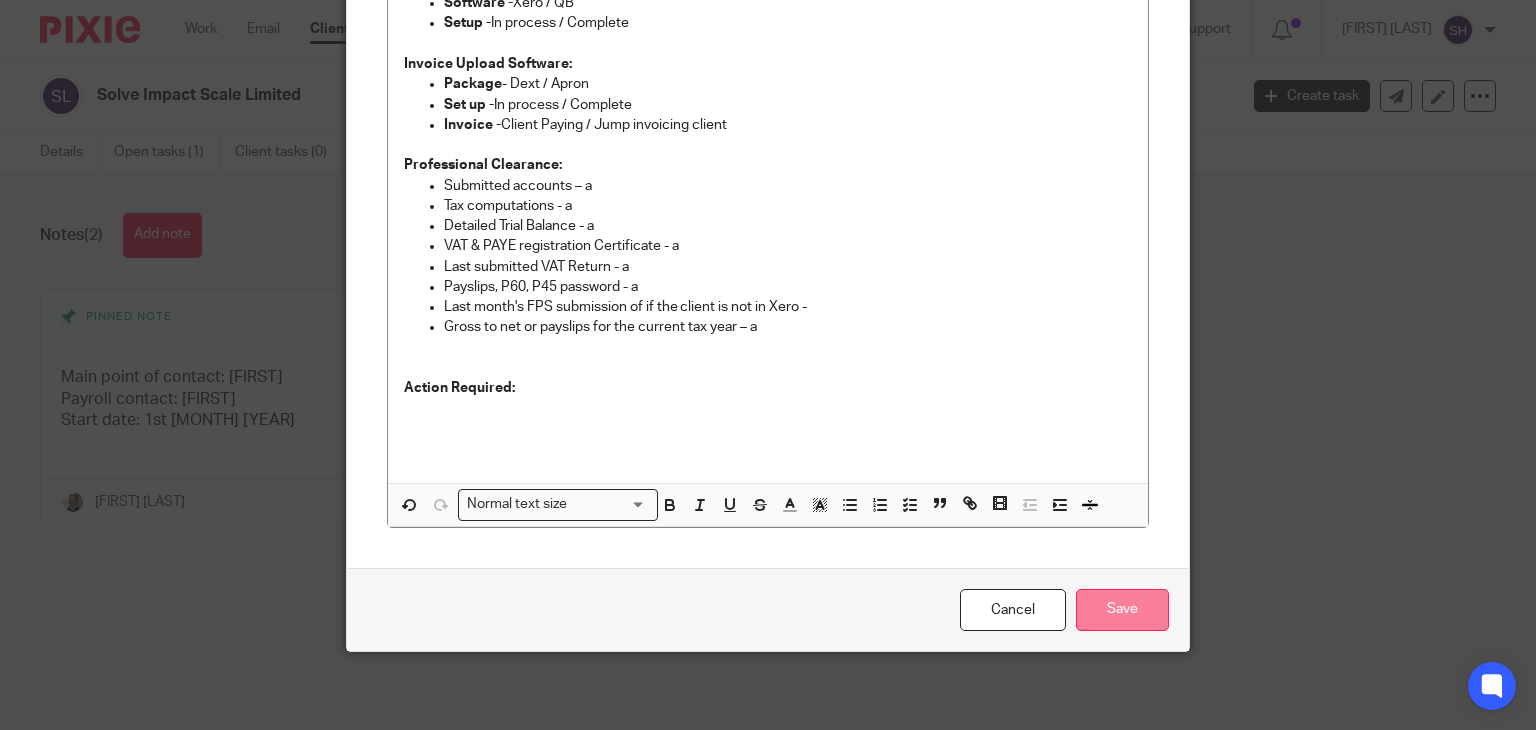click on "Save" at bounding box center (1122, 610) 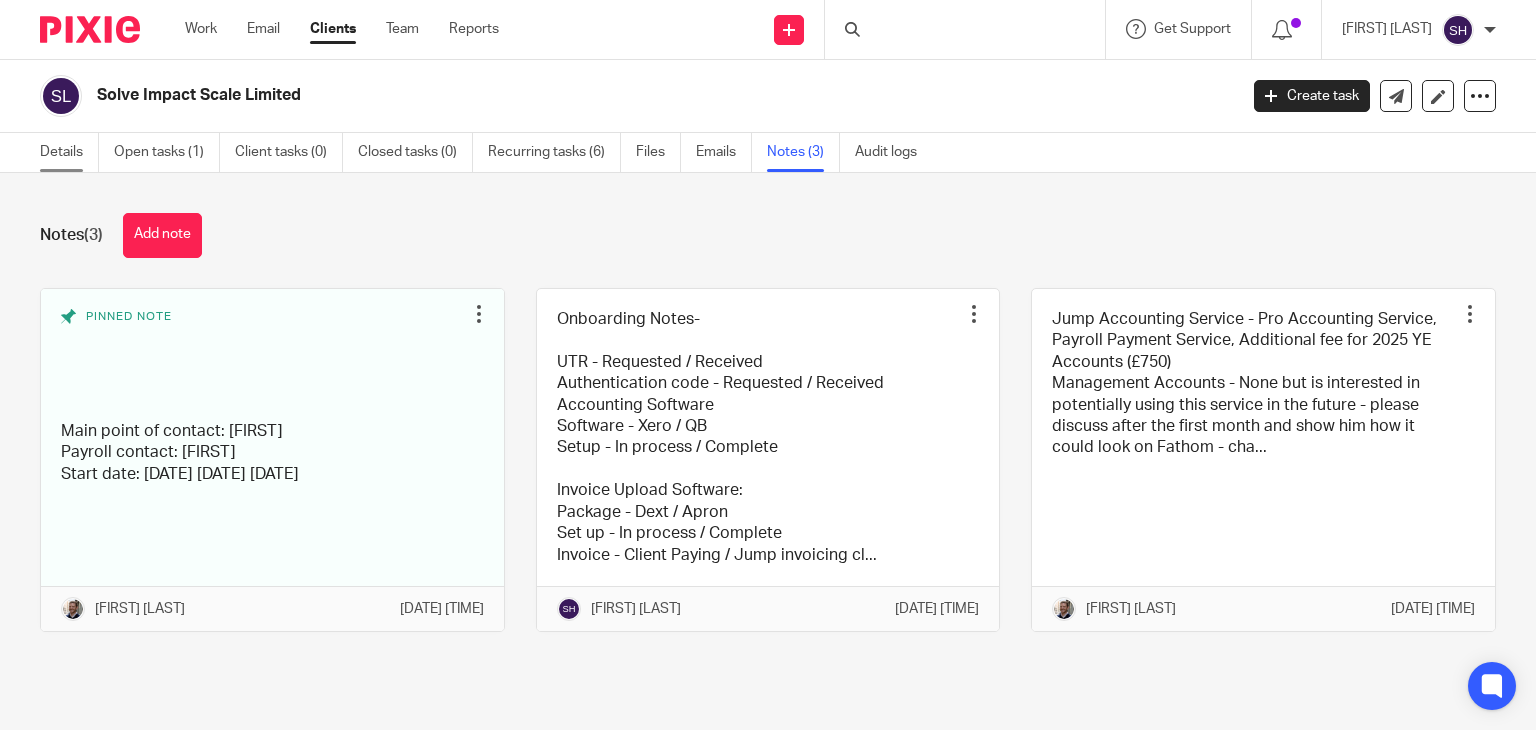 scroll, scrollTop: 0, scrollLeft: 0, axis: both 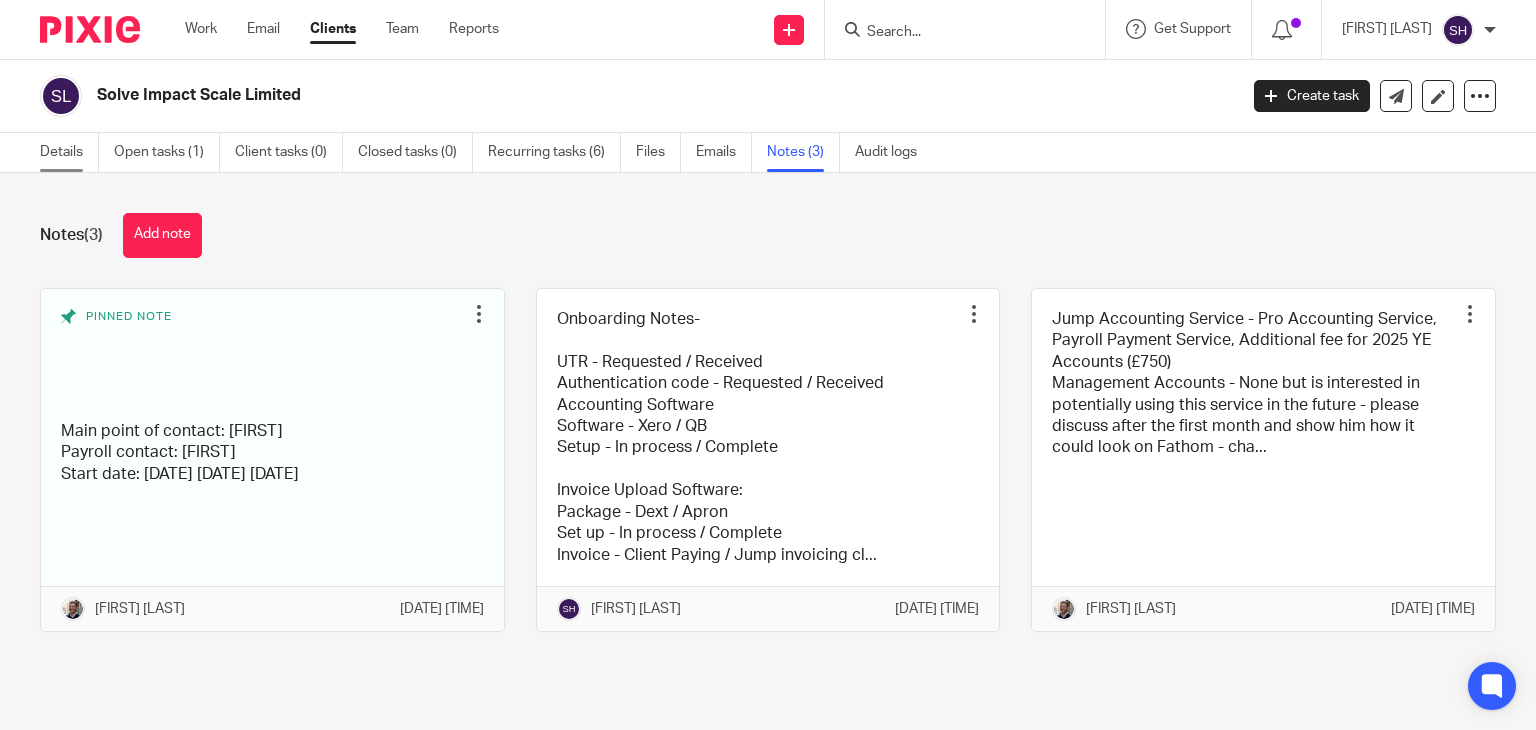 click on "Details" at bounding box center (69, 152) 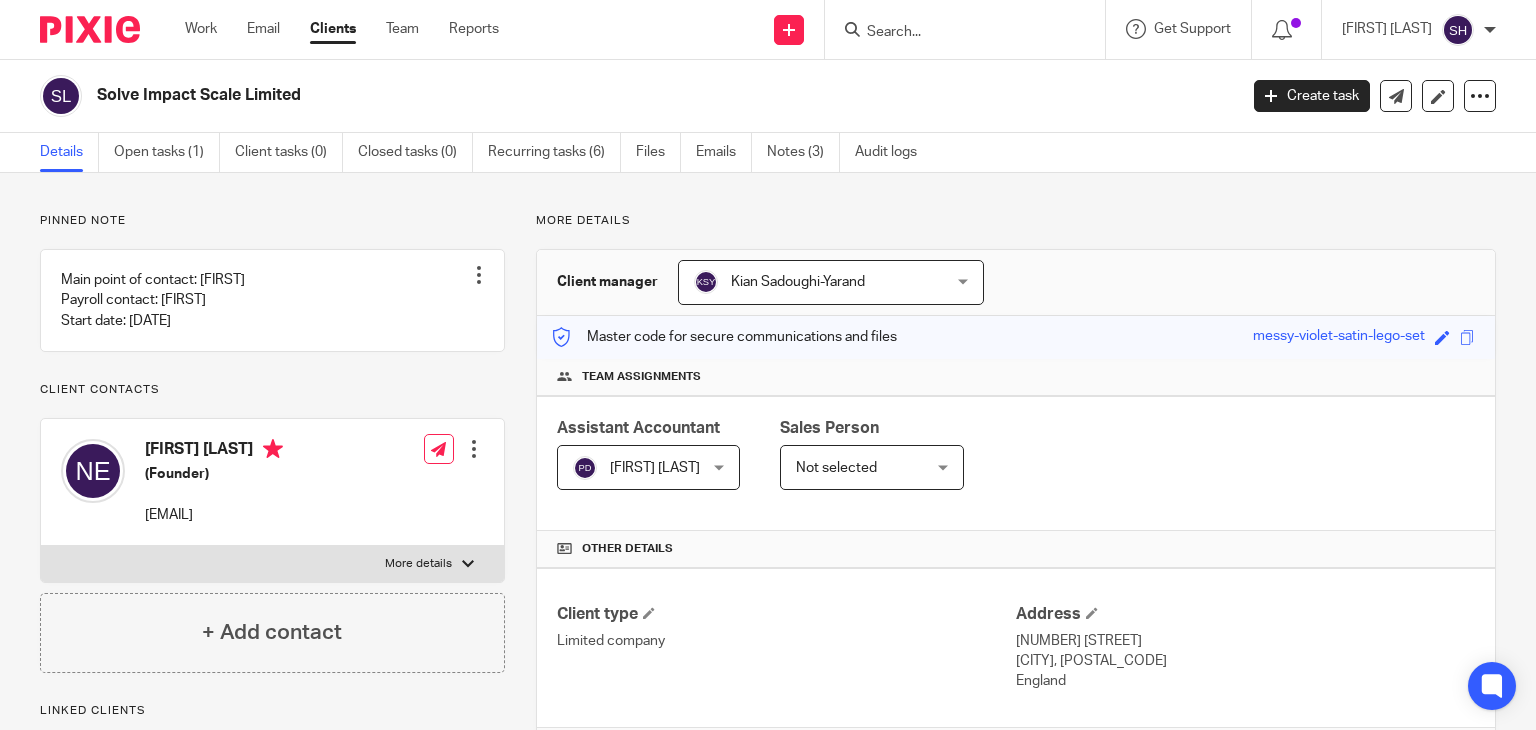scroll, scrollTop: 0, scrollLeft: 0, axis: both 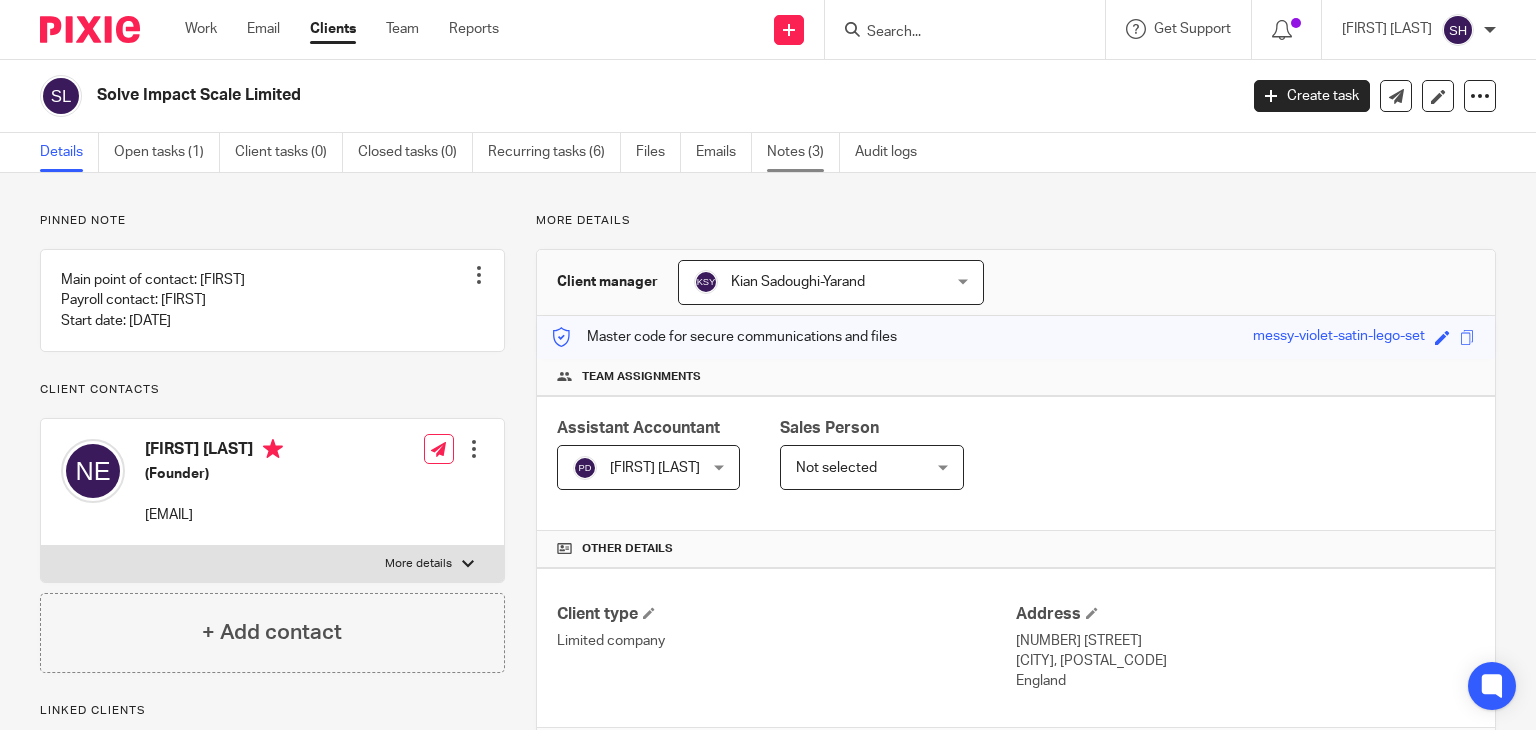 click on "Notes (3)" at bounding box center (803, 152) 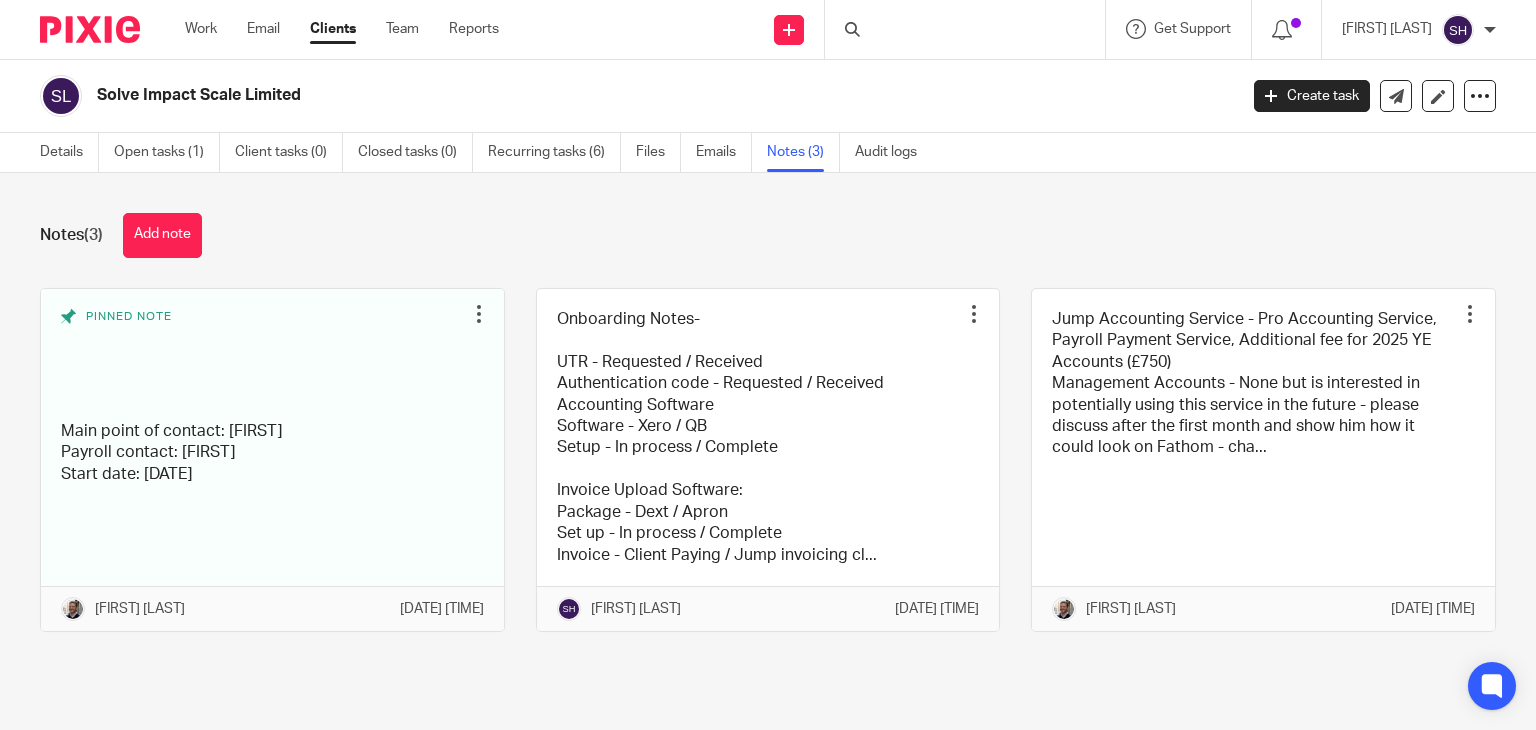 scroll, scrollTop: 0, scrollLeft: 0, axis: both 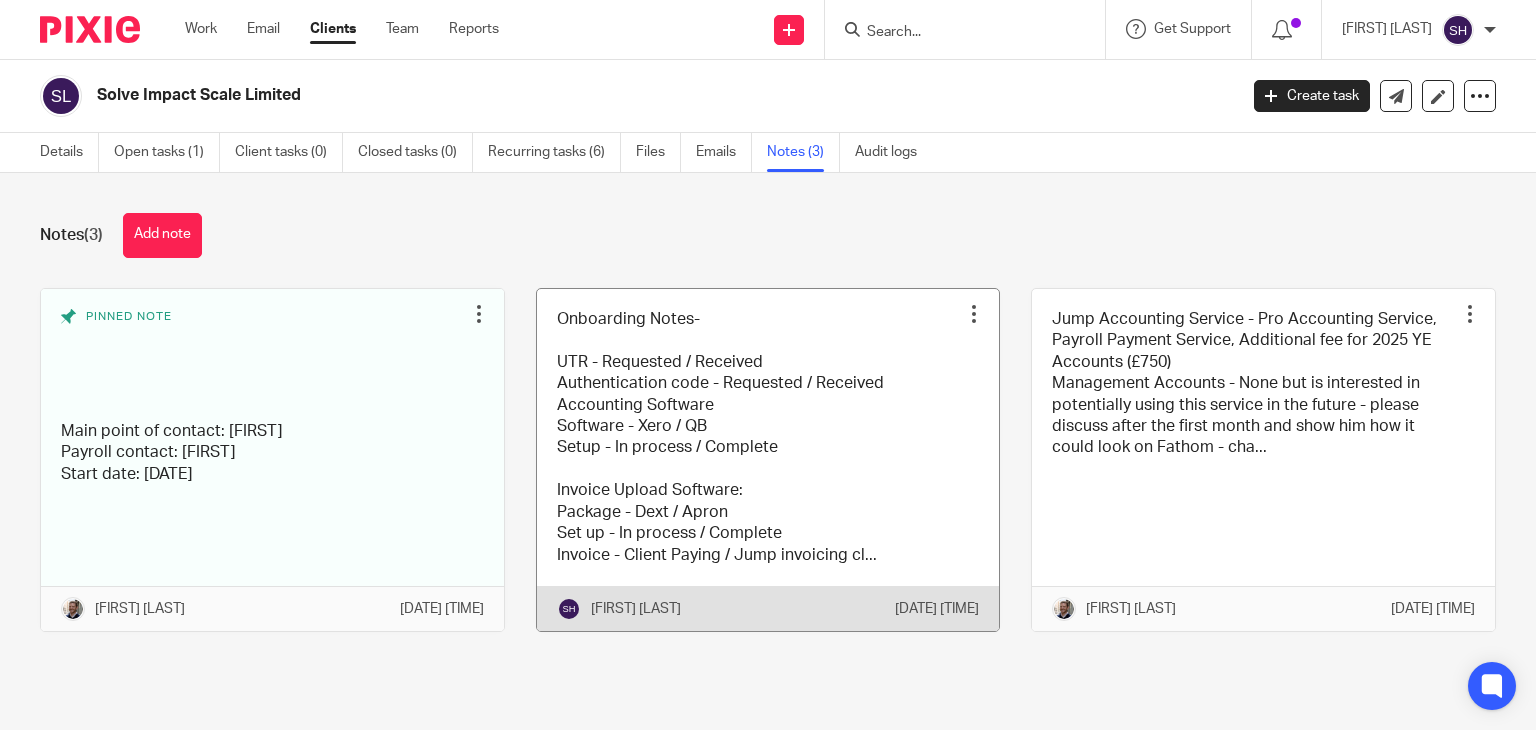 click at bounding box center (768, 460) 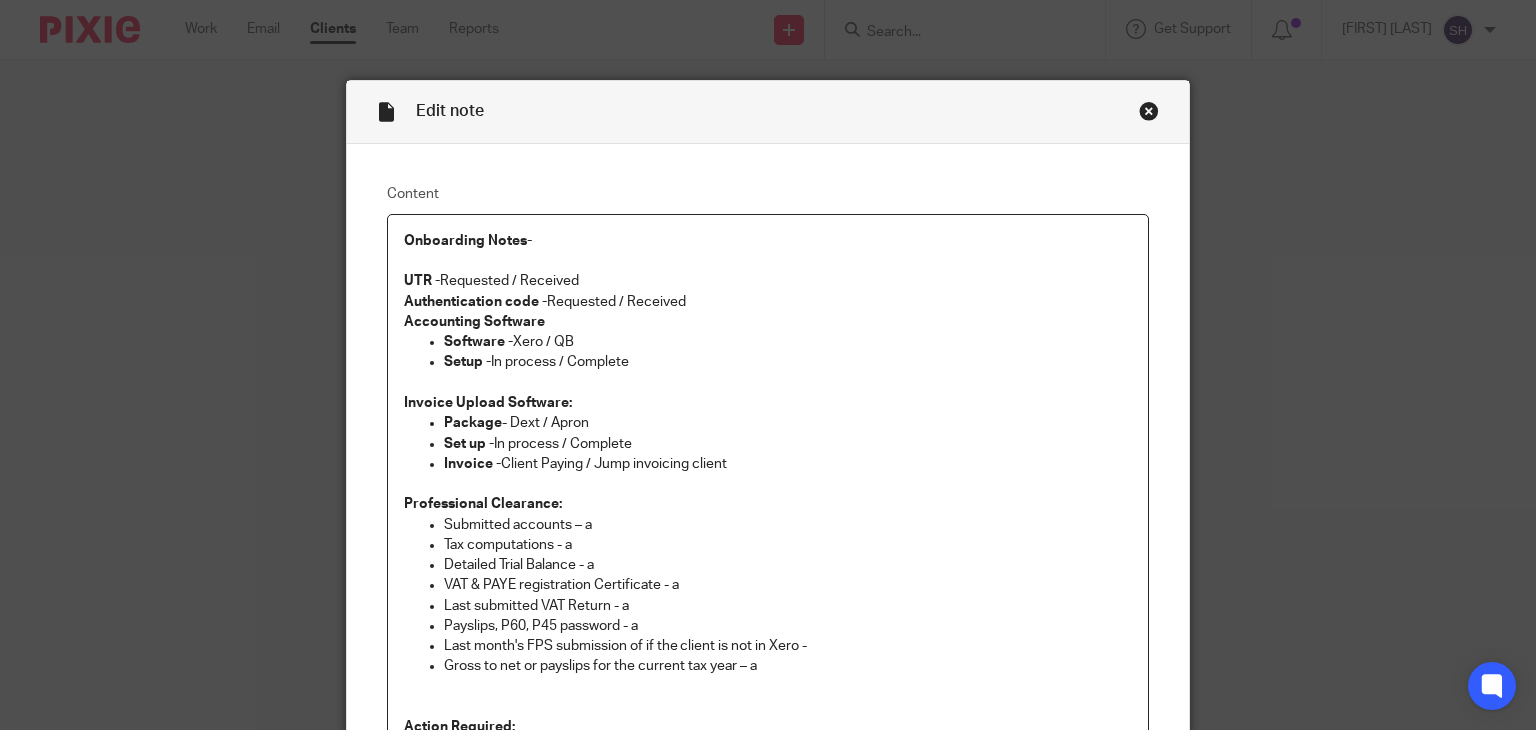 scroll, scrollTop: 0, scrollLeft: 0, axis: both 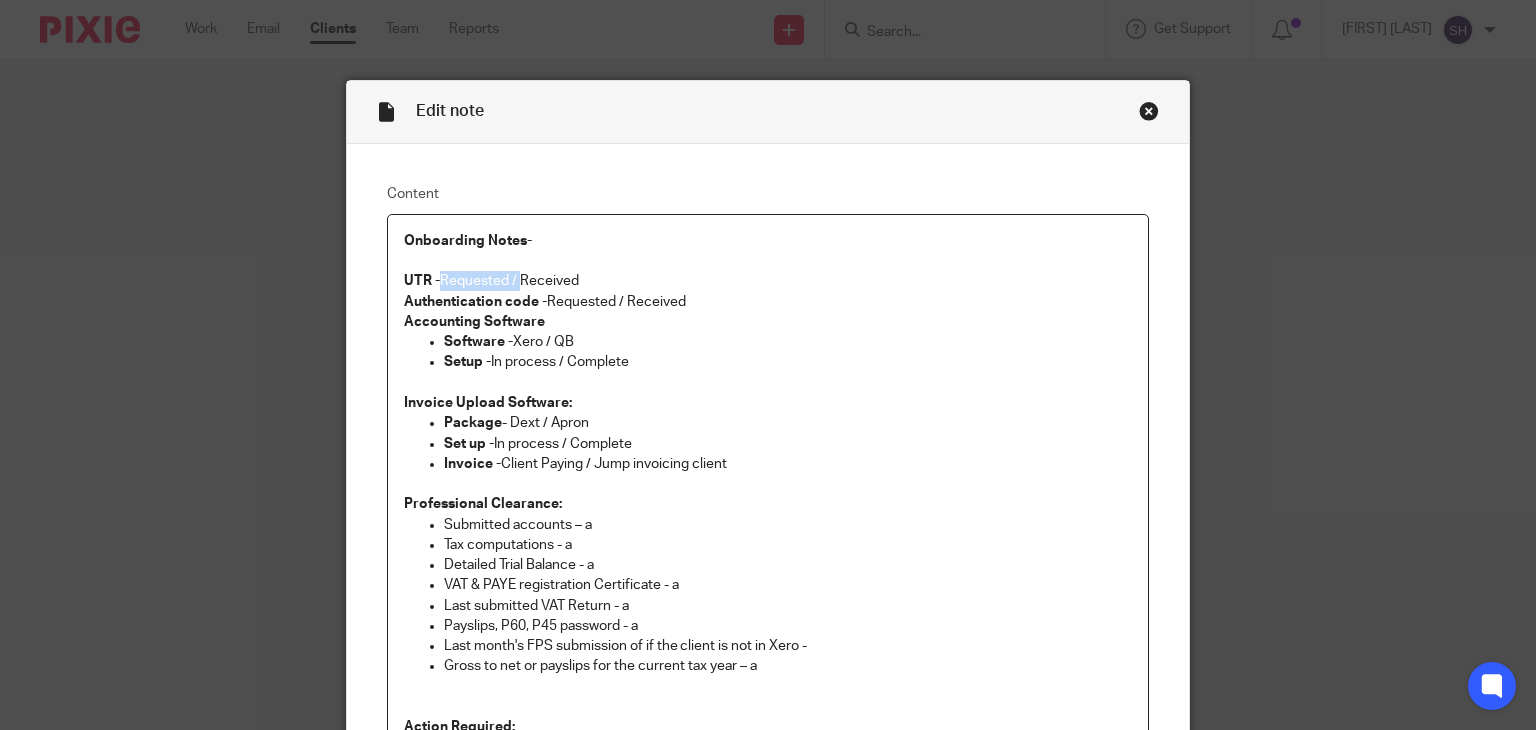 drag, startPoint x: 432, startPoint y: 273, endPoint x: 512, endPoint y: 280, distance: 80.305664 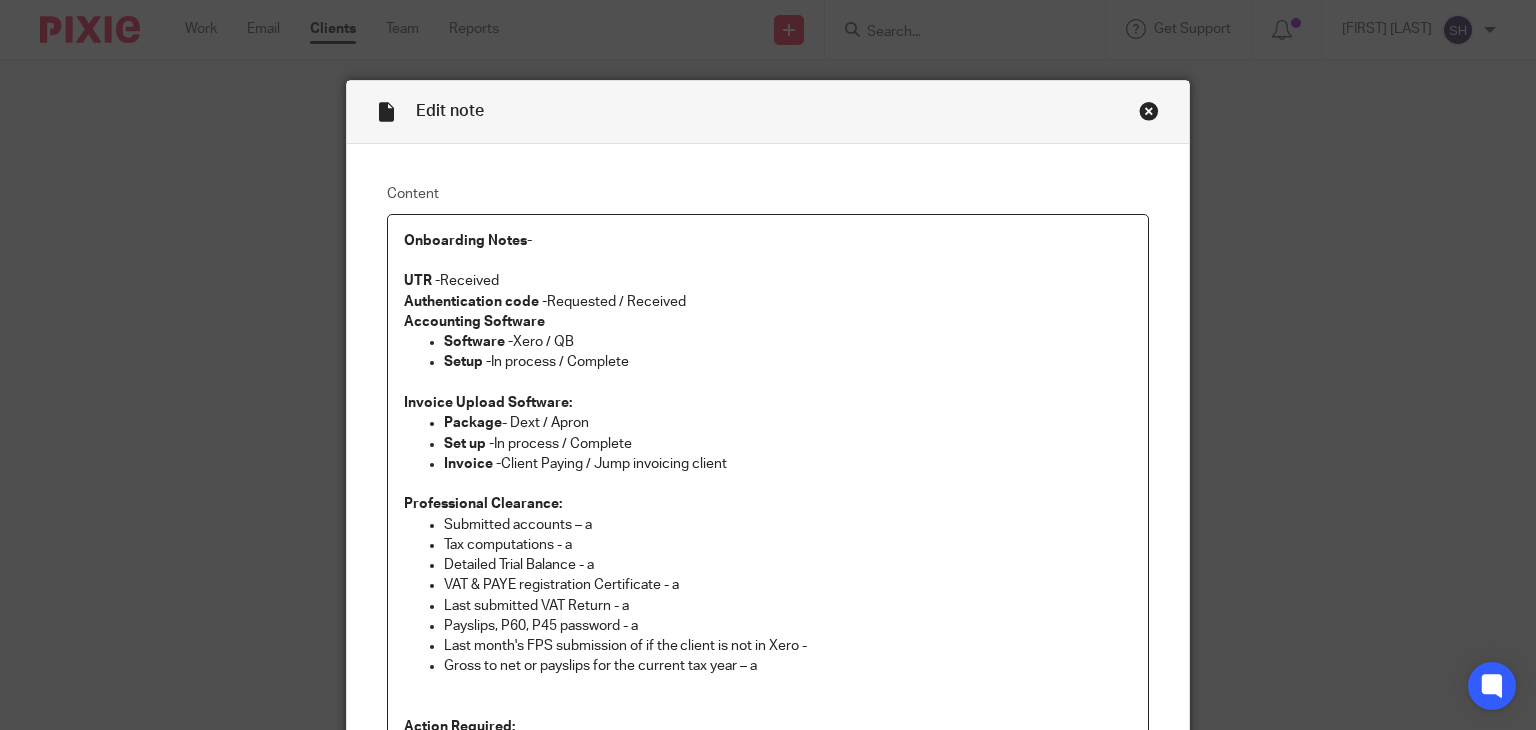 type 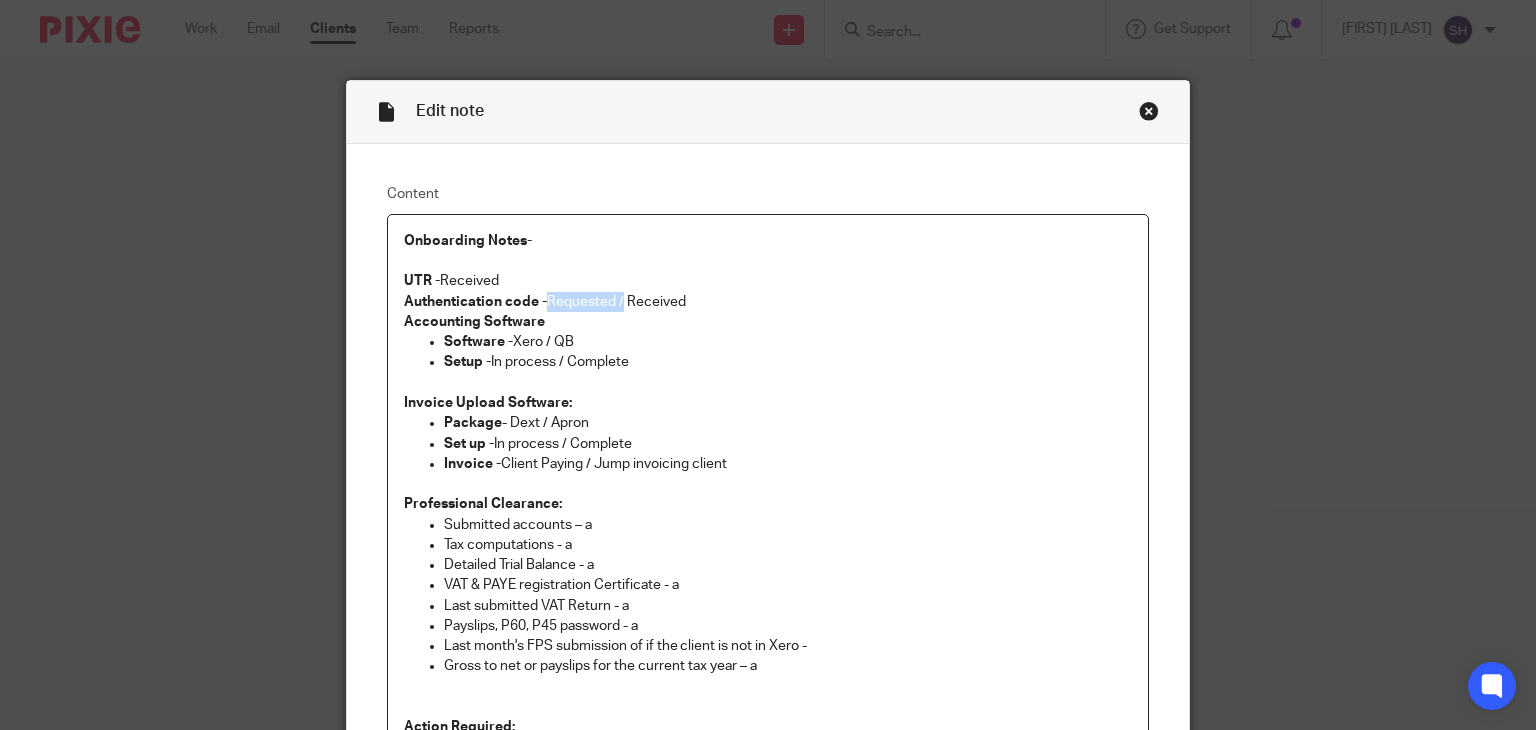 drag, startPoint x: 542, startPoint y: 300, endPoint x: 615, endPoint y: 298, distance: 73.02739 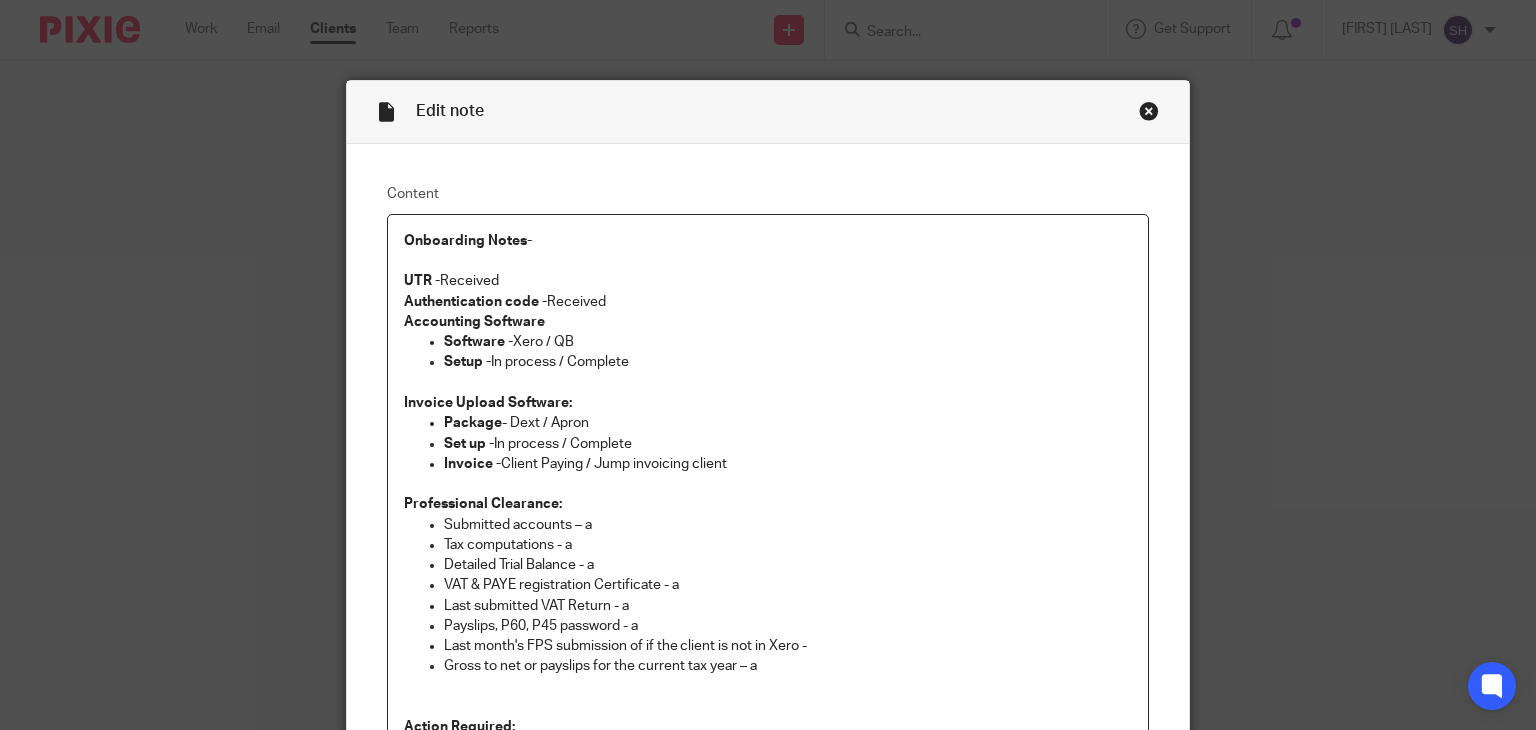 click on "Authentication code -   Received" at bounding box center [768, 302] 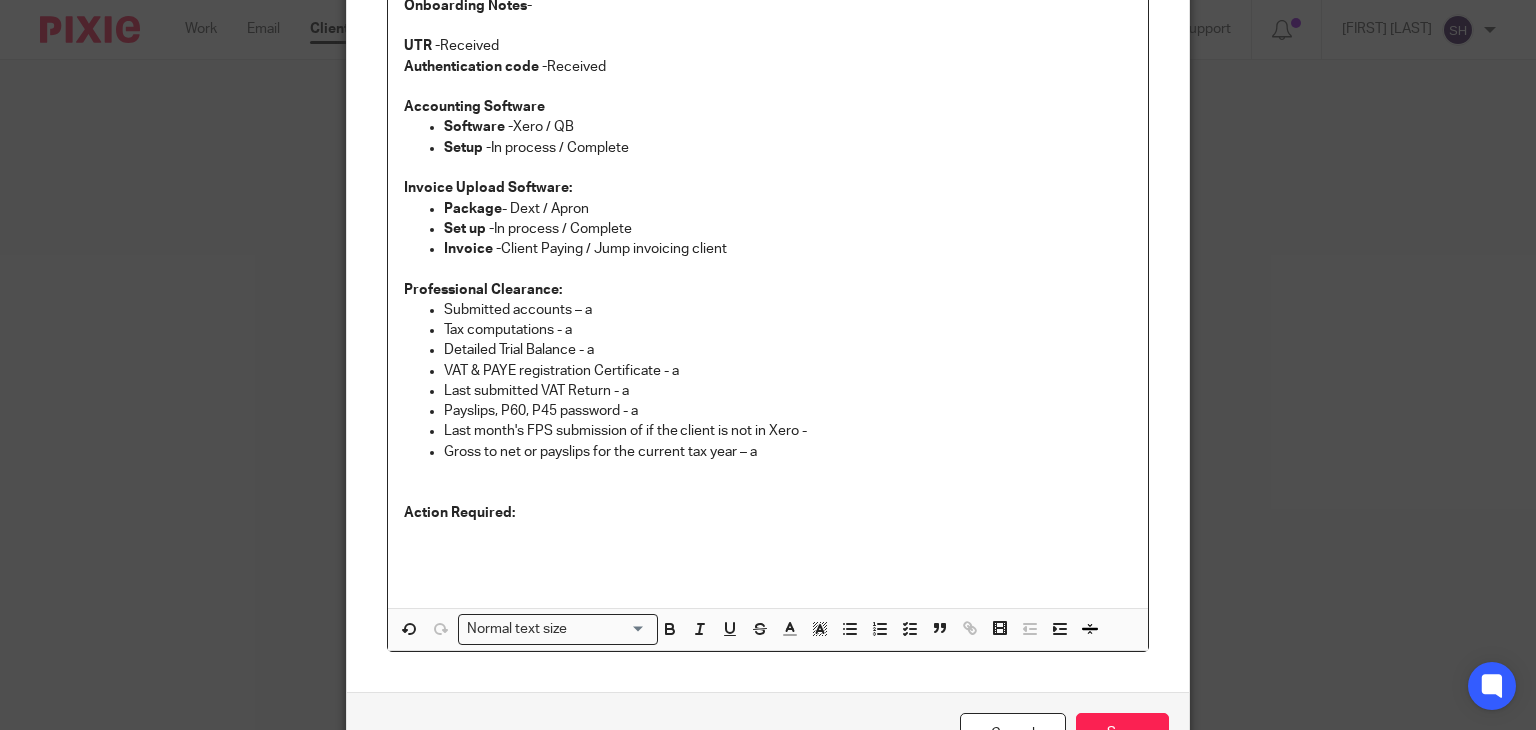 scroll, scrollTop: 236, scrollLeft: 0, axis: vertical 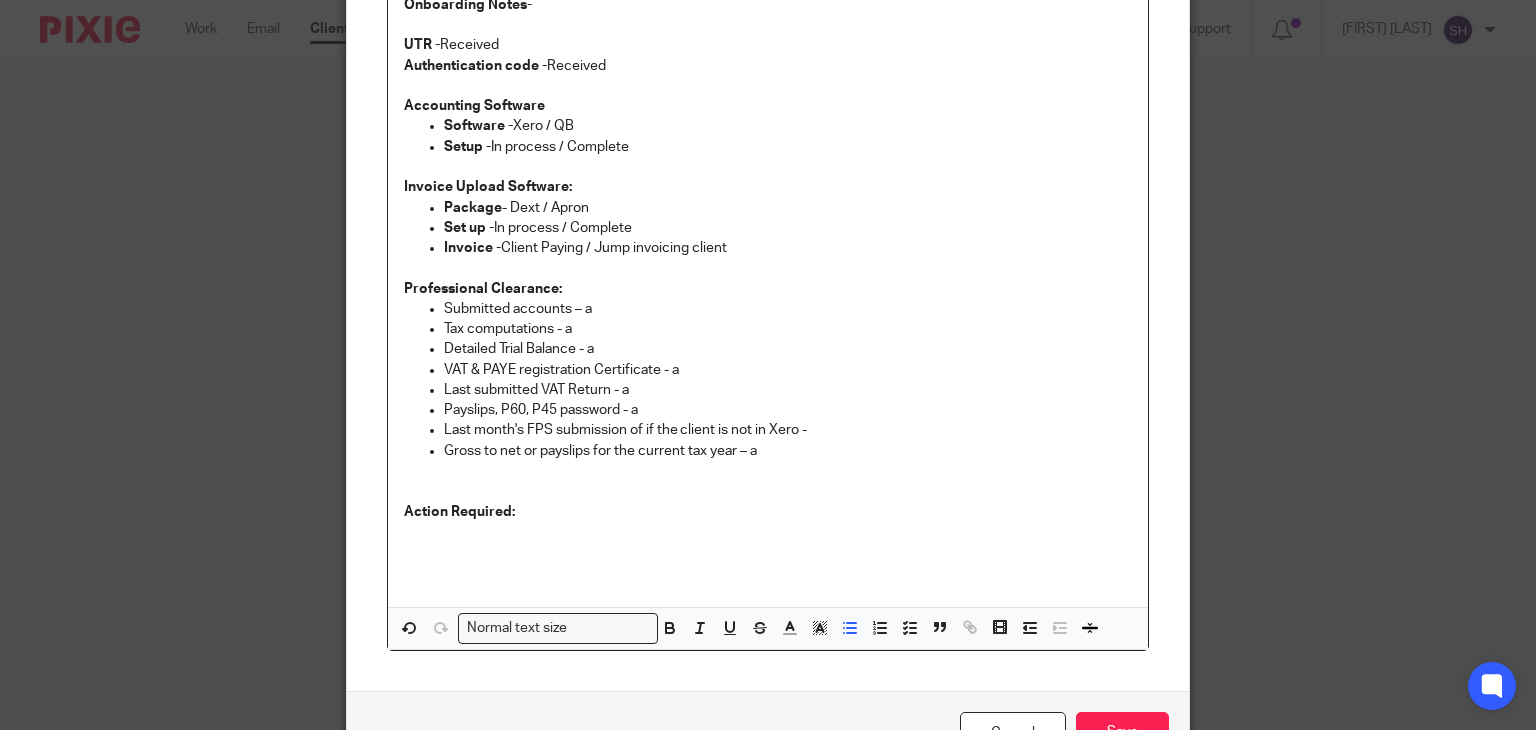 click on "Software -  Xero / QB" at bounding box center [788, 126] 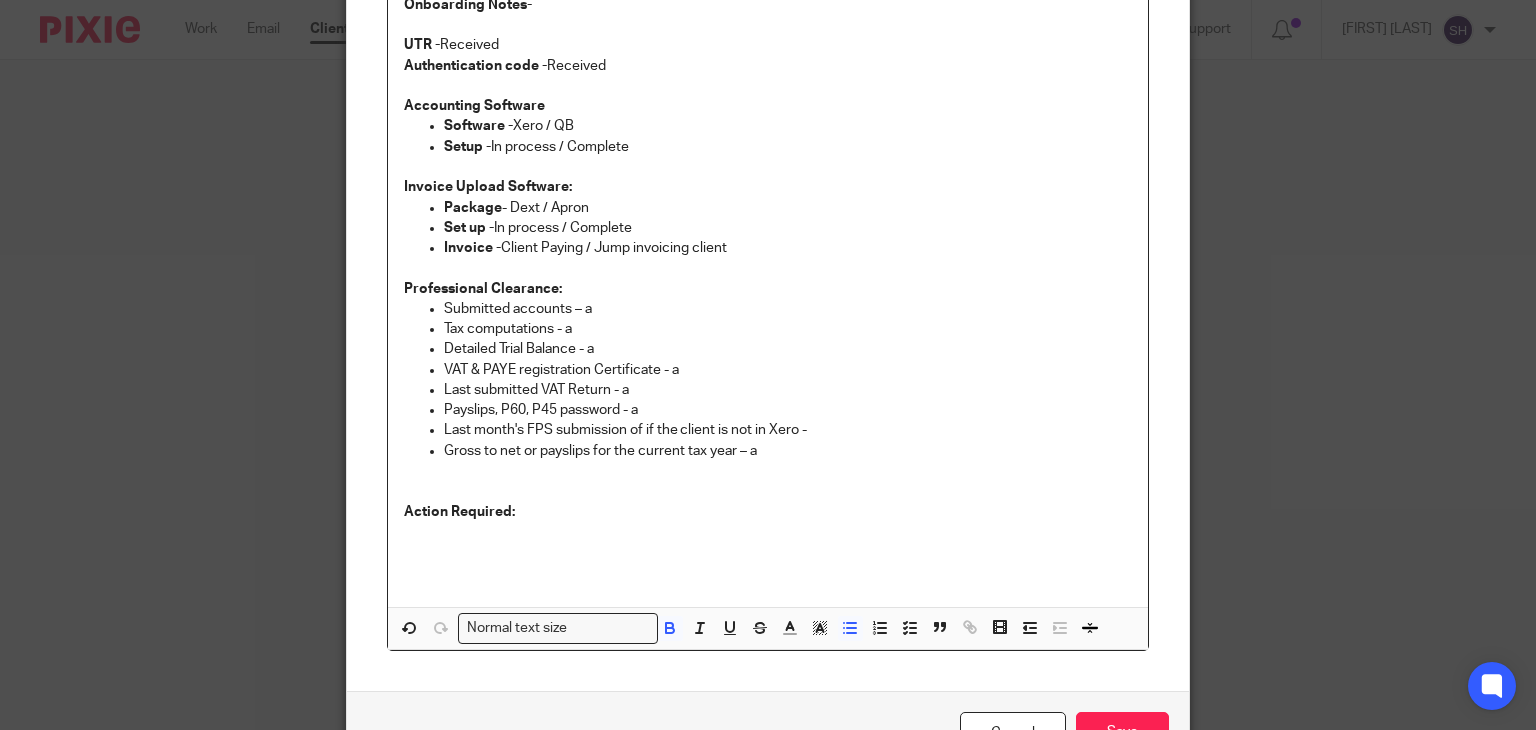 click on "Software -  Xero / QB" at bounding box center (788, 126) 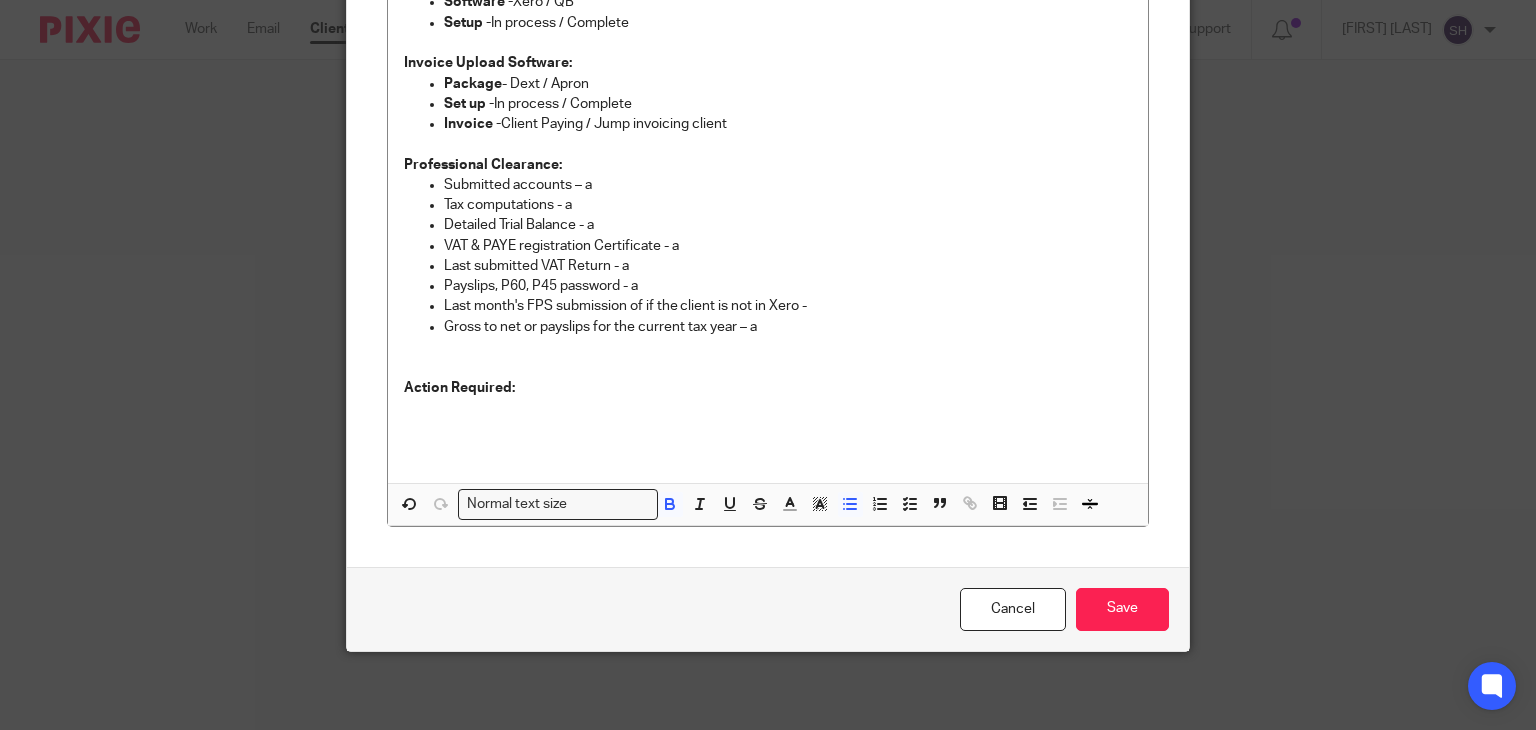 click on "Cancel
Save" at bounding box center [768, 609] 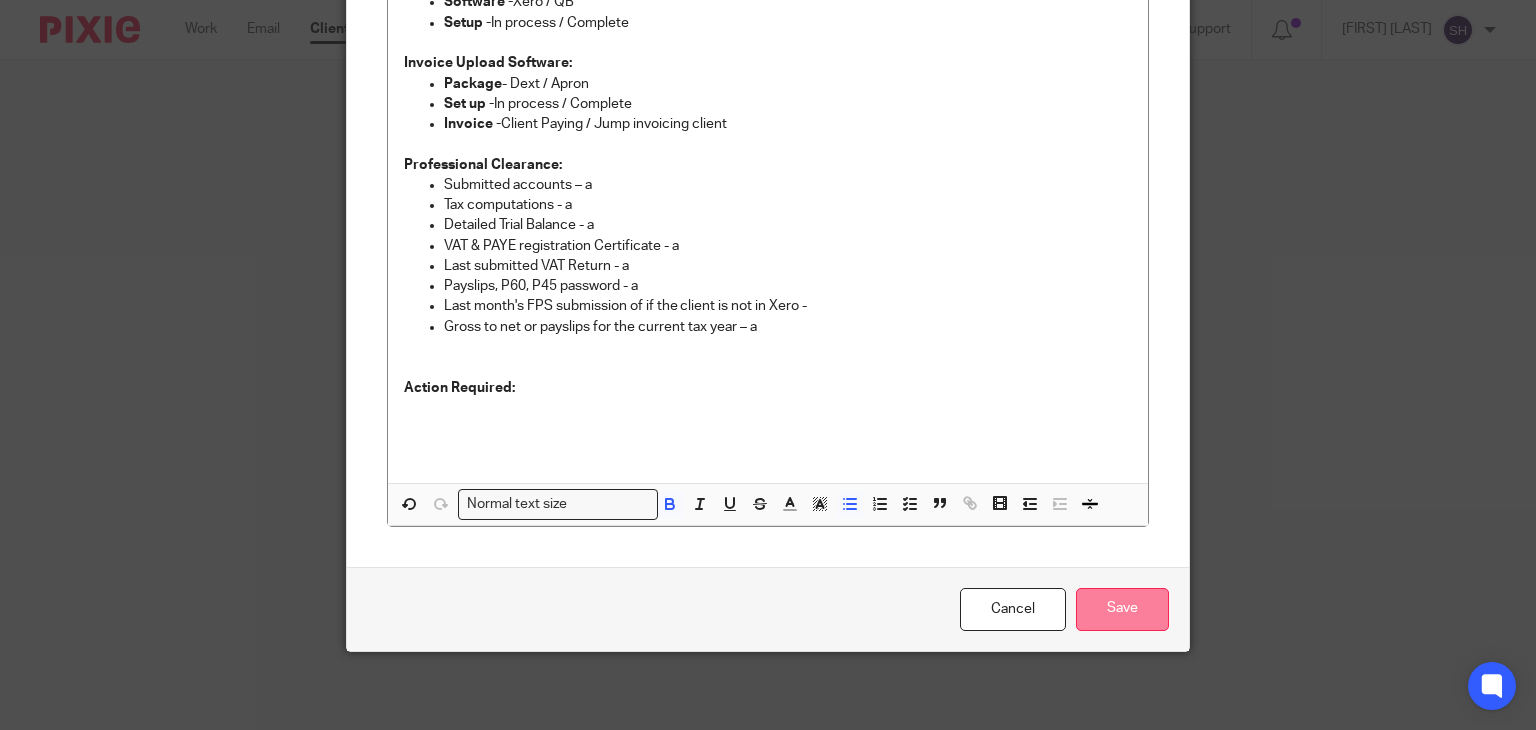 click on "Save" at bounding box center [1122, 609] 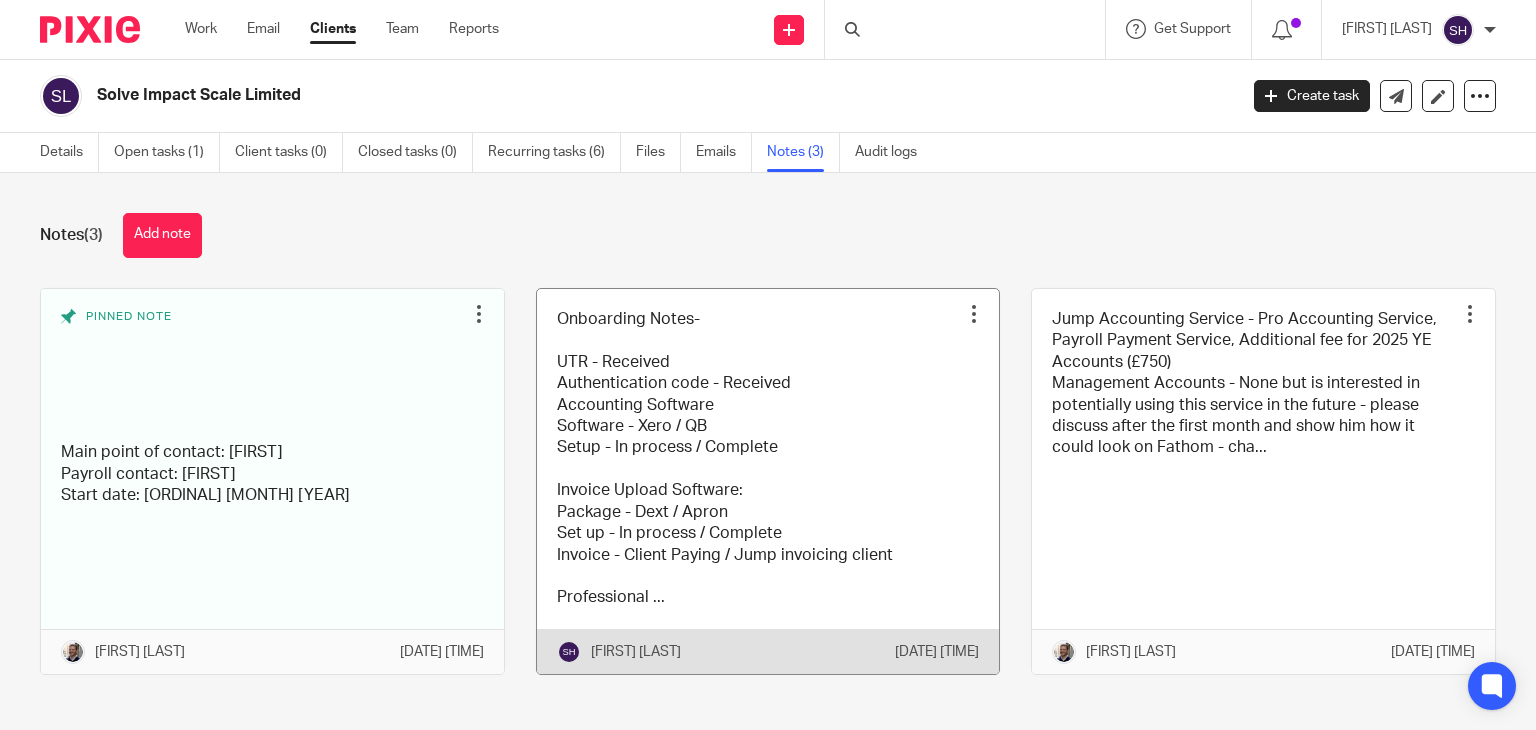 scroll, scrollTop: 0, scrollLeft: 0, axis: both 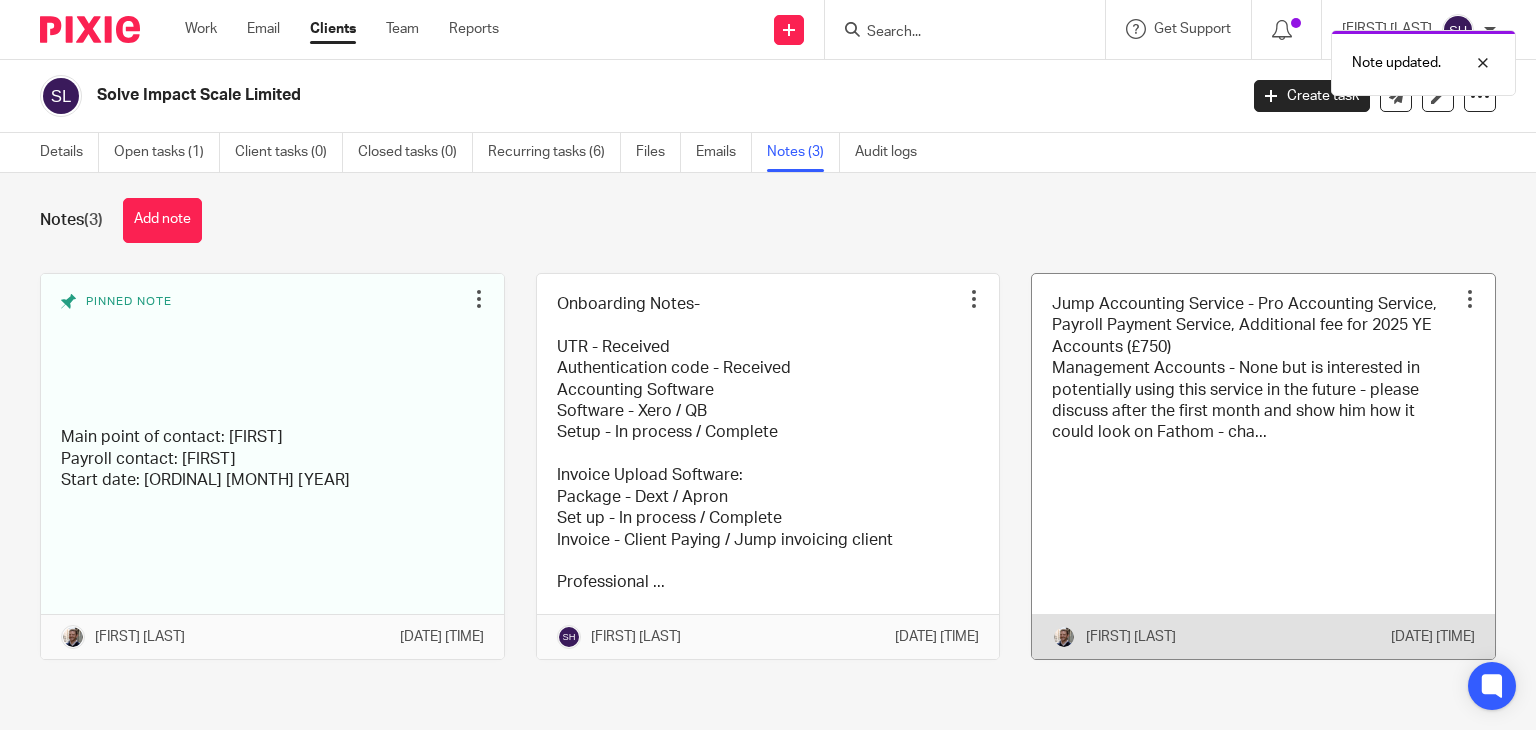 click at bounding box center (1263, 466) 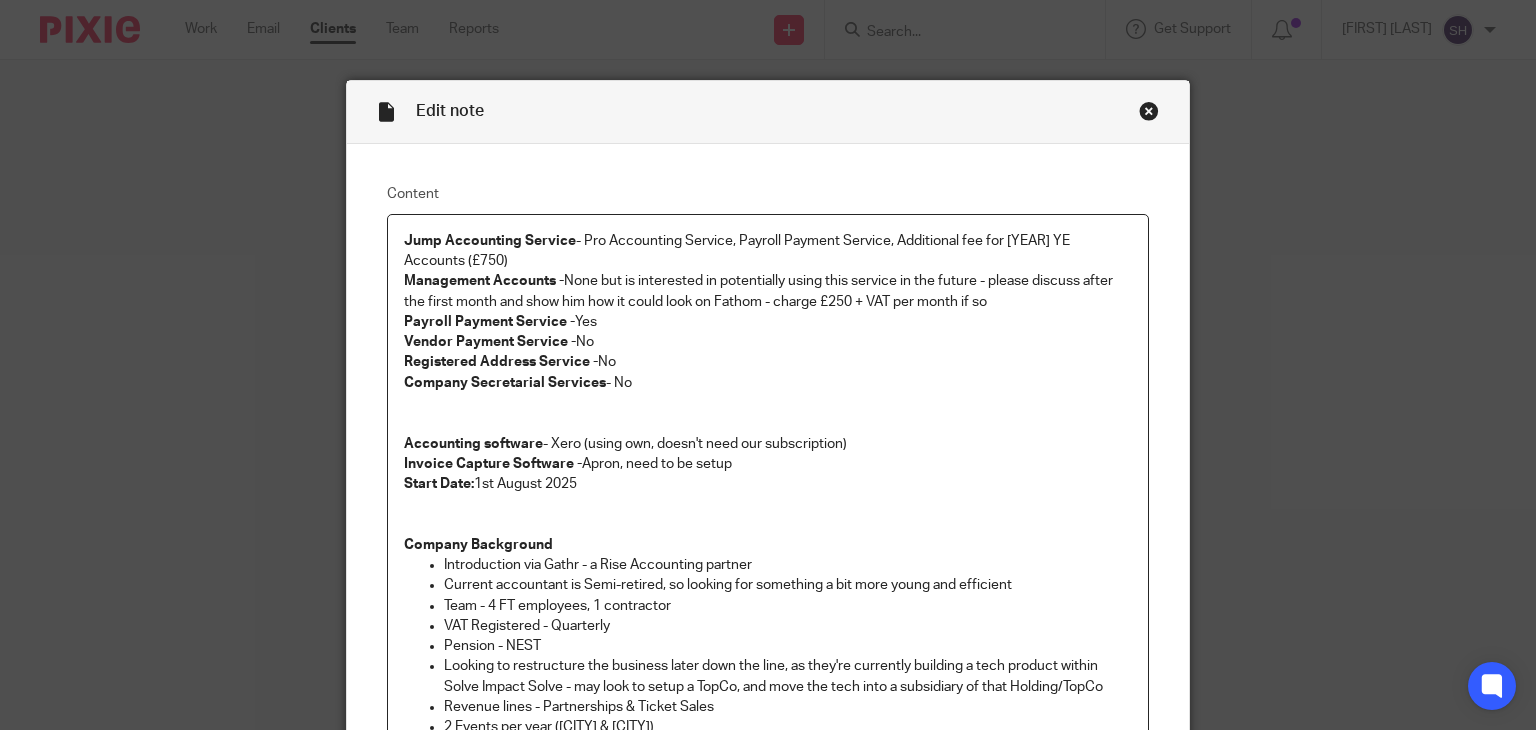 scroll, scrollTop: 0, scrollLeft: 0, axis: both 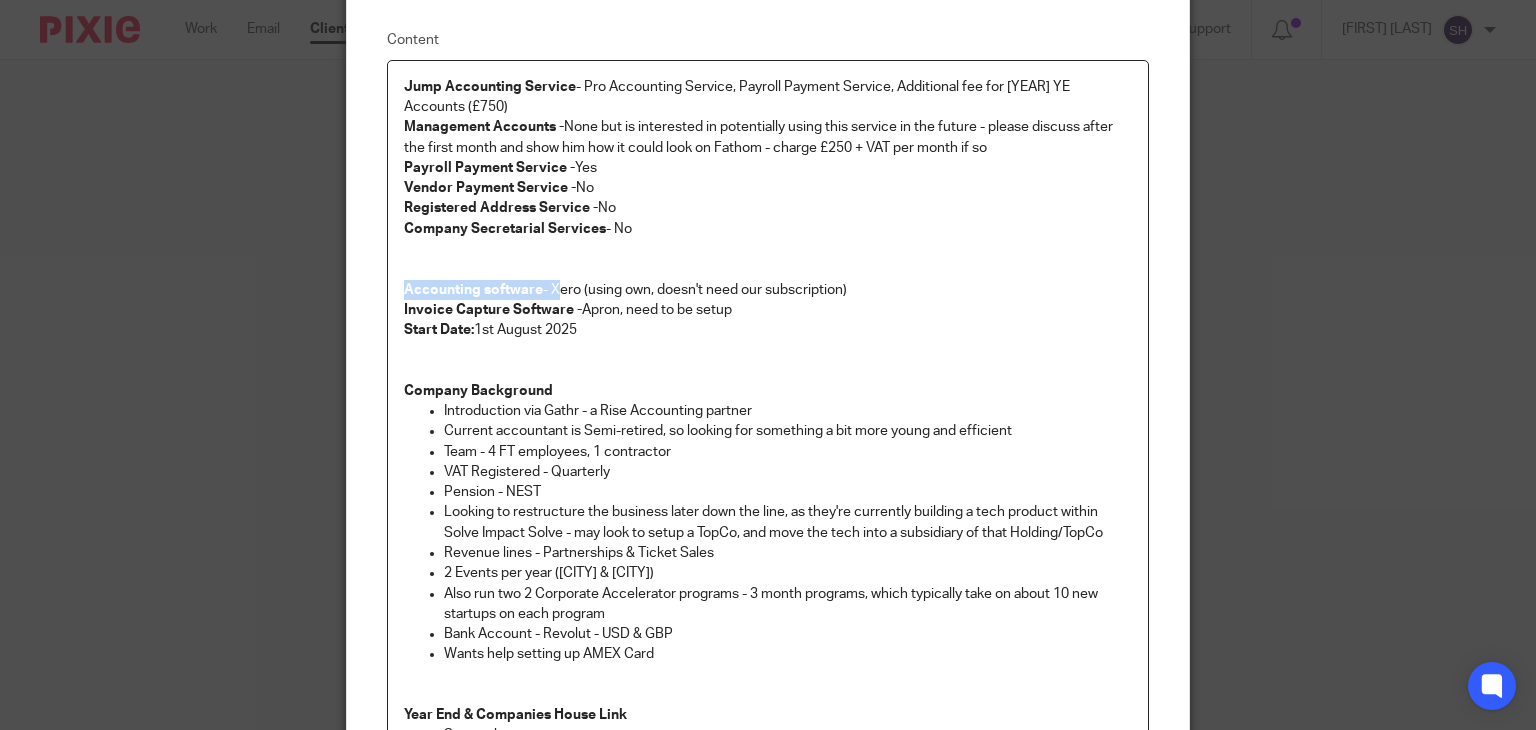 drag, startPoint x: 547, startPoint y: 279, endPoint x: 820, endPoint y: 276, distance: 273.01648 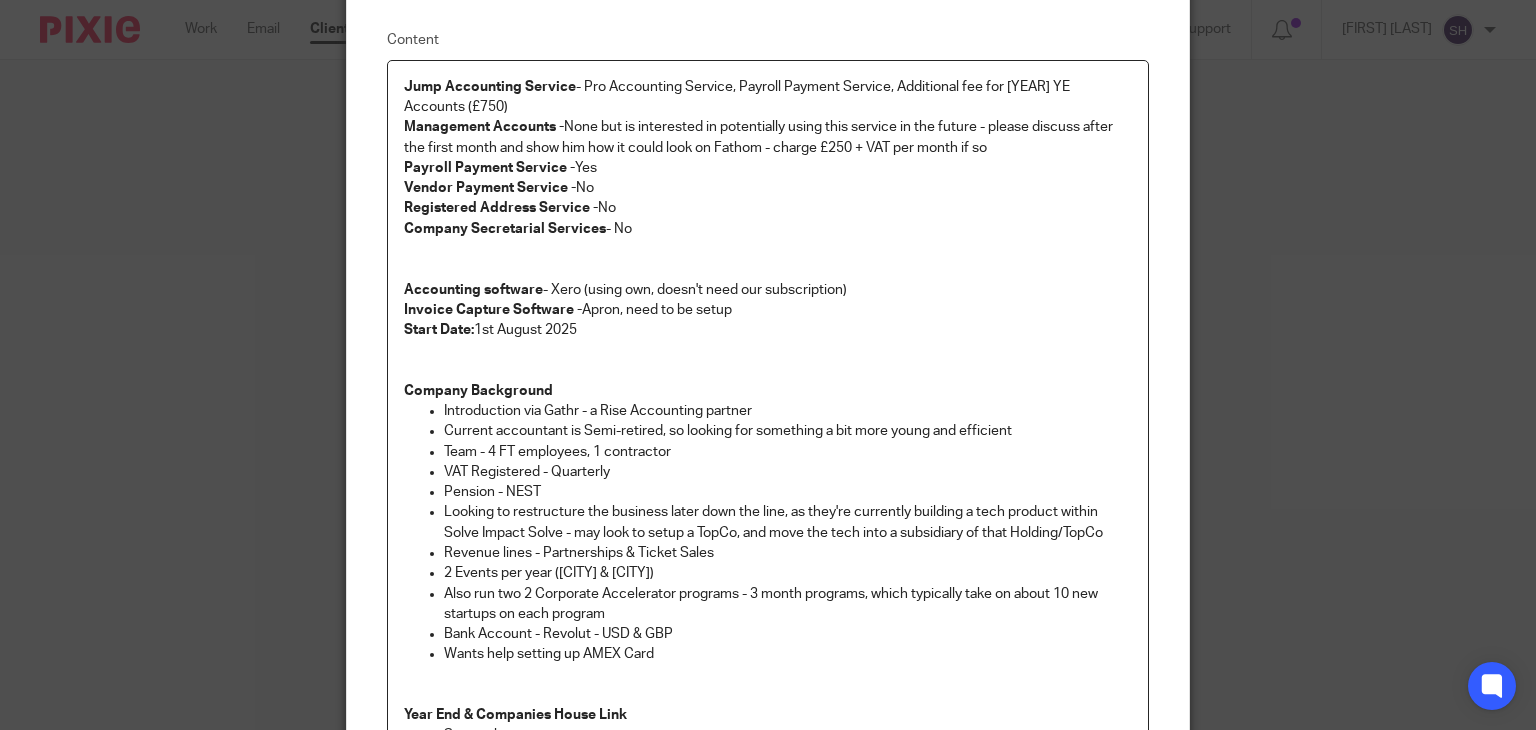 drag, startPoint x: 547, startPoint y: 281, endPoint x: 851, endPoint y: 295, distance: 304.3222 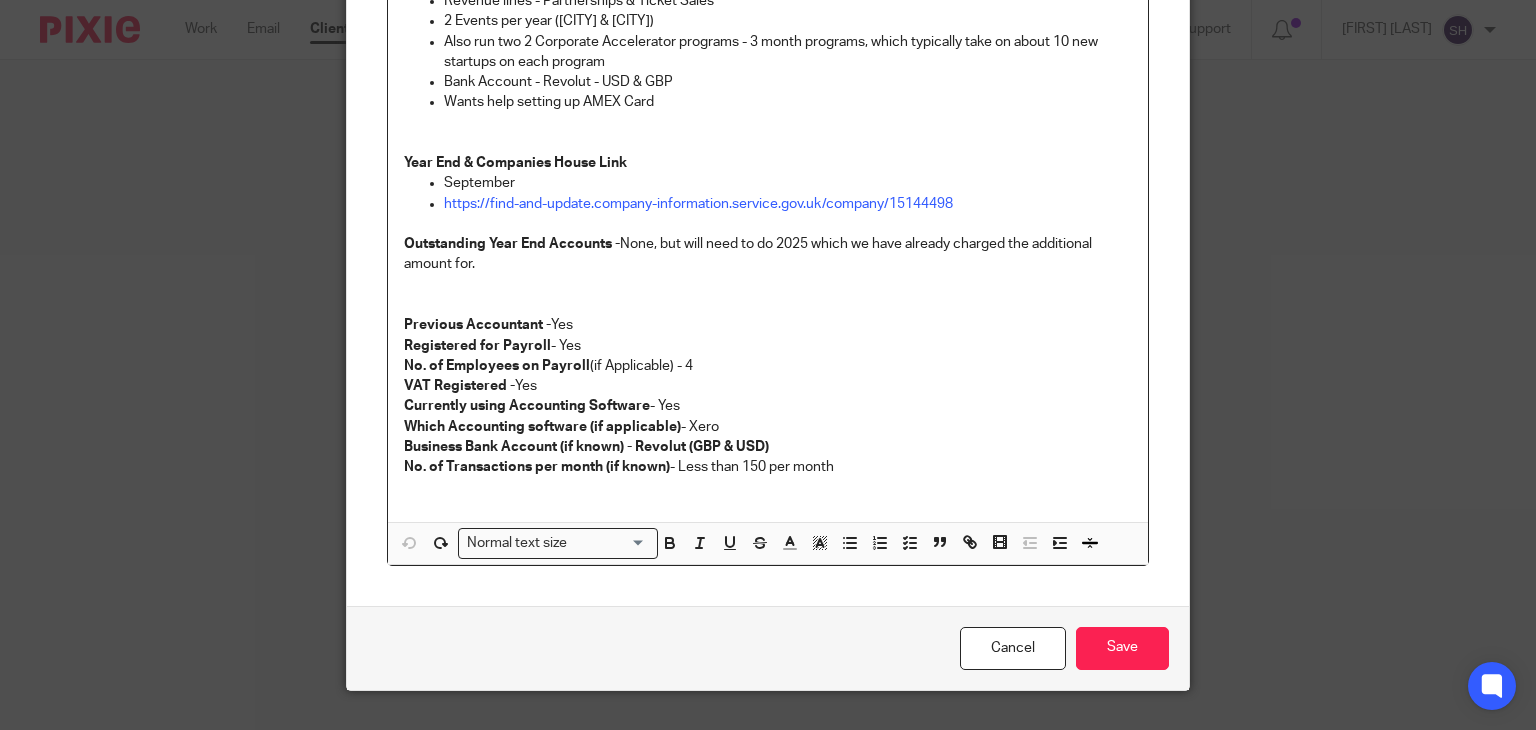 scroll, scrollTop: 716, scrollLeft: 0, axis: vertical 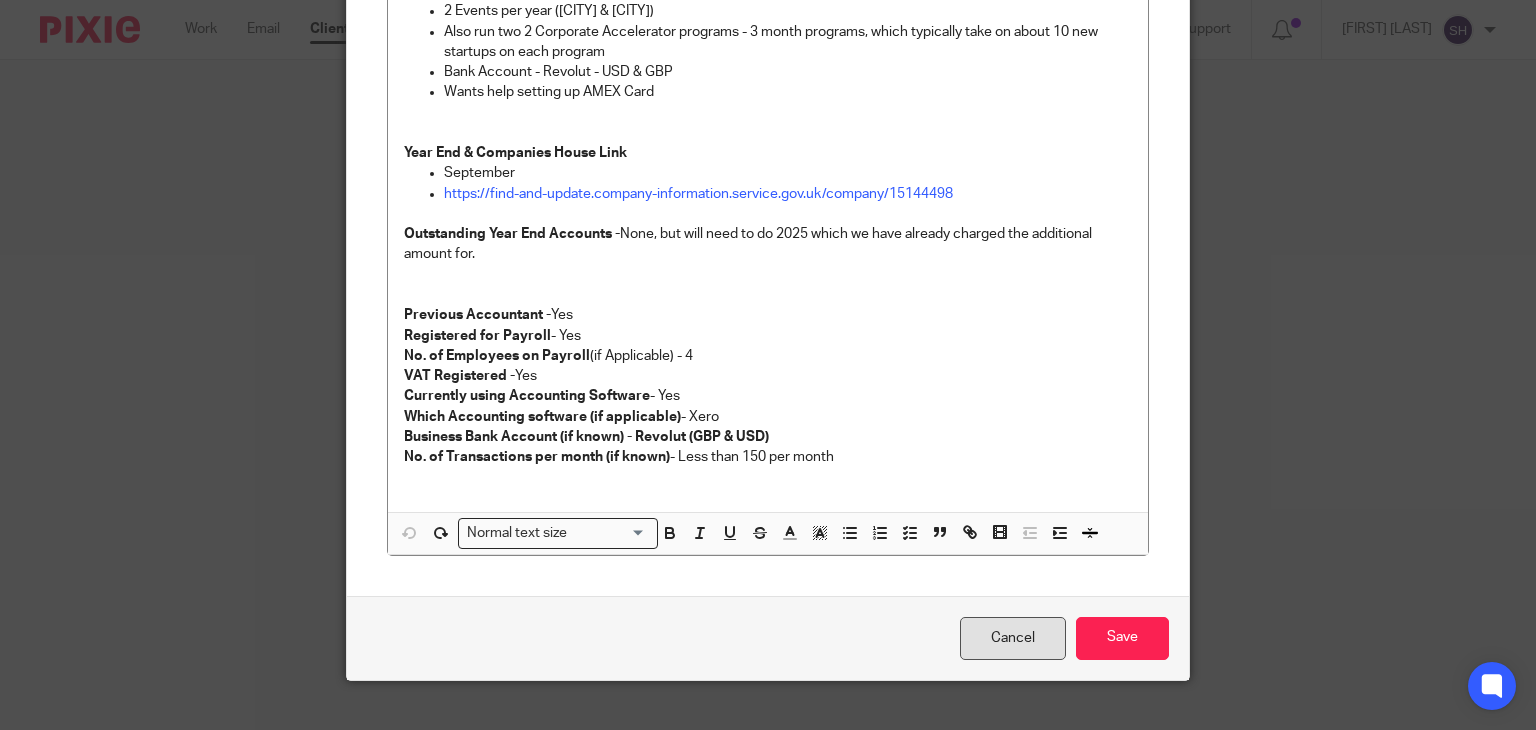click on "Cancel" at bounding box center [1013, 638] 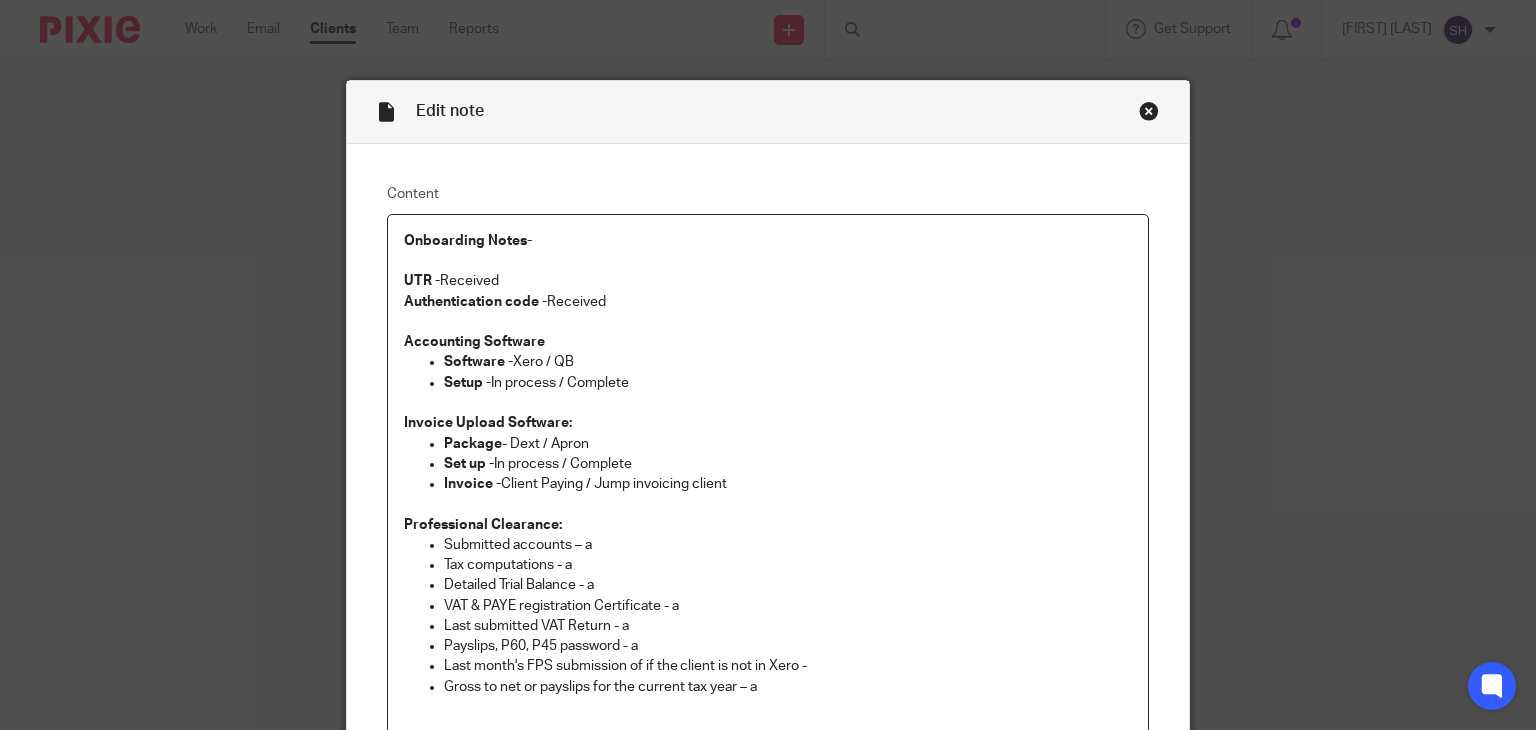 scroll, scrollTop: 0, scrollLeft: 0, axis: both 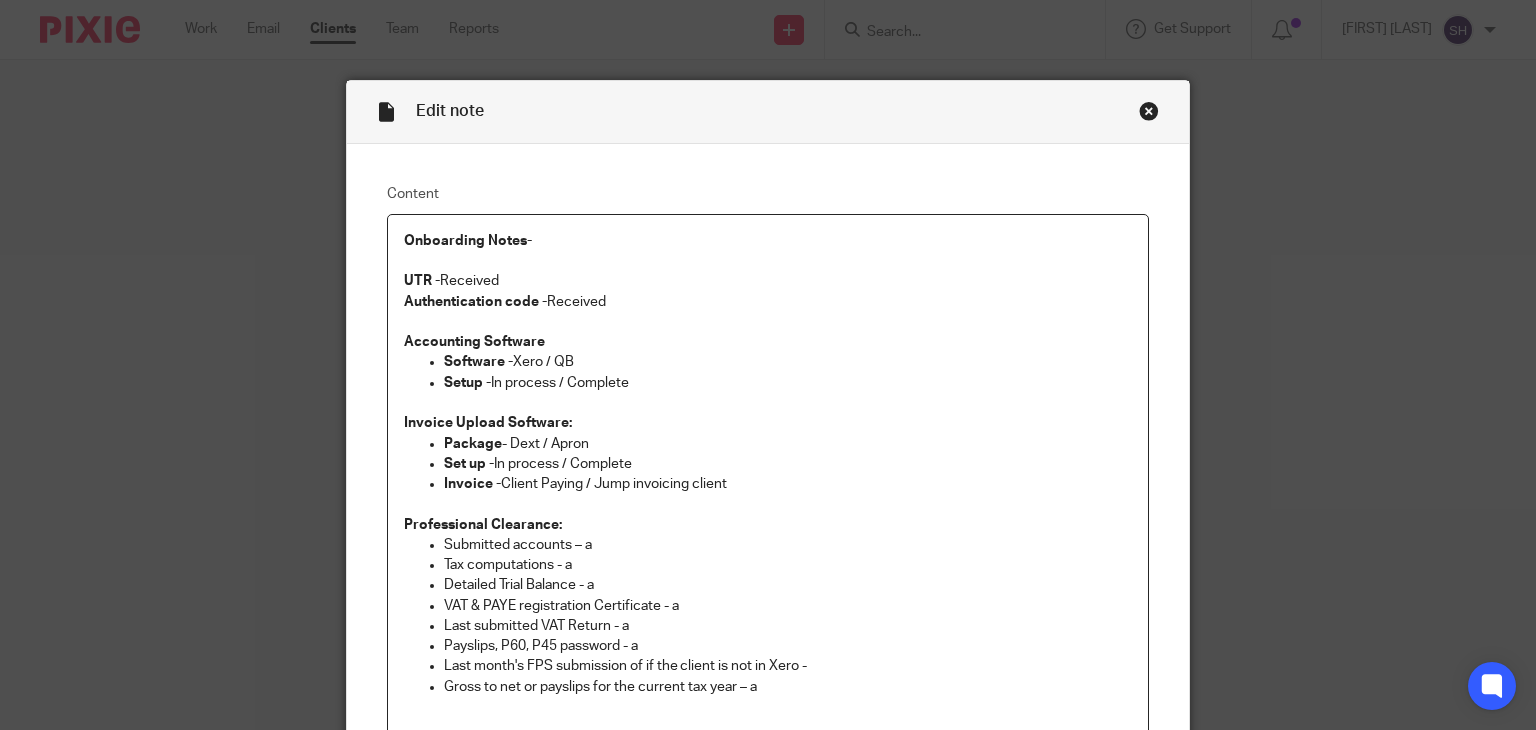 drag, startPoint x: 540, startPoint y: 359, endPoint x: 587, endPoint y: 354, distance: 47.26521 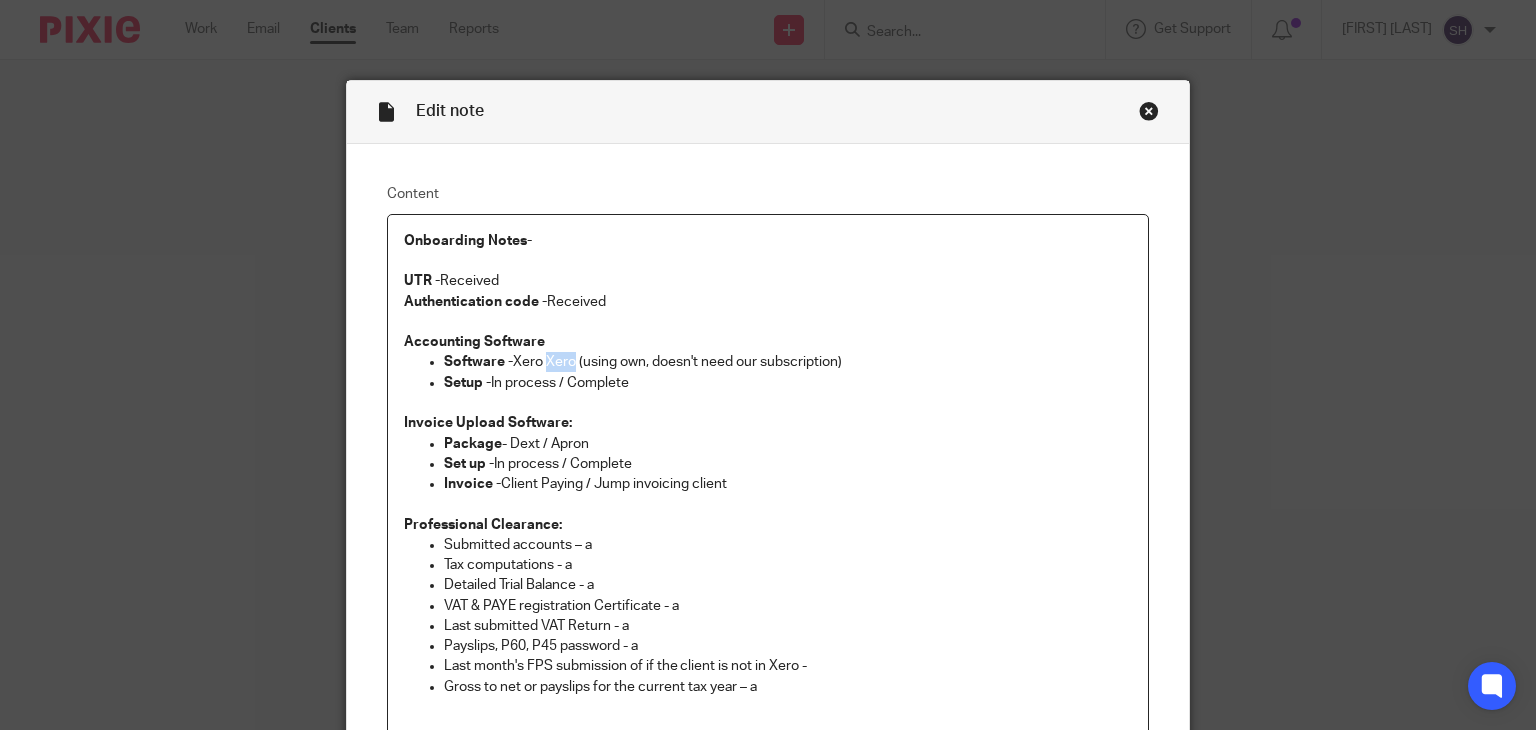 drag, startPoint x: 543, startPoint y: 355, endPoint x: 568, endPoint y: 362, distance: 25.96151 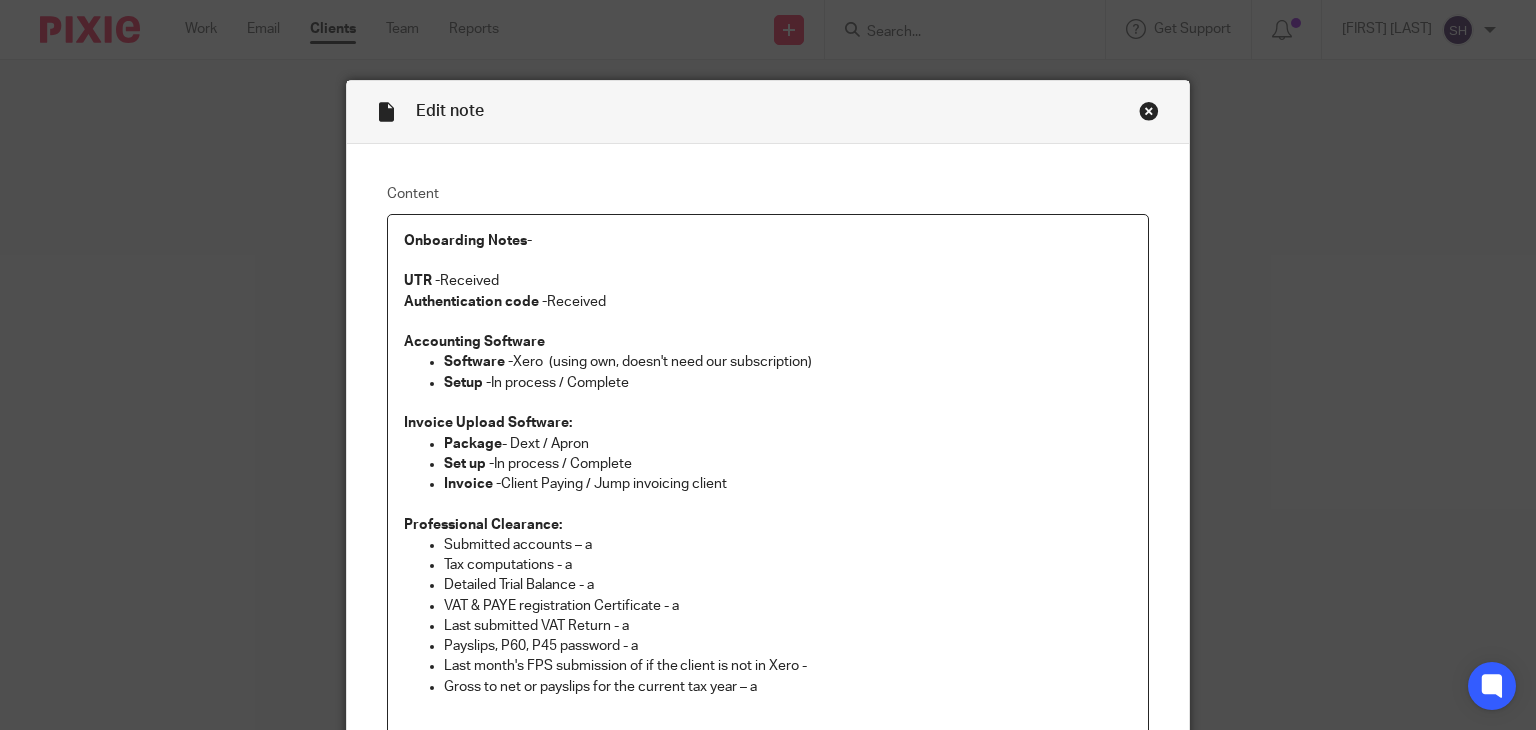 click on "Setup -  In process / Complete" at bounding box center (788, 383) 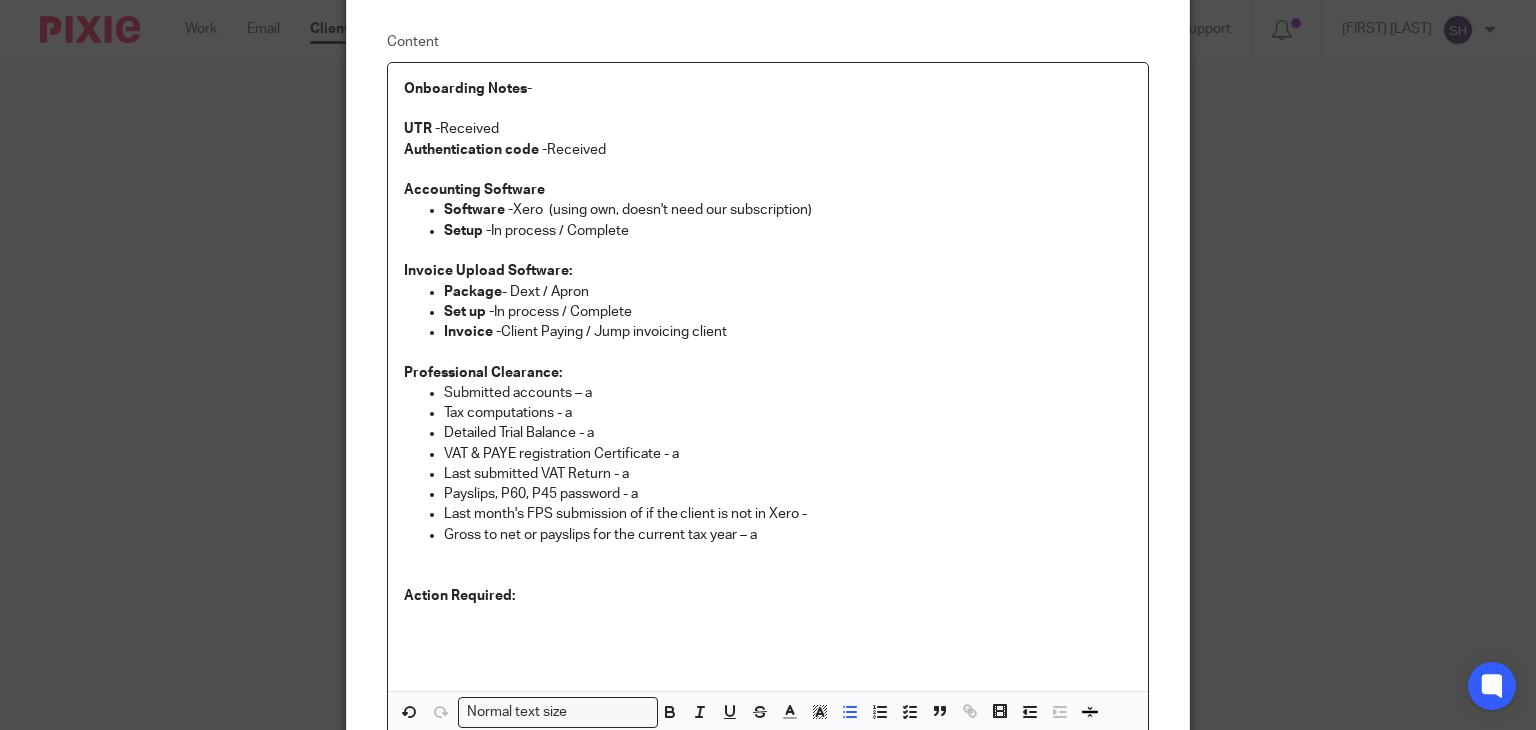 scroll, scrollTop: 152, scrollLeft: 0, axis: vertical 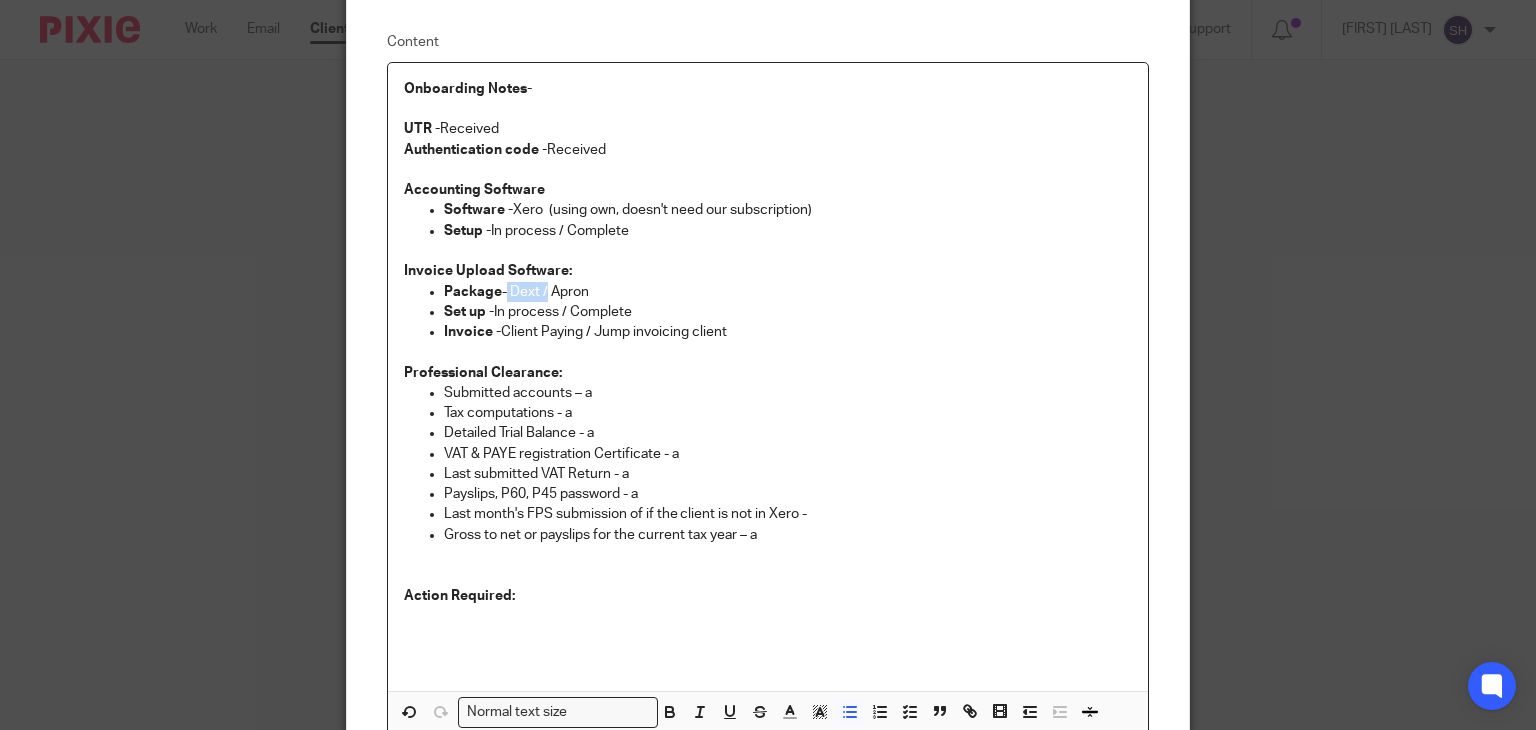 drag, startPoint x: 500, startPoint y: 289, endPoint x: 542, endPoint y: 286, distance: 42.107006 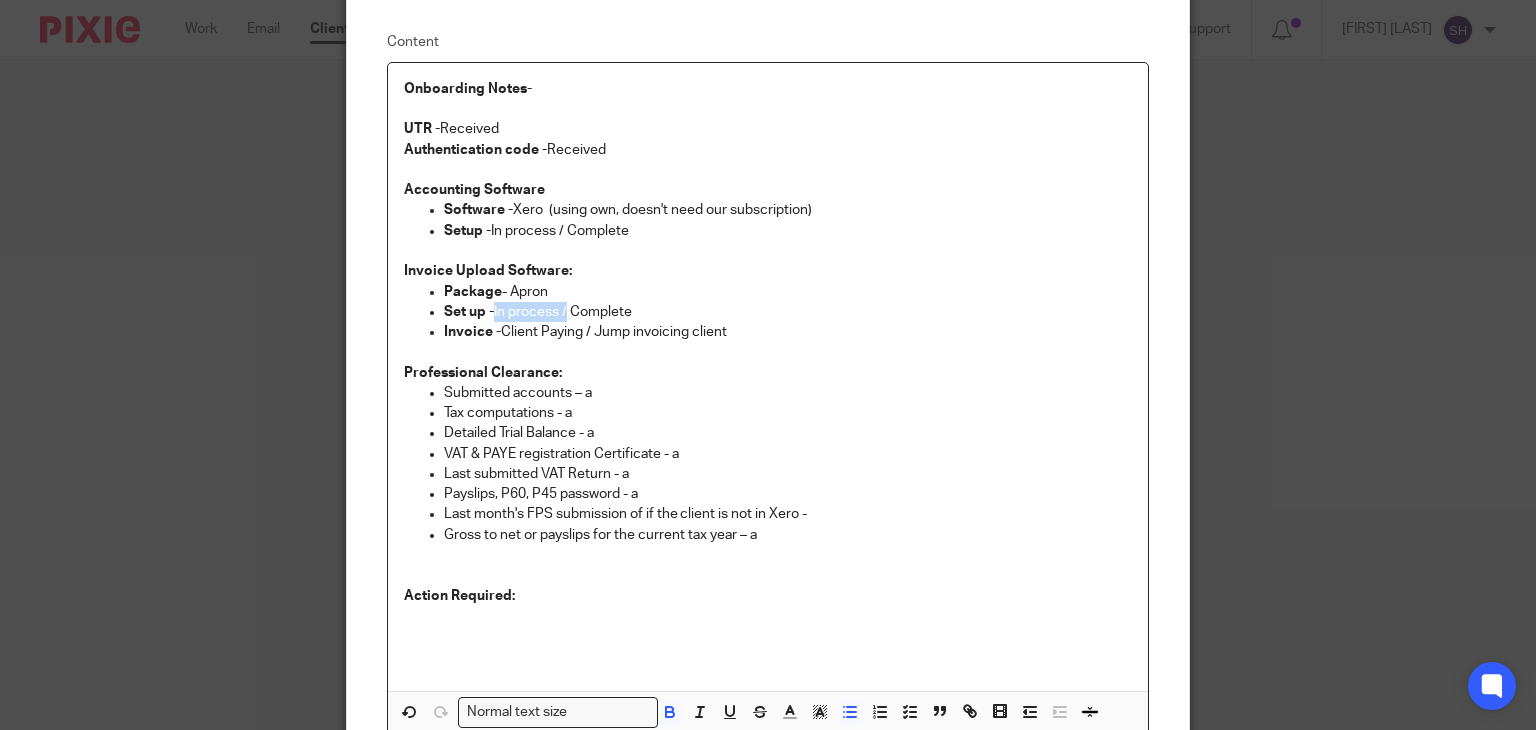 drag, startPoint x: 486, startPoint y: 314, endPoint x: 563, endPoint y: 309, distance: 77.16217 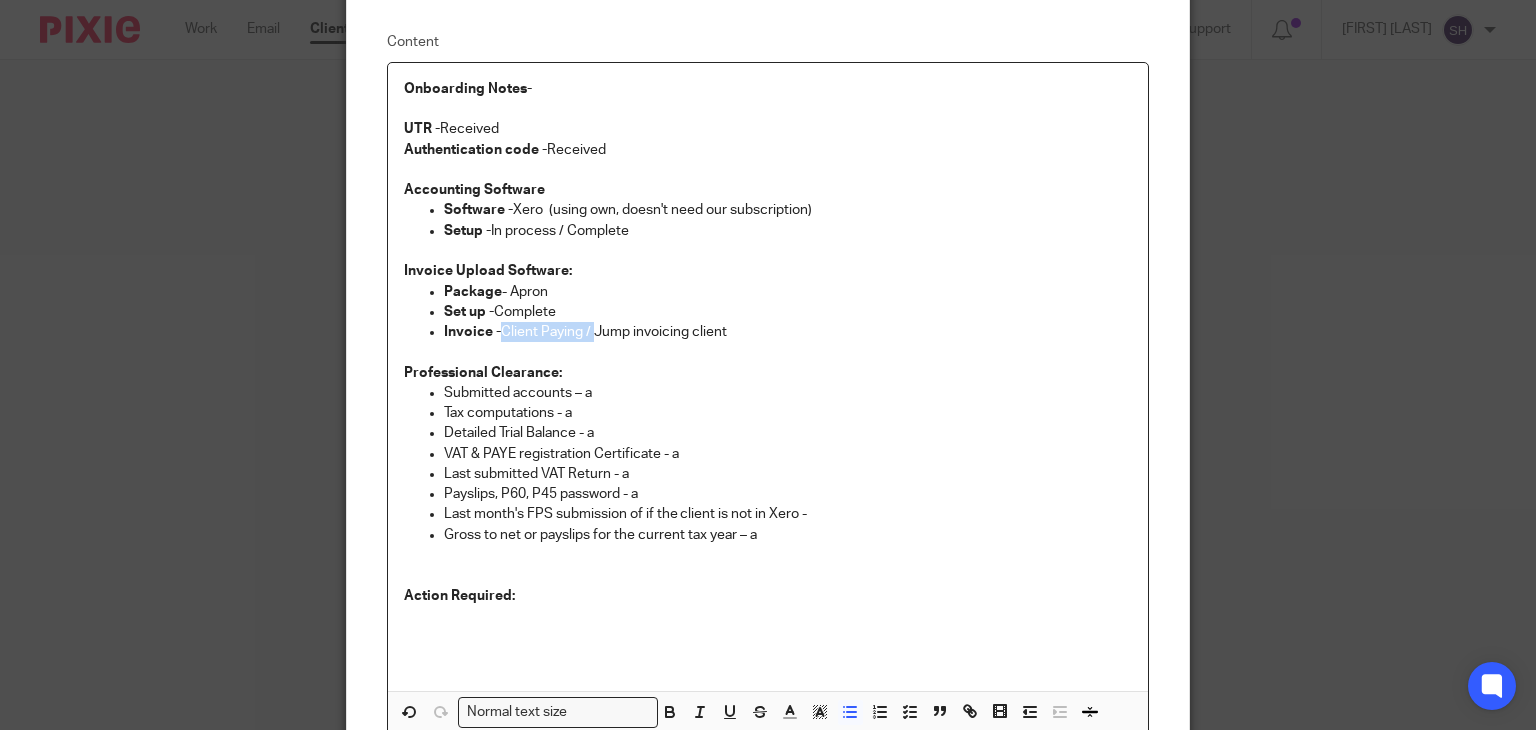 drag, startPoint x: 493, startPoint y: 329, endPoint x: 588, endPoint y: 329, distance: 95 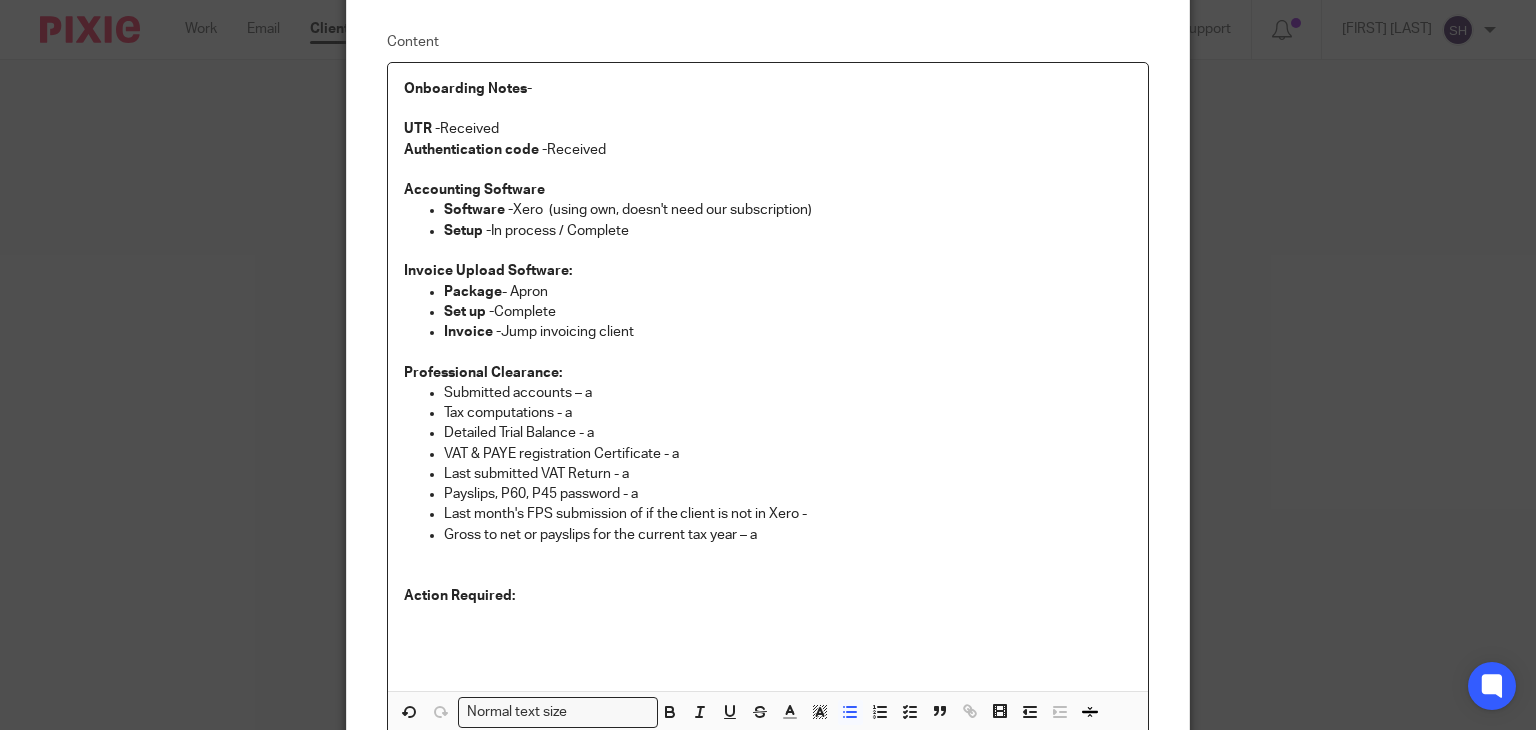 type 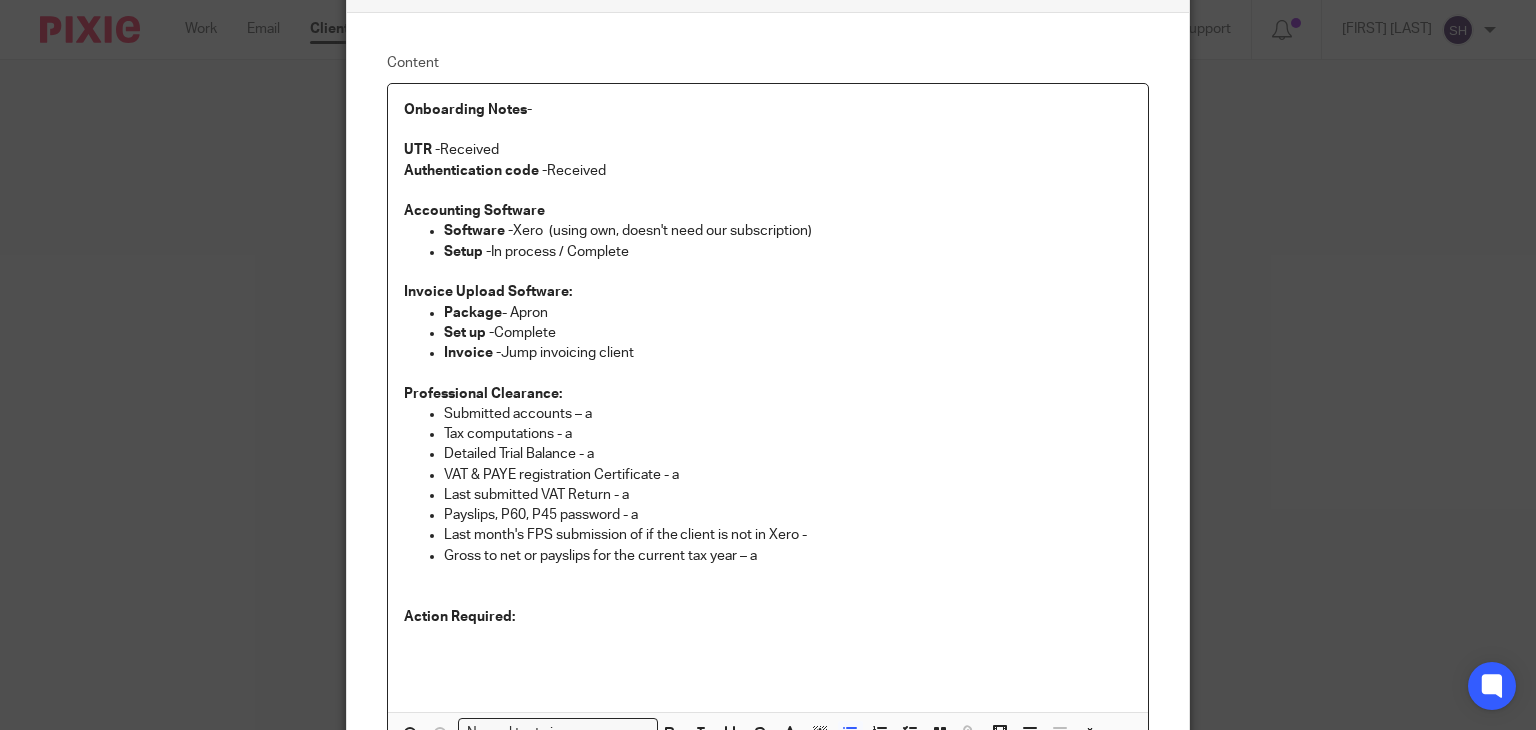 scroll, scrollTop: 140, scrollLeft: 0, axis: vertical 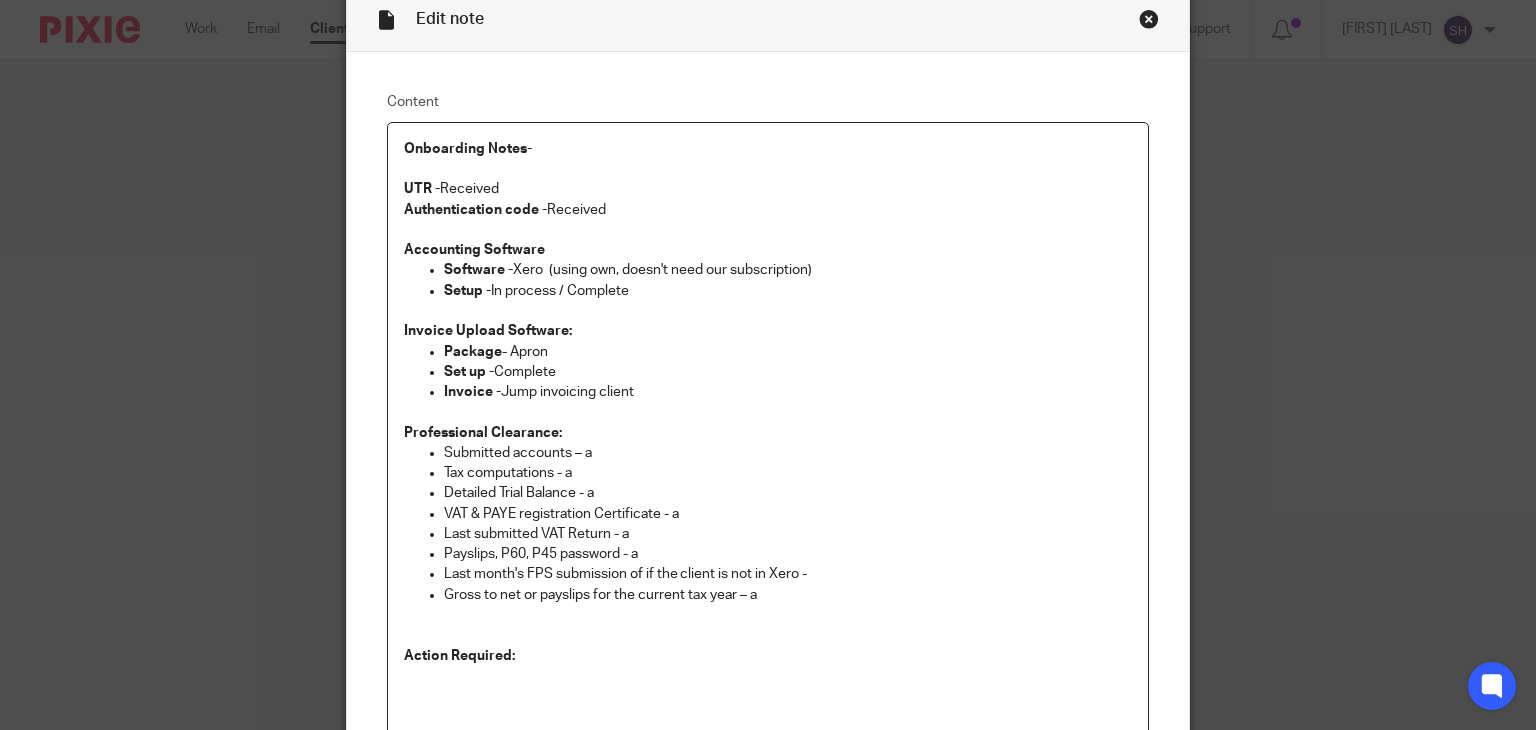 click on "Submitted accounts – a" at bounding box center [788, 453] 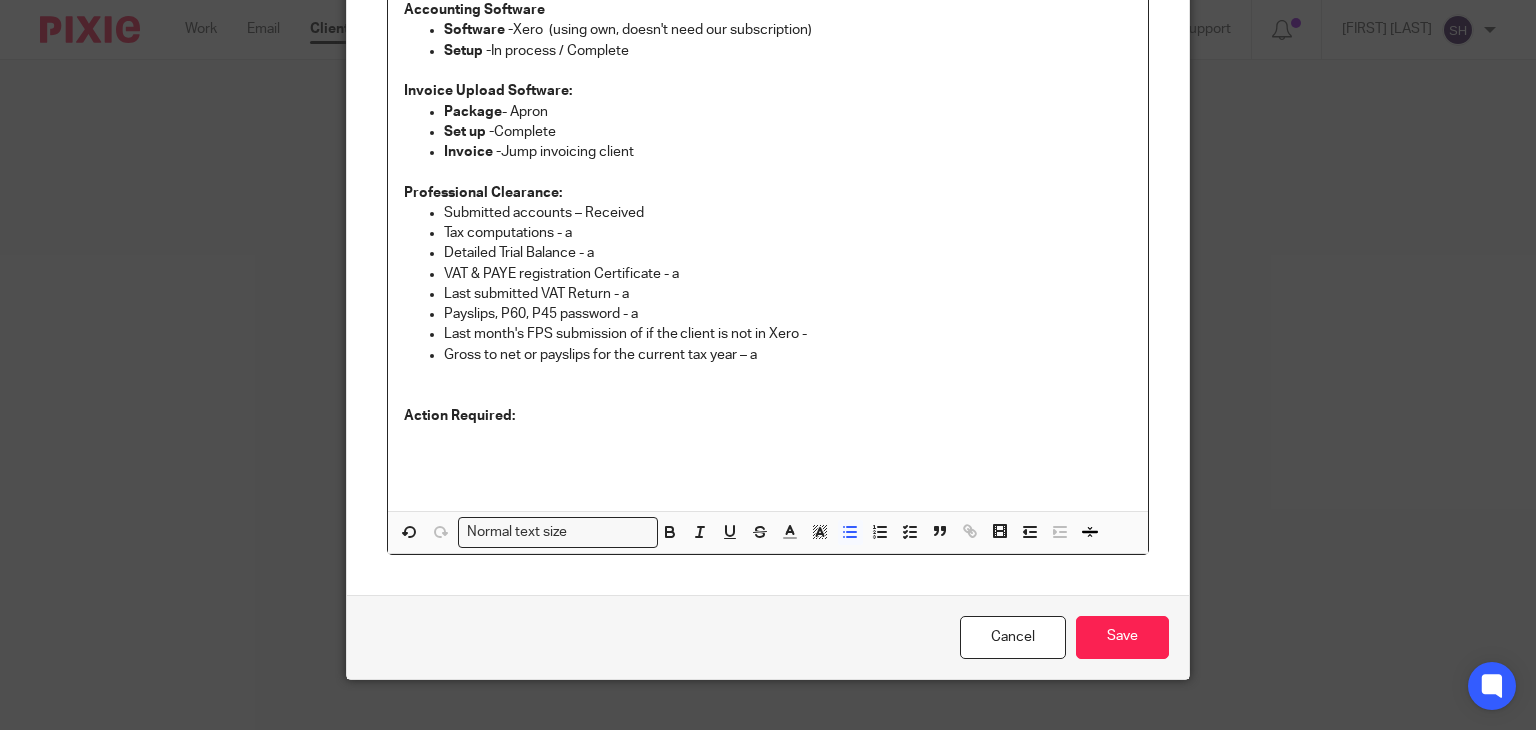scroll, scrollTop: 360, scrollLeft: 0, axis: vertical 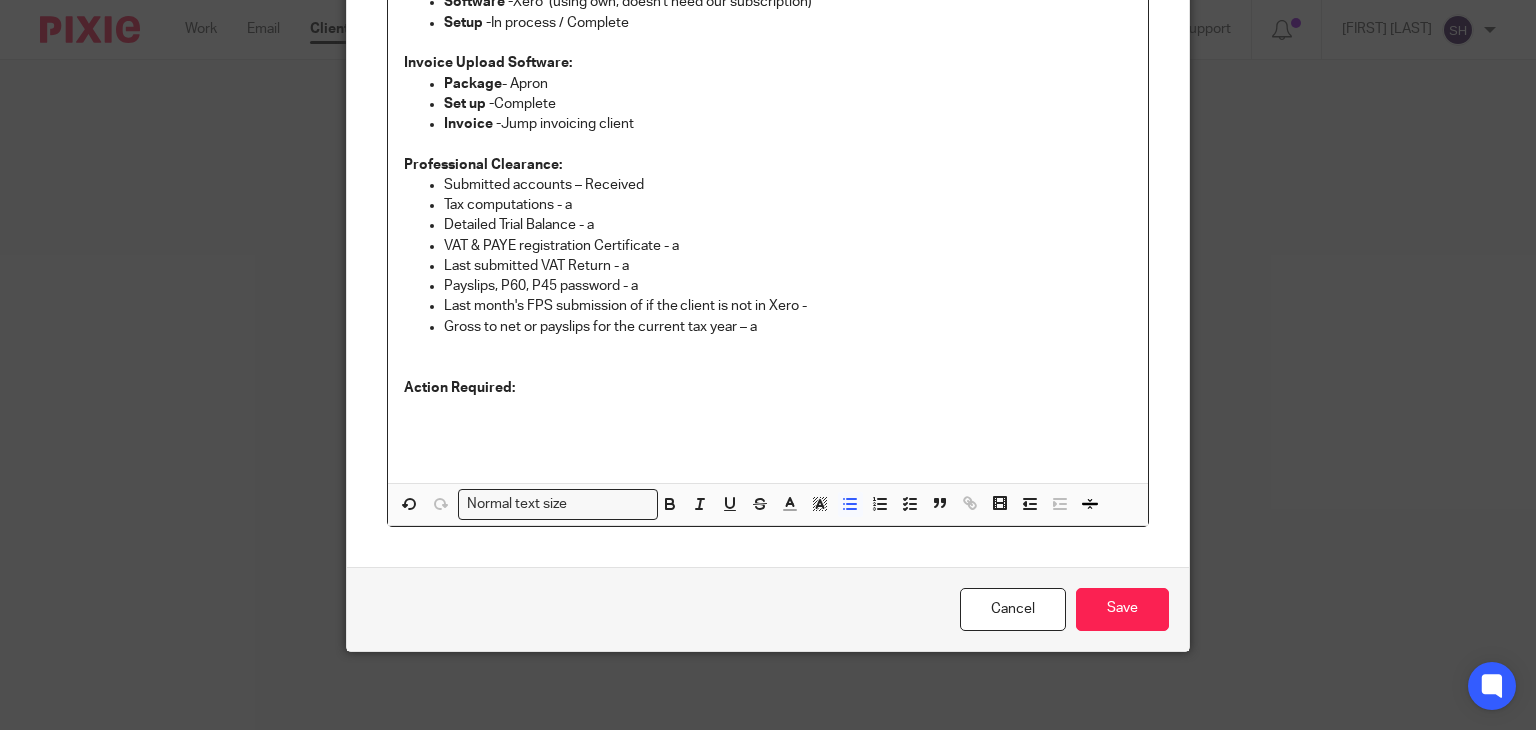 click on "Tax computations - a" at bounding box center [788, 205] 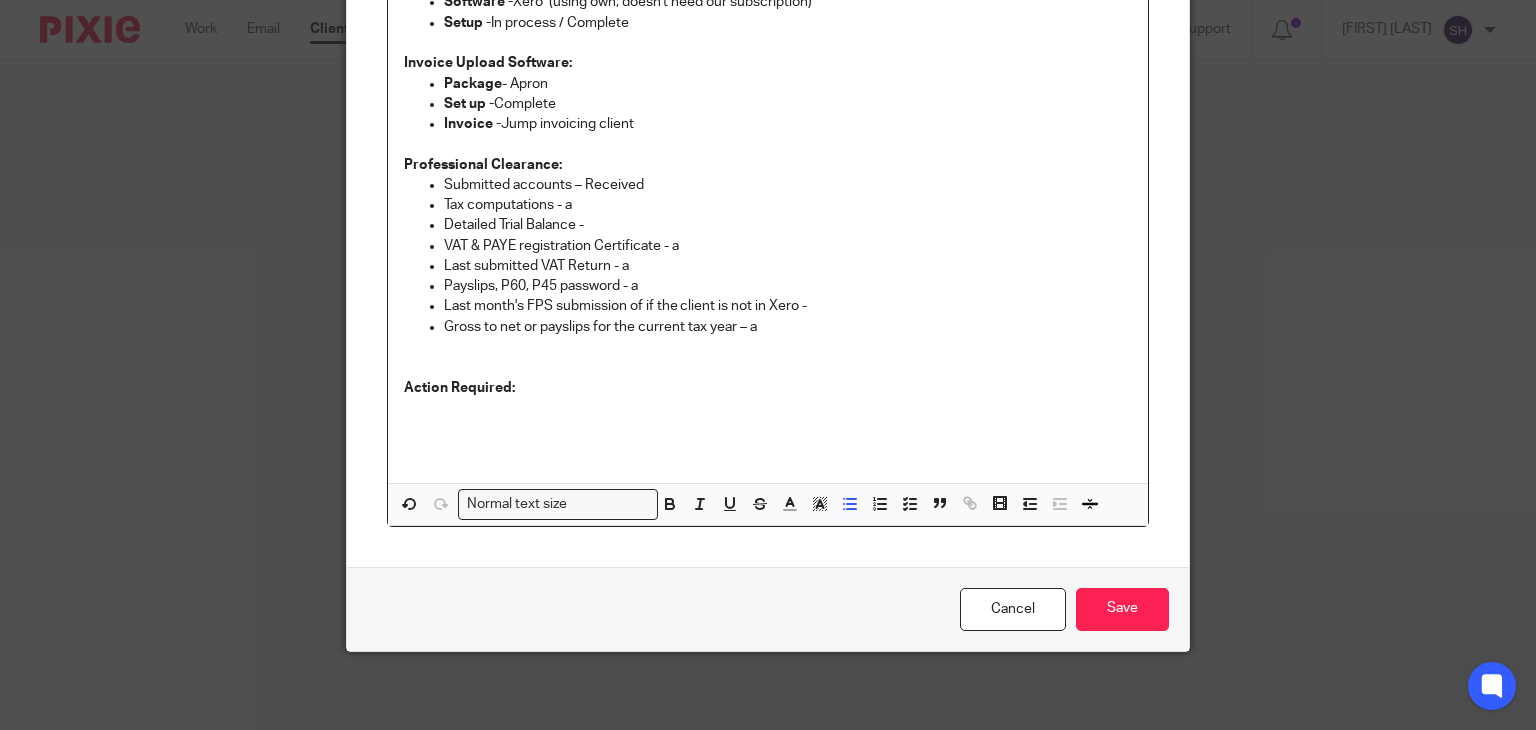 click on "Tax computations - a" at bounding box center [788, 205] 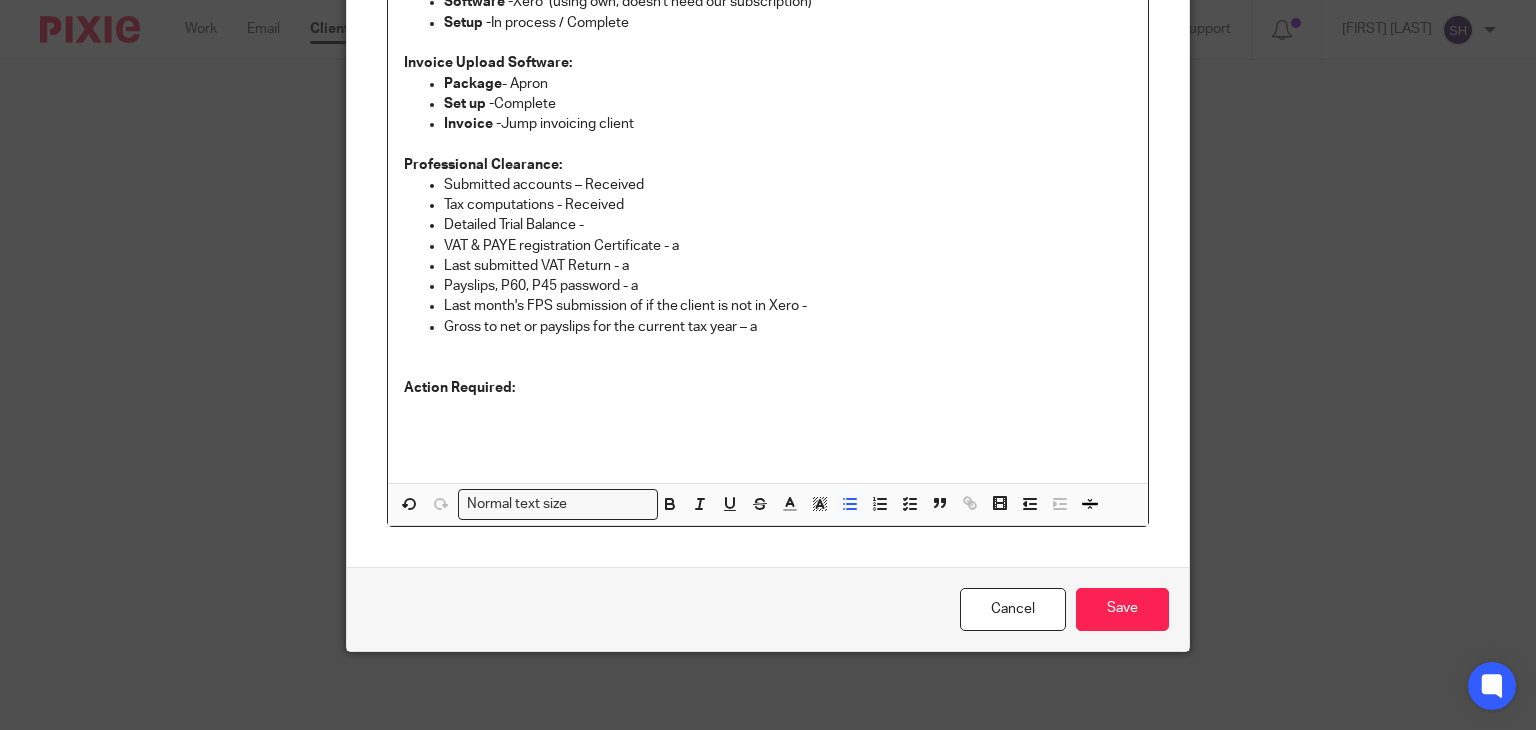 click on "Detailed Trial Balance -" at bounding box center (788, 225) 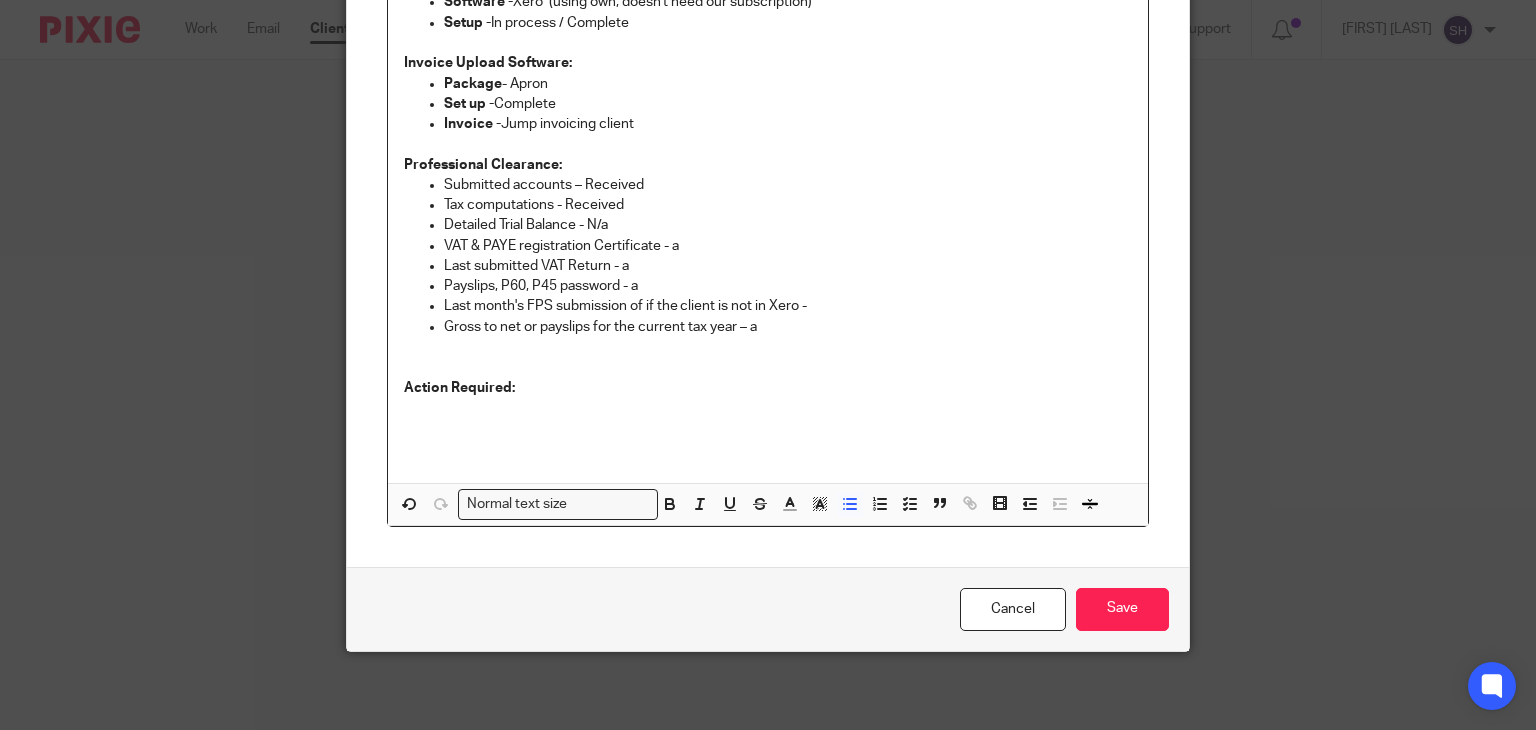 click on "VAT & PAYE registration Certificate - a" at bounding box center [788, 246] 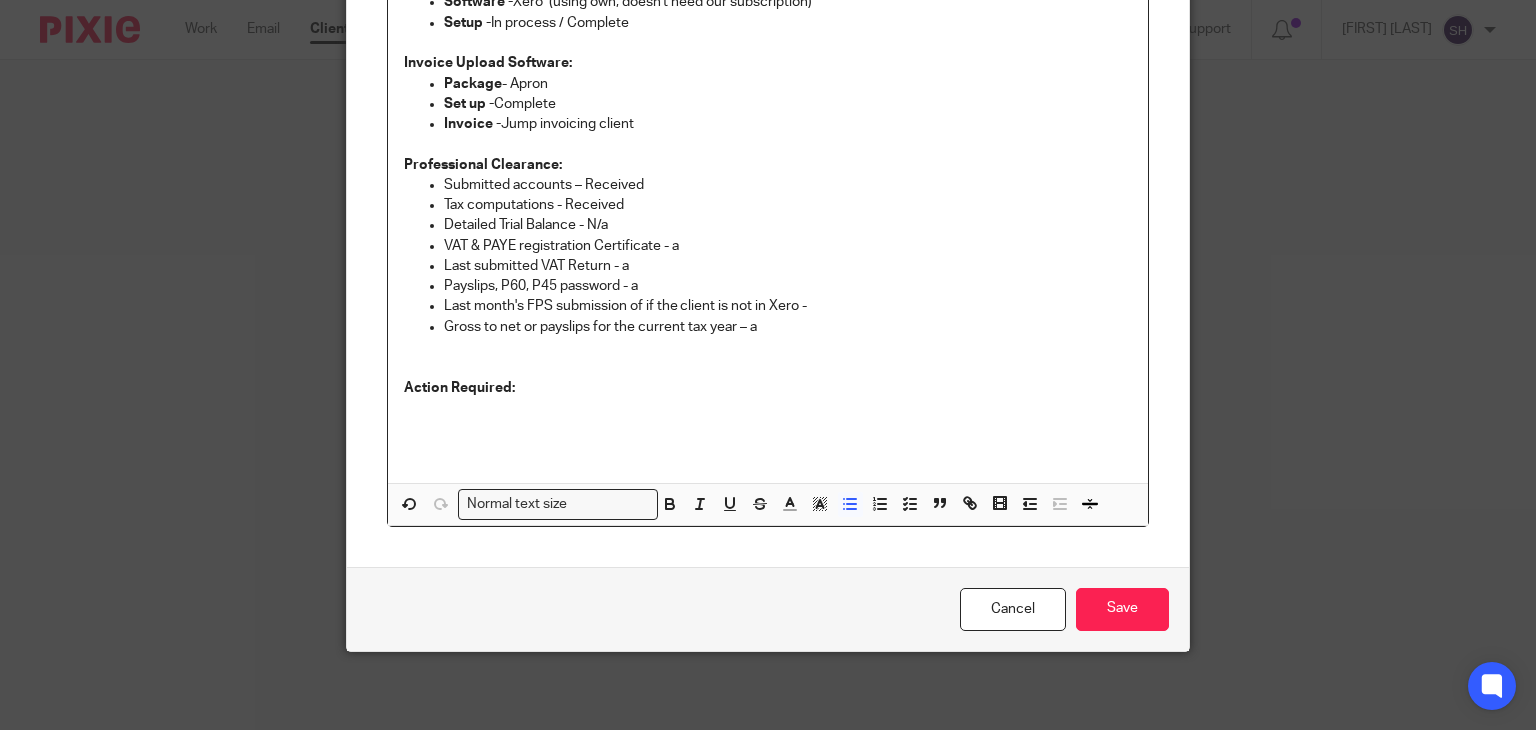 click on "Tax computations - Received" at bounding box center (788, 205) 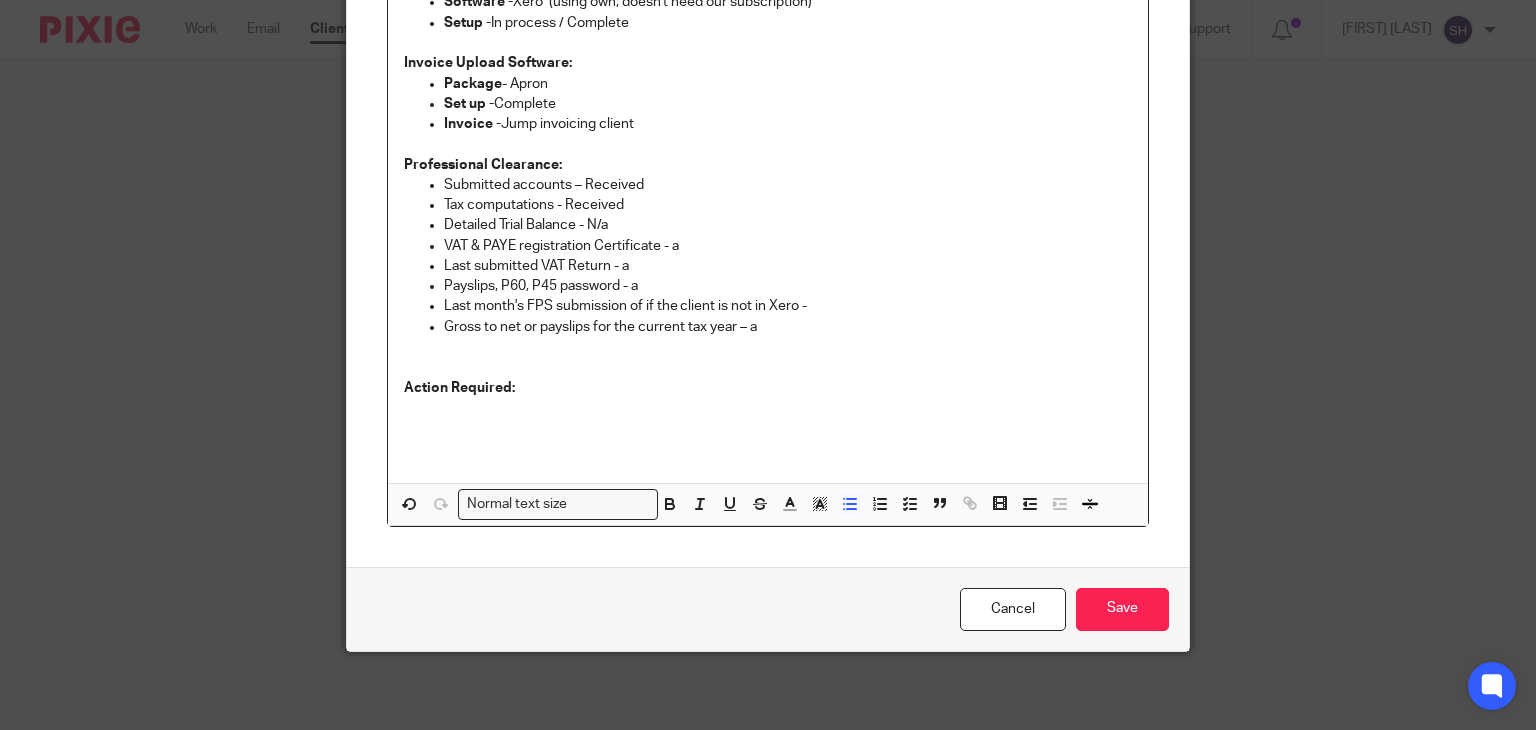 click on "VAT & PAYE registration Certificate - a" at bounding box center [788, 246] 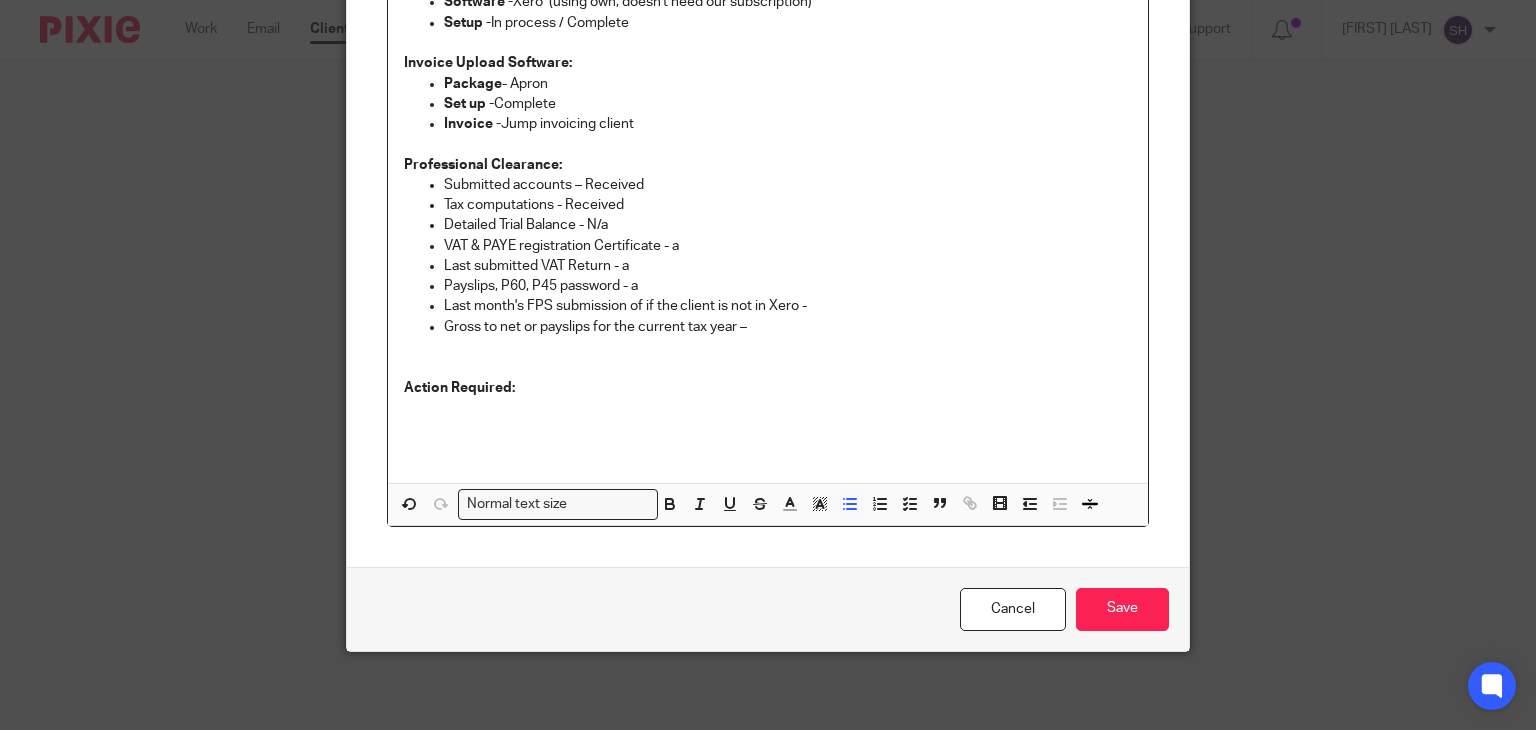 click on "Payslips, P60, P45 password - a" at bounding box center (788, 286) 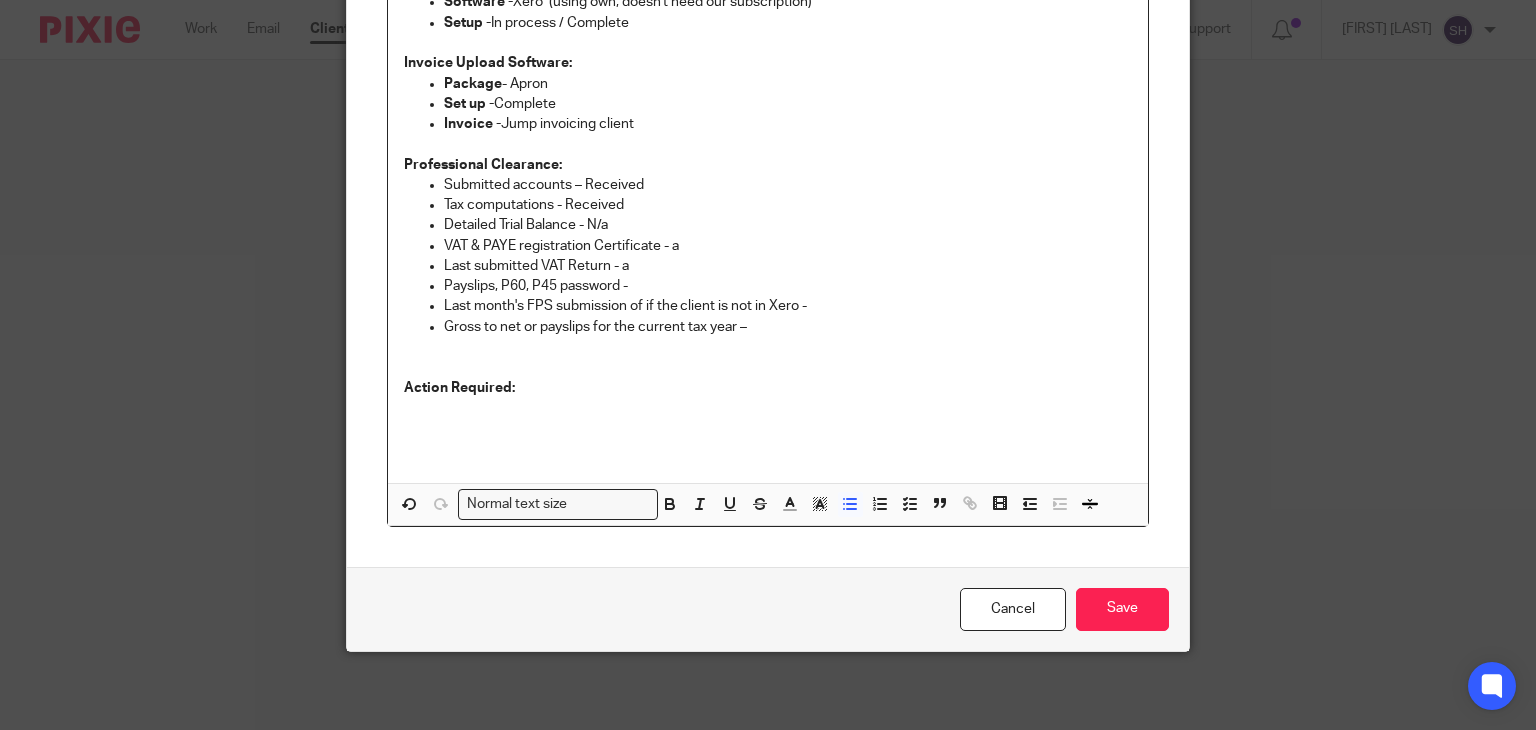 click on "Last submitted VAT Return - a" at bounding box center [788, 266] 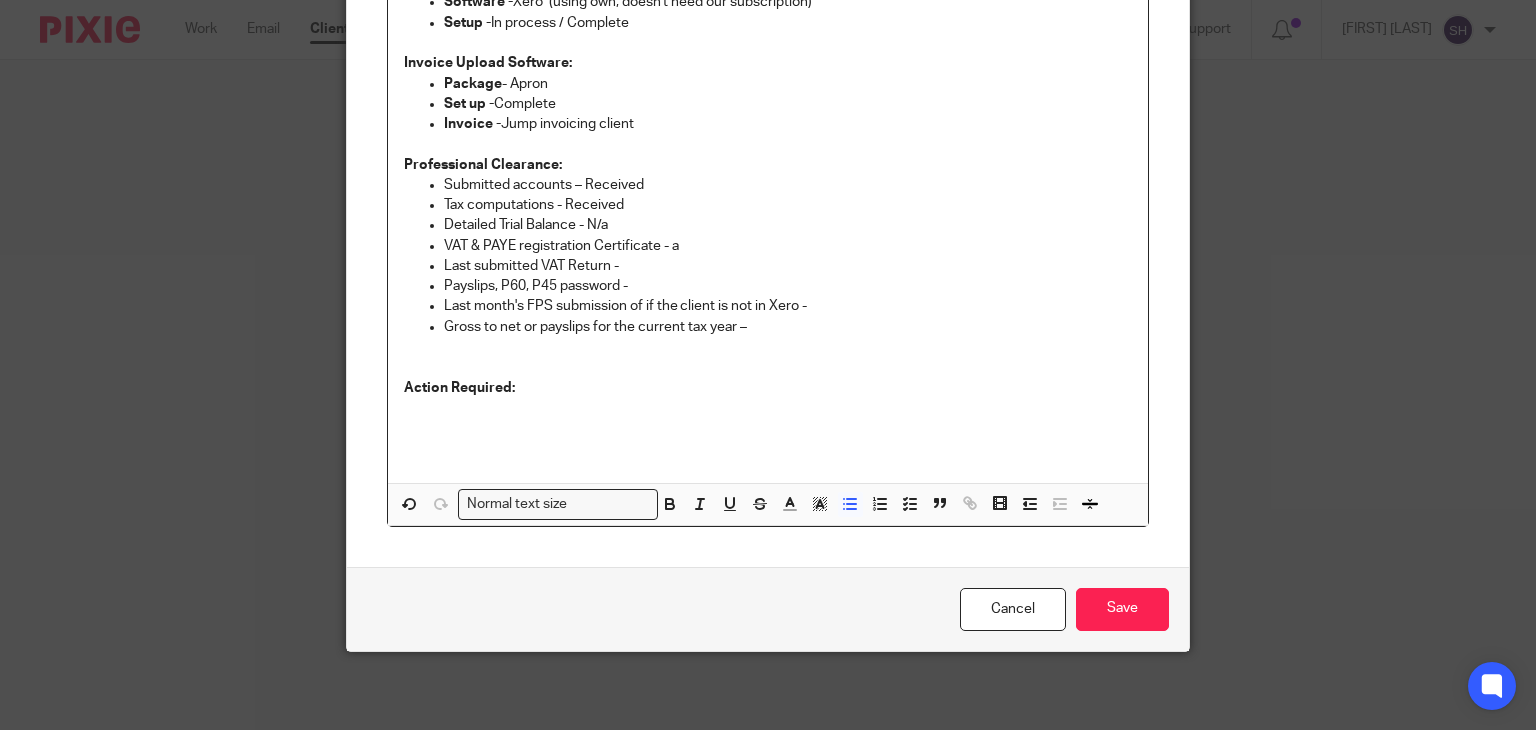 click on "VAT & PAYE registration Certificate - a" at bounding box center [788, 246] 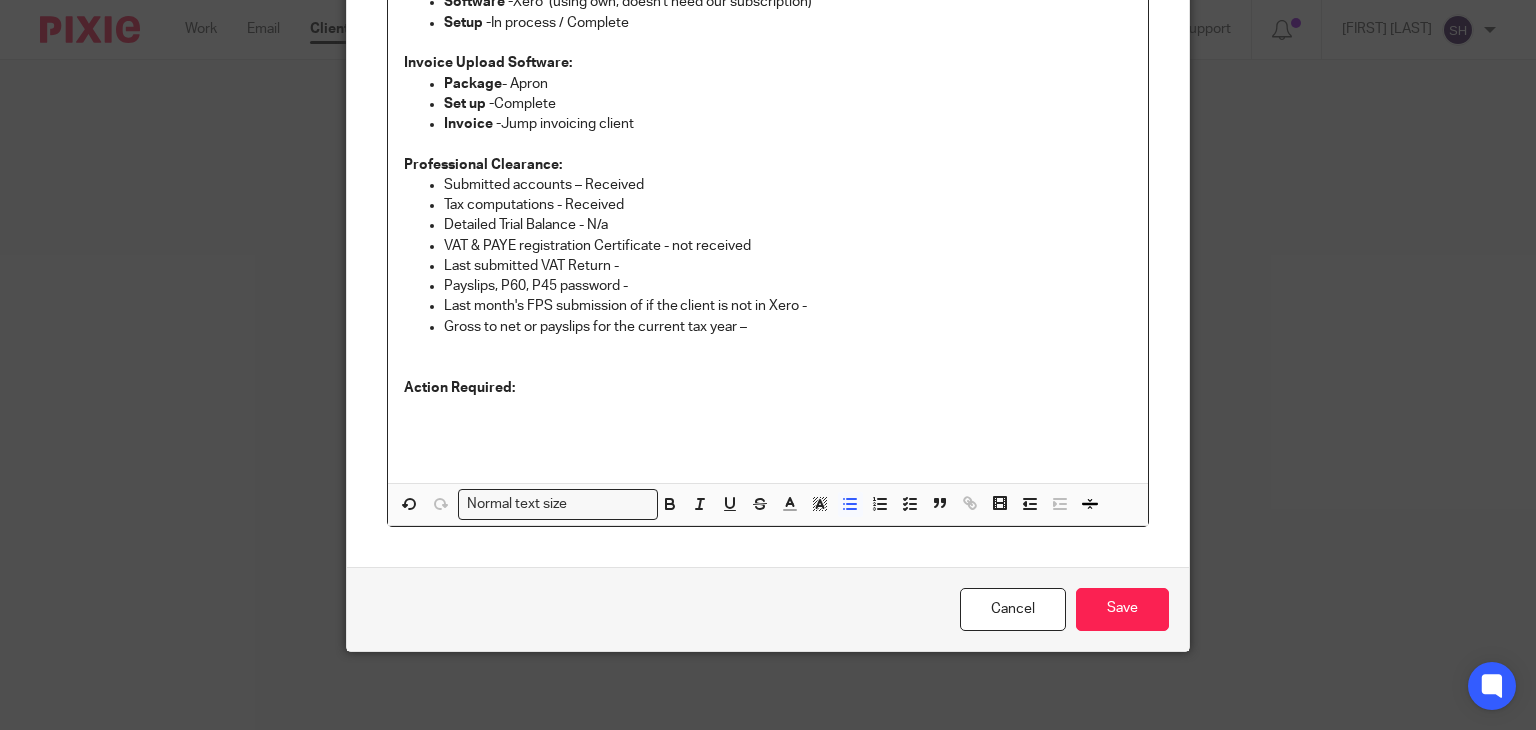 click on "Detailed Trial Balance - N/a" at bounding box center [788, 225] 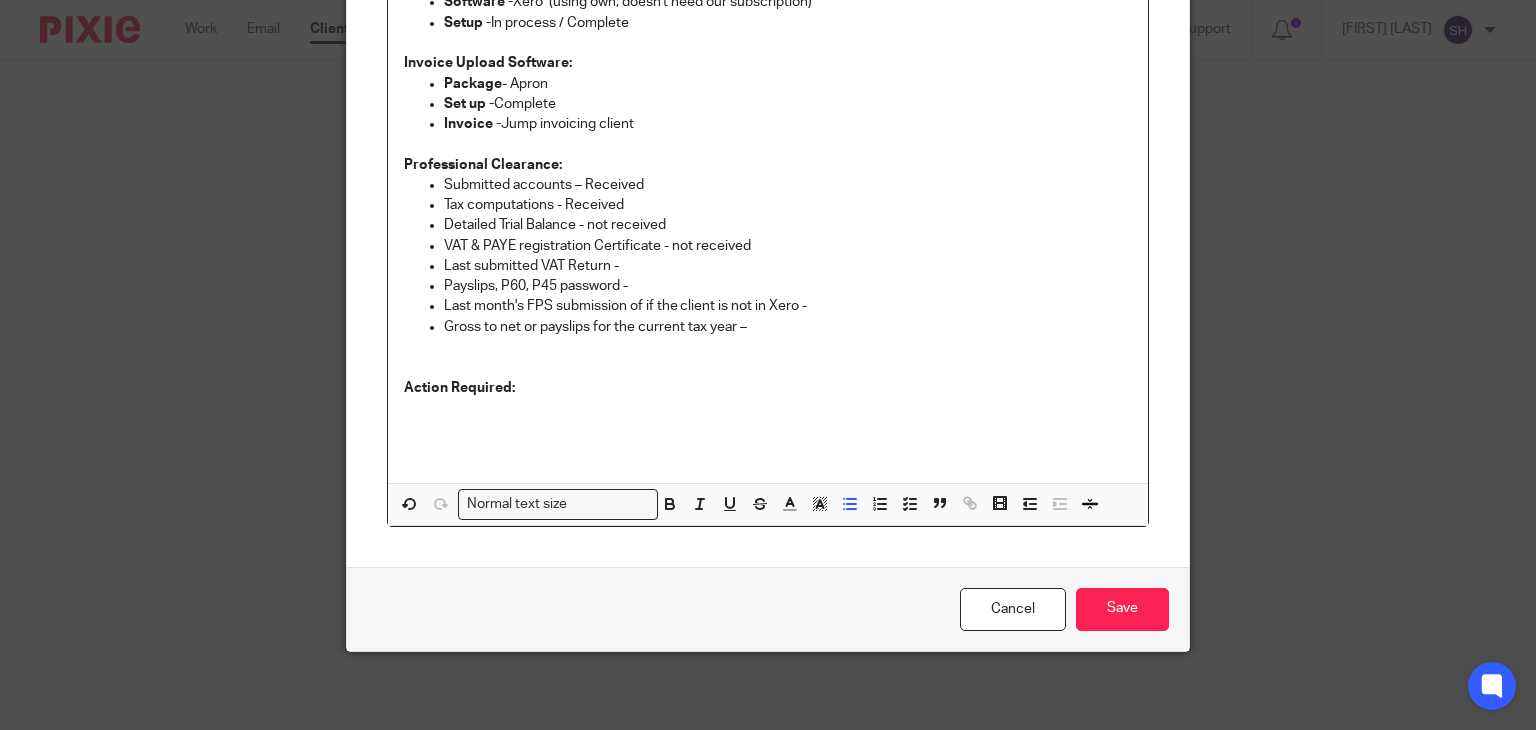 click on "Last submitted VAT Return -" at bounding box center [788, 266] 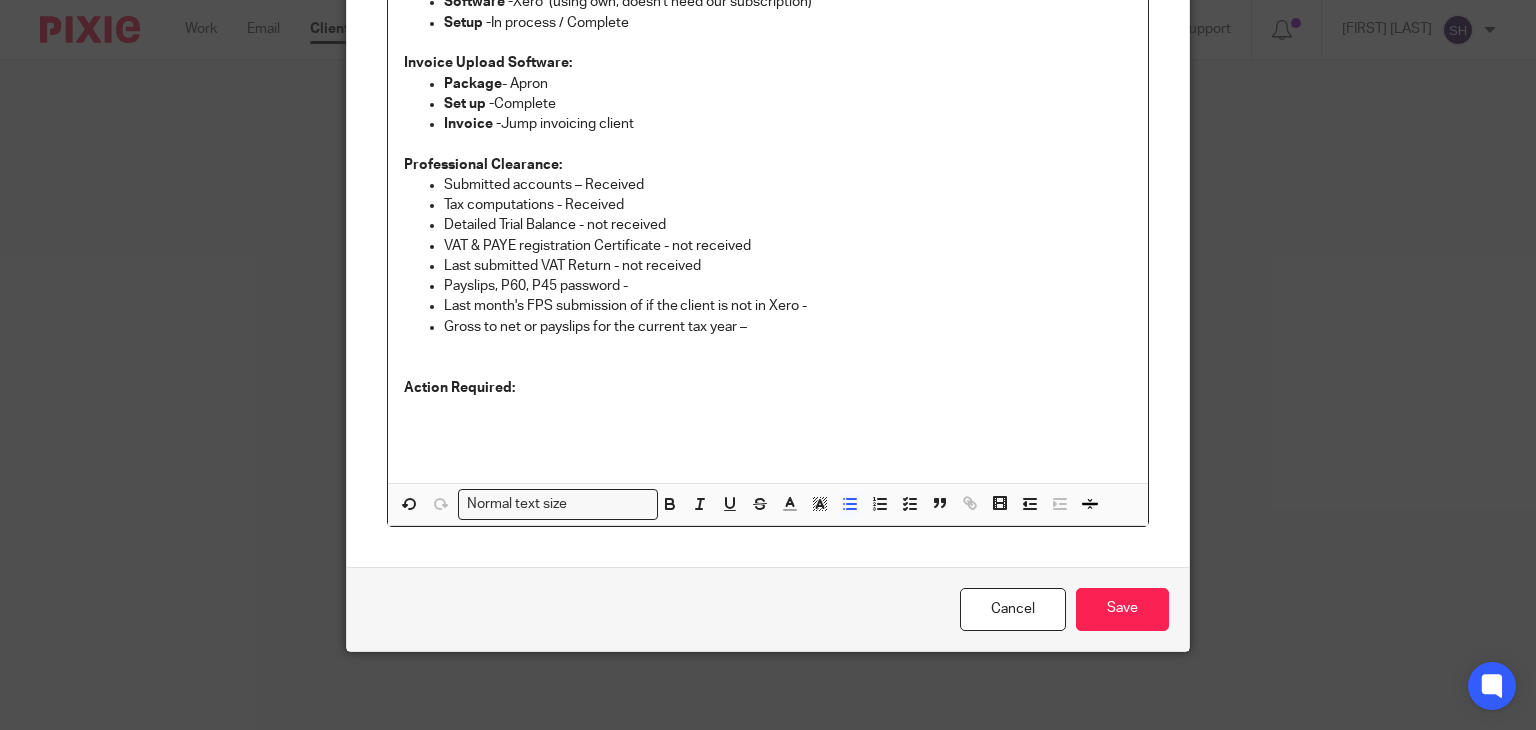 click on "Payslips, P60, P45 password -" at bounding box center (788, 286) 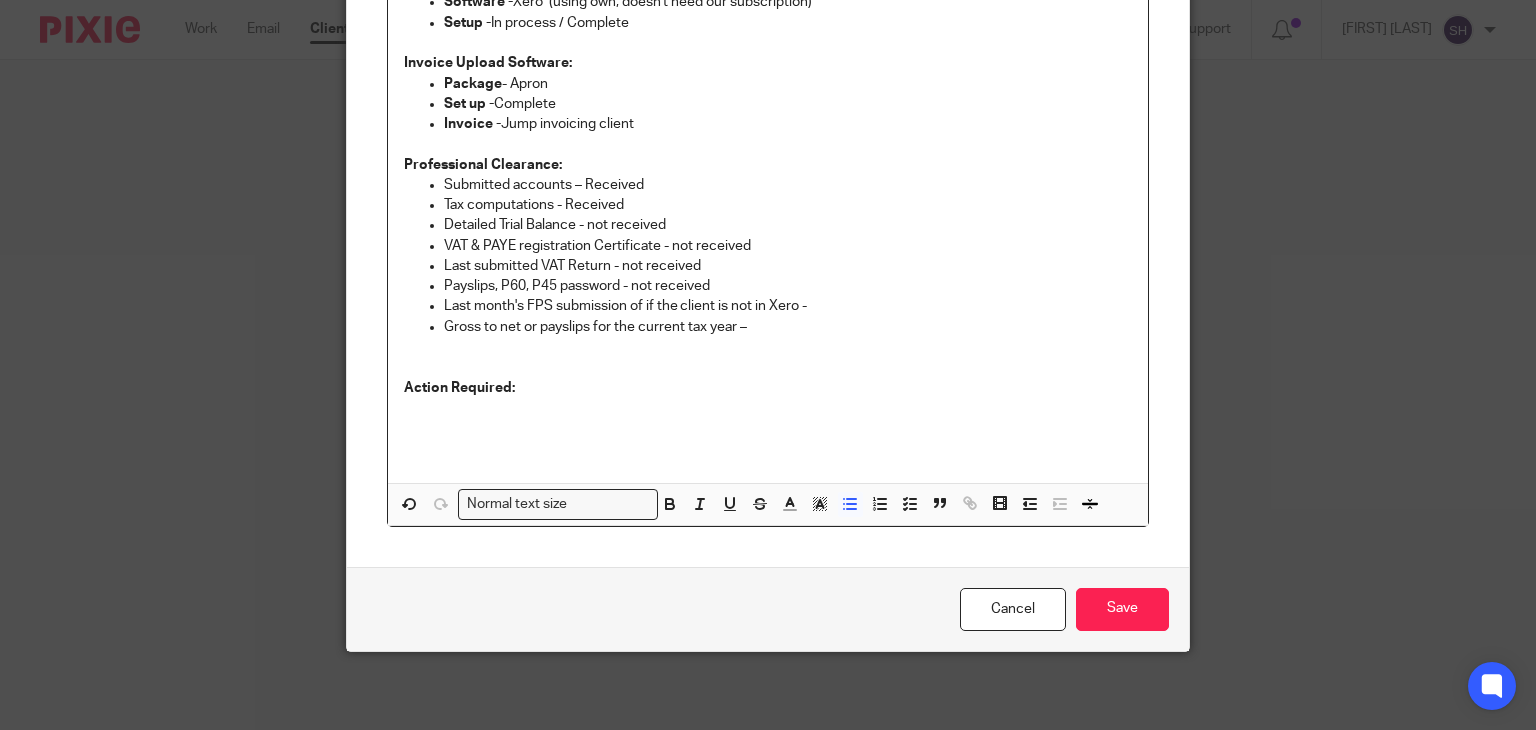 click on "Last month's FPS submission of if the client is not in Xero -" at bounding box center [788, 306] 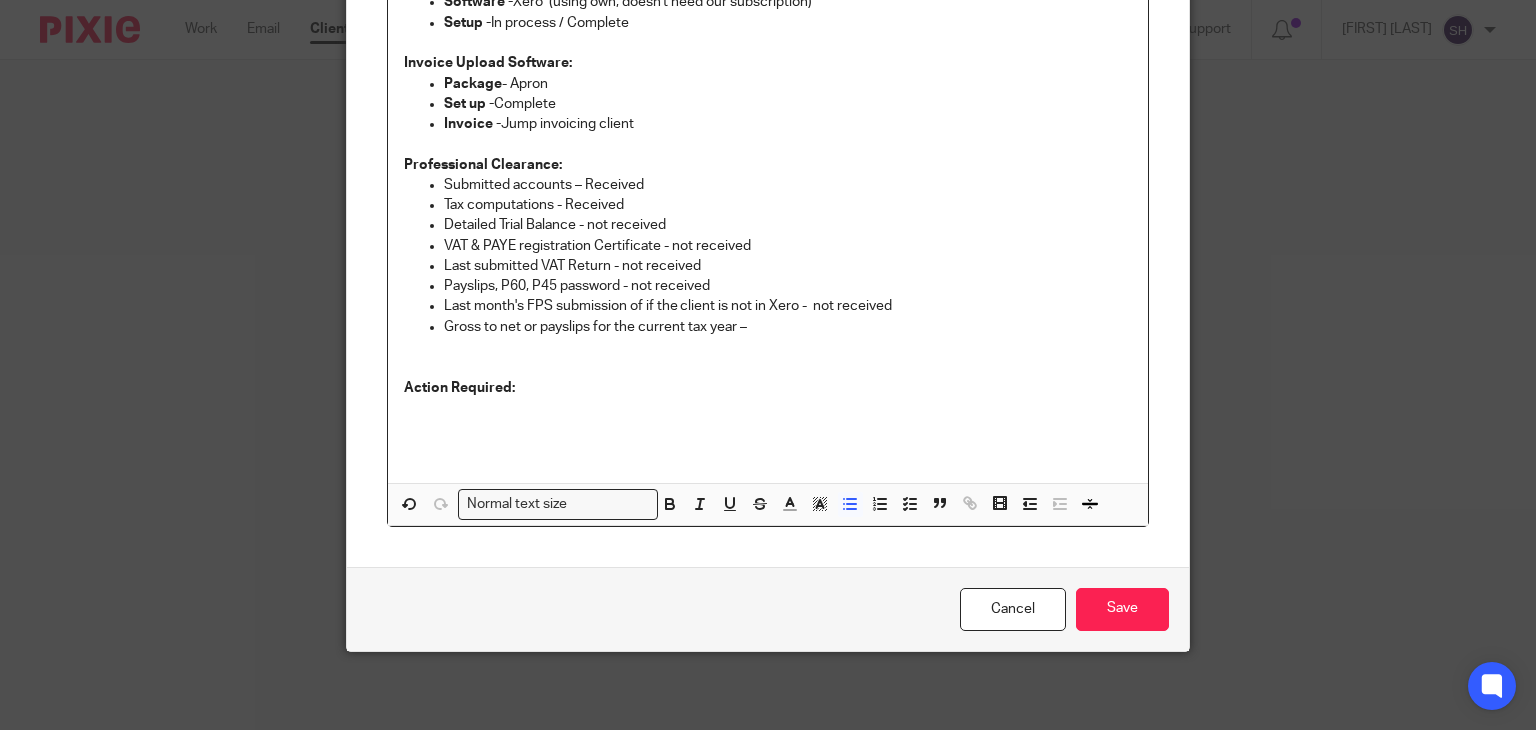 click on "Gross to net or payslips for the current tax year –" at bounding box center (788, 327) 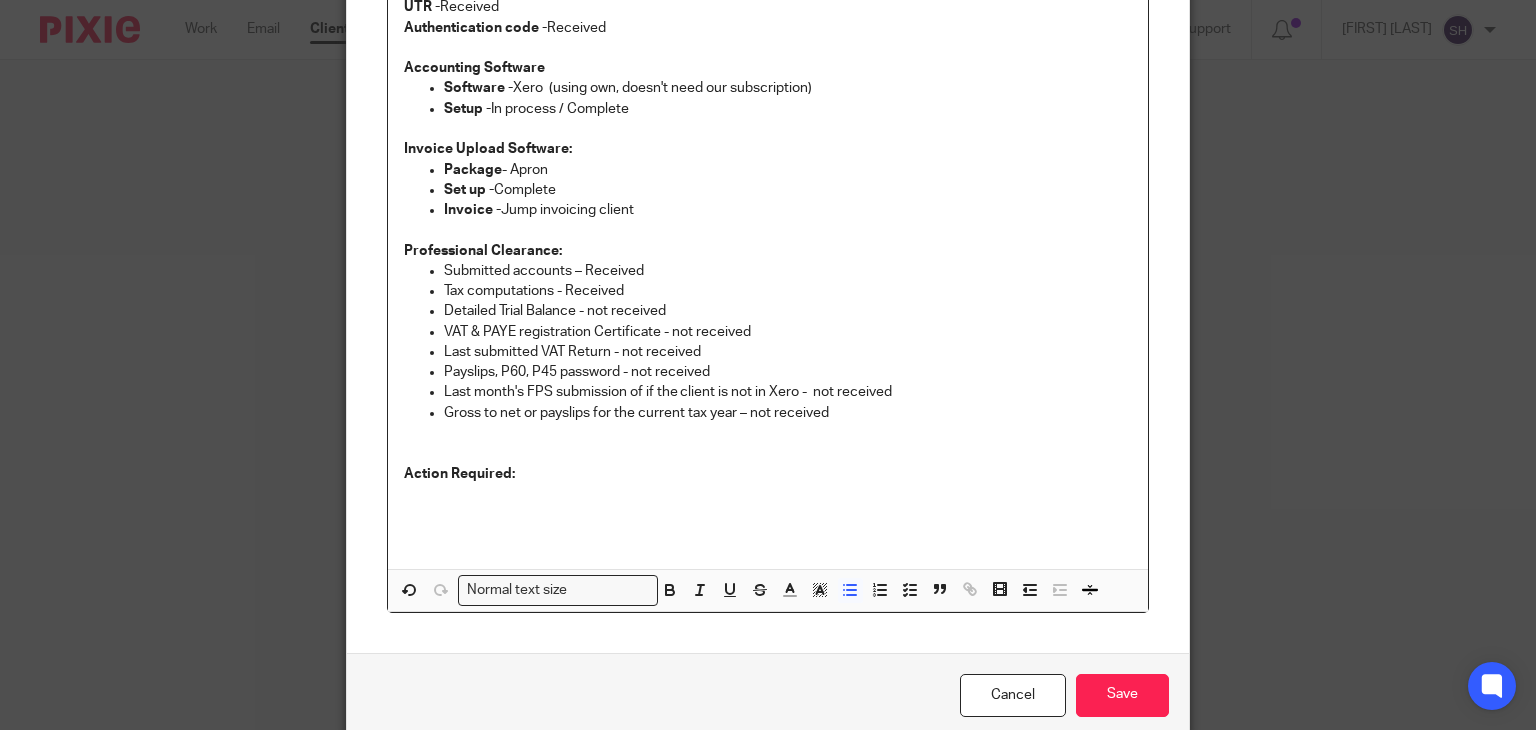 scroll, scrollTop: 360, scrollLeft: 0, axis: vertical 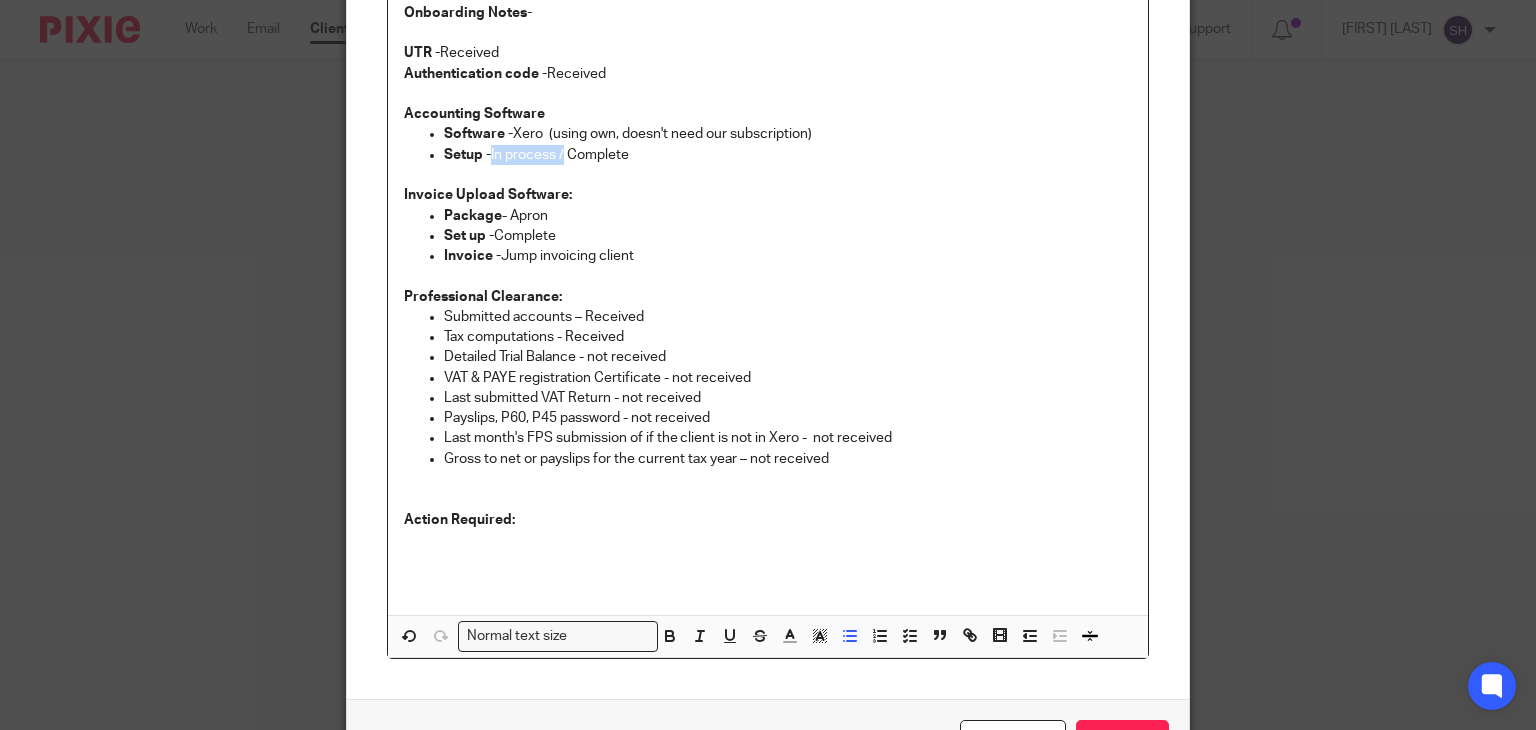 drag, startPoint x: 486, startPoint y: 150, endPoint x: 559, endPoint y: 156, distance: 73.24616 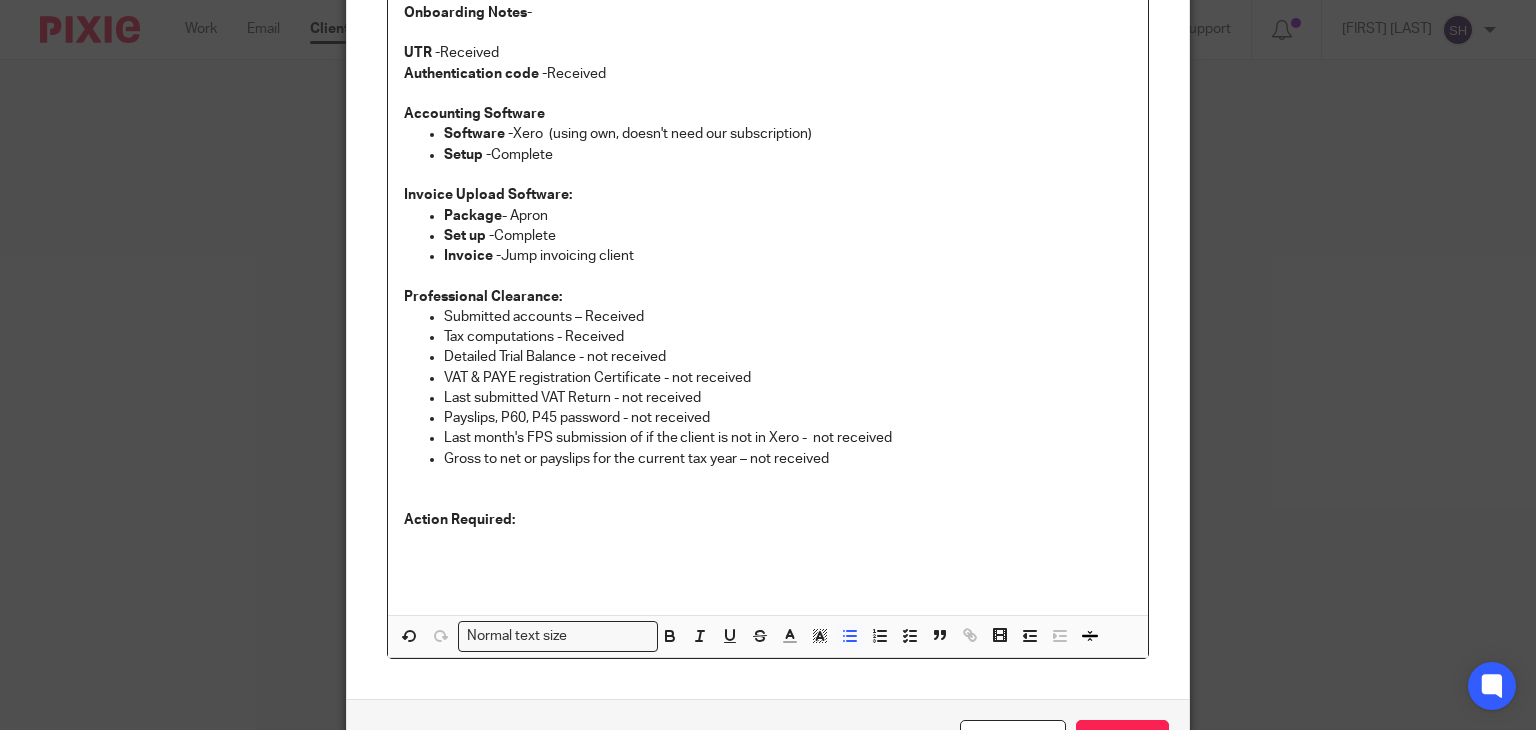 scroll, scrollTop: 360, scrollLeft: 0, axis: vertical 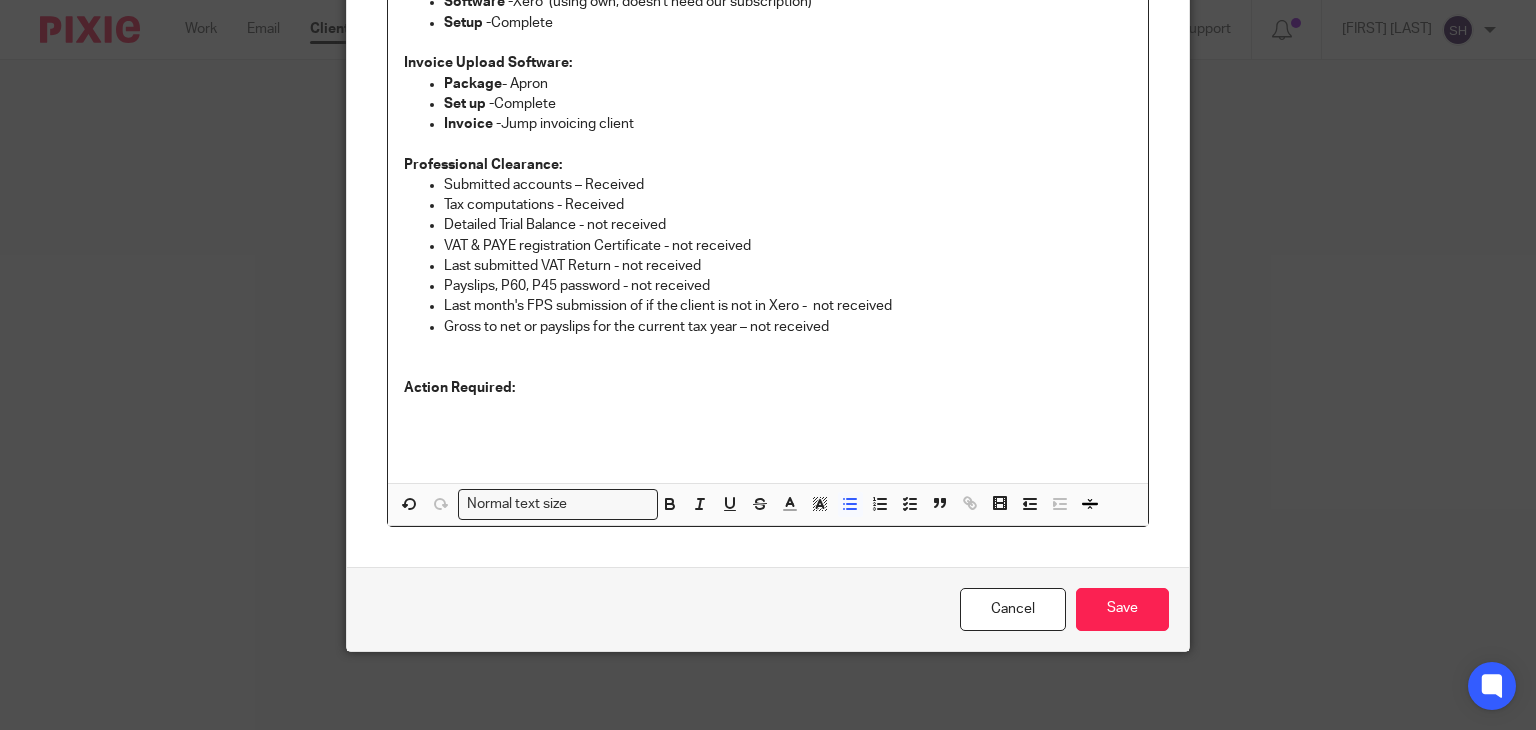 click on "Action Required:" at bounding box center [768, 388] 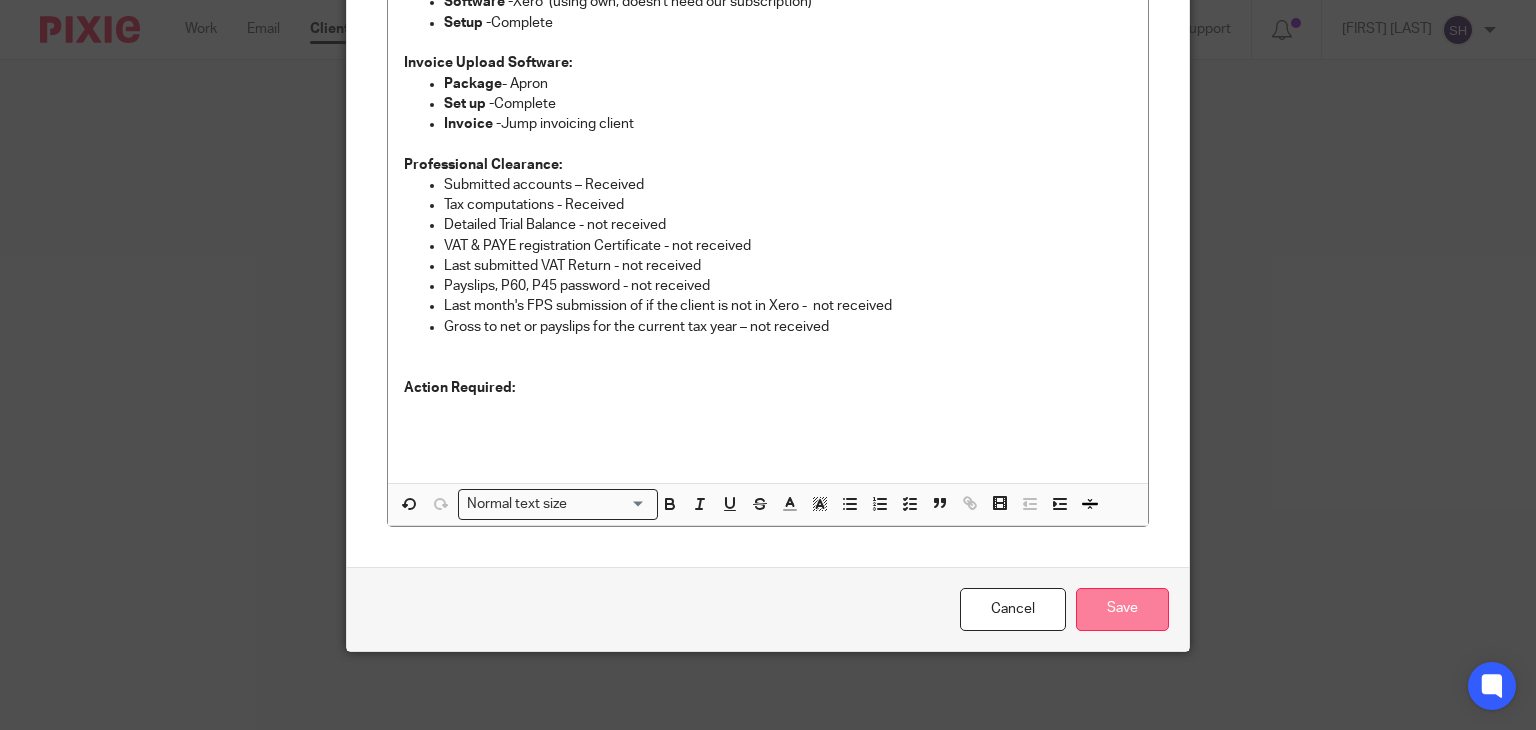 click on "Save" at bounding box center [1122, 609] 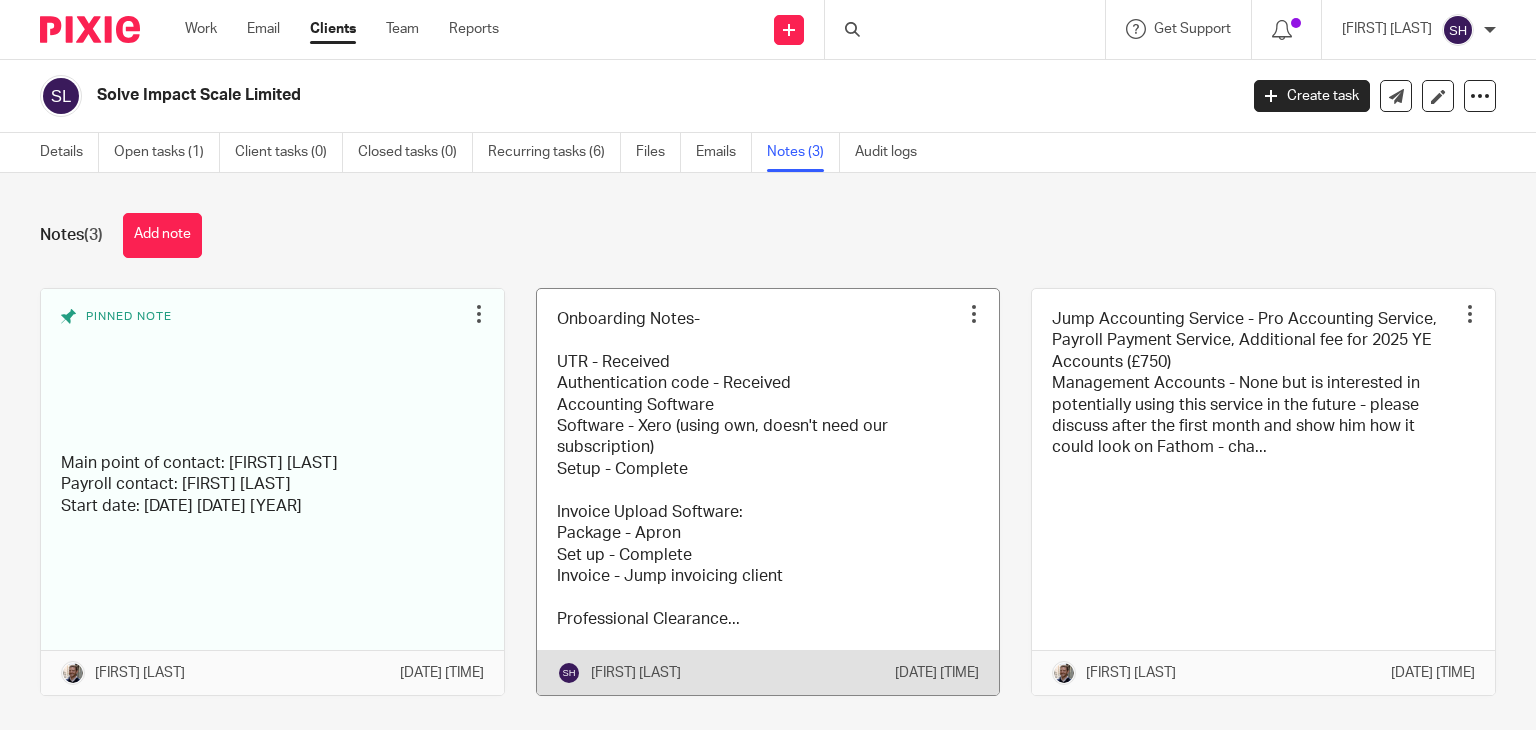 scroll, scrollTop: 0, scrollLeft: 0, axis: both 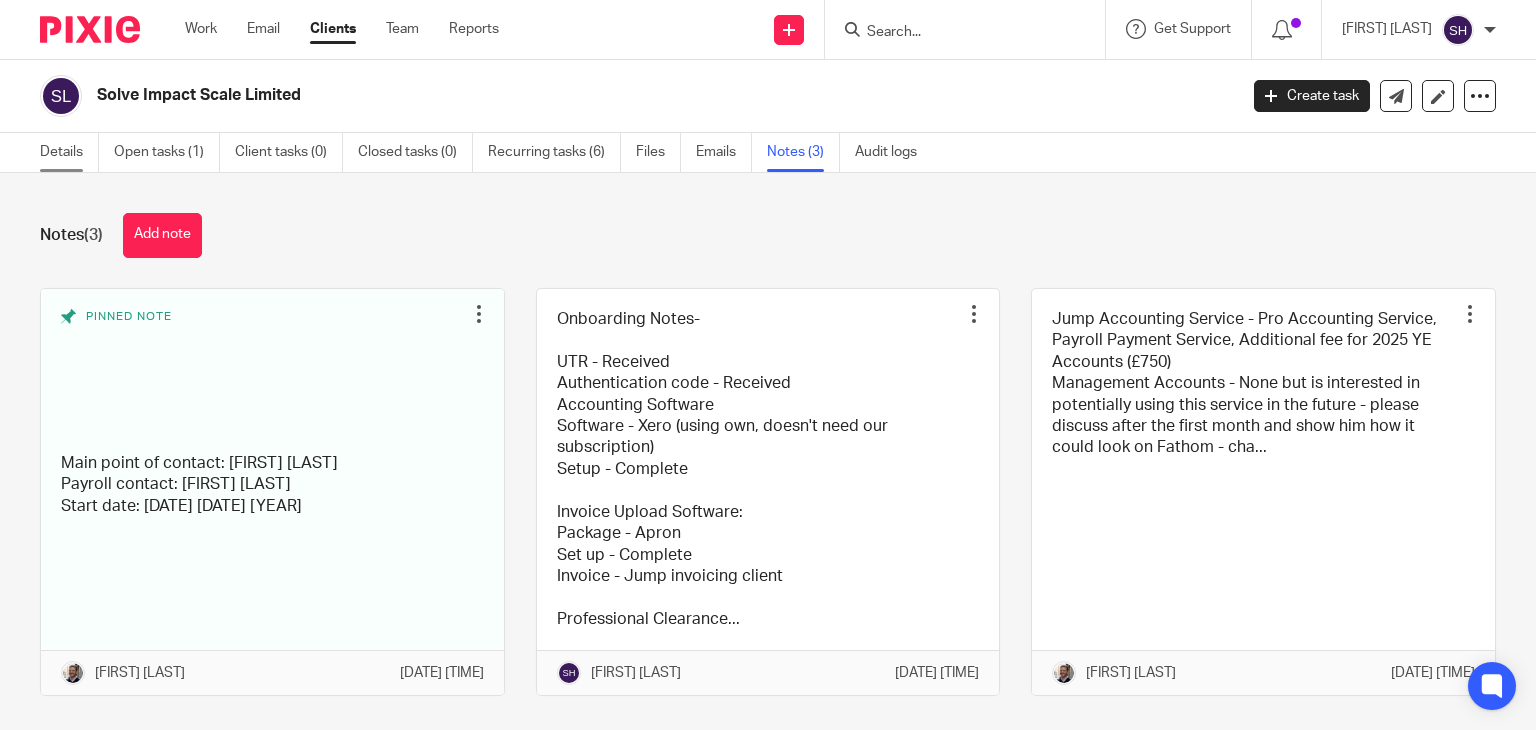 click on "Details" at bounding box center [69, 152] 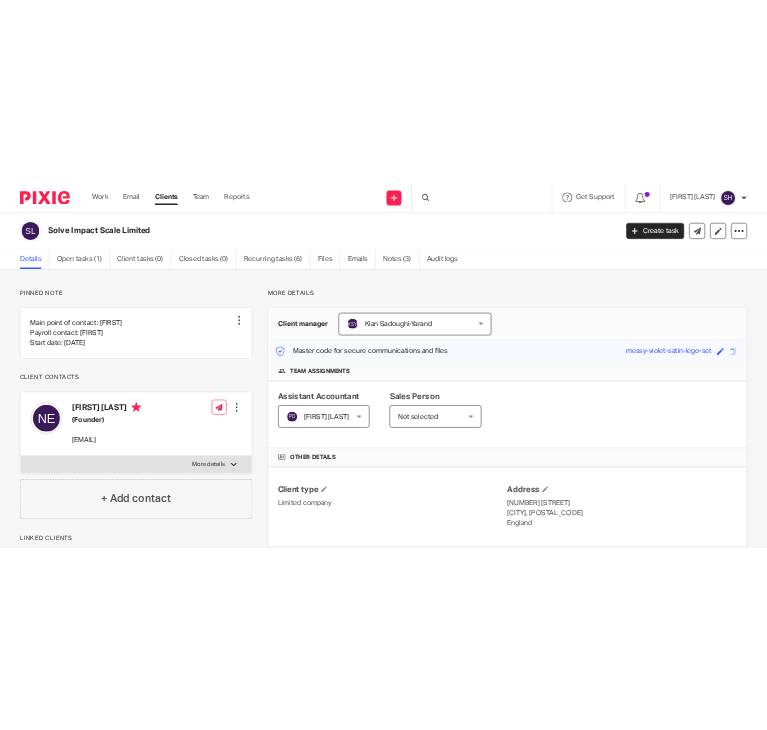 scroll, scrollTop: 0, scrollLeft: 0, axis: both 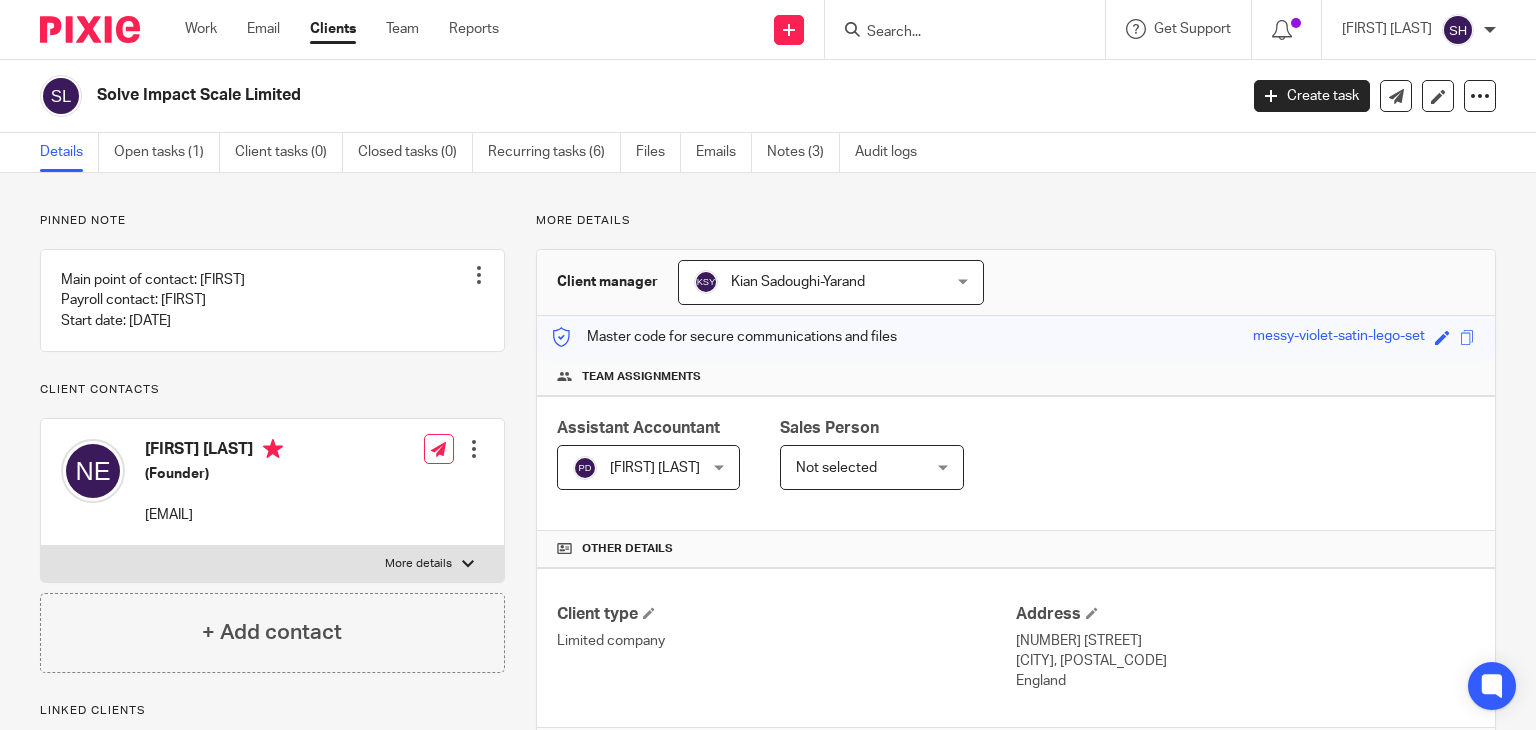 click on "Solve Impact Scale Limited" at bounding box center (548, 95) 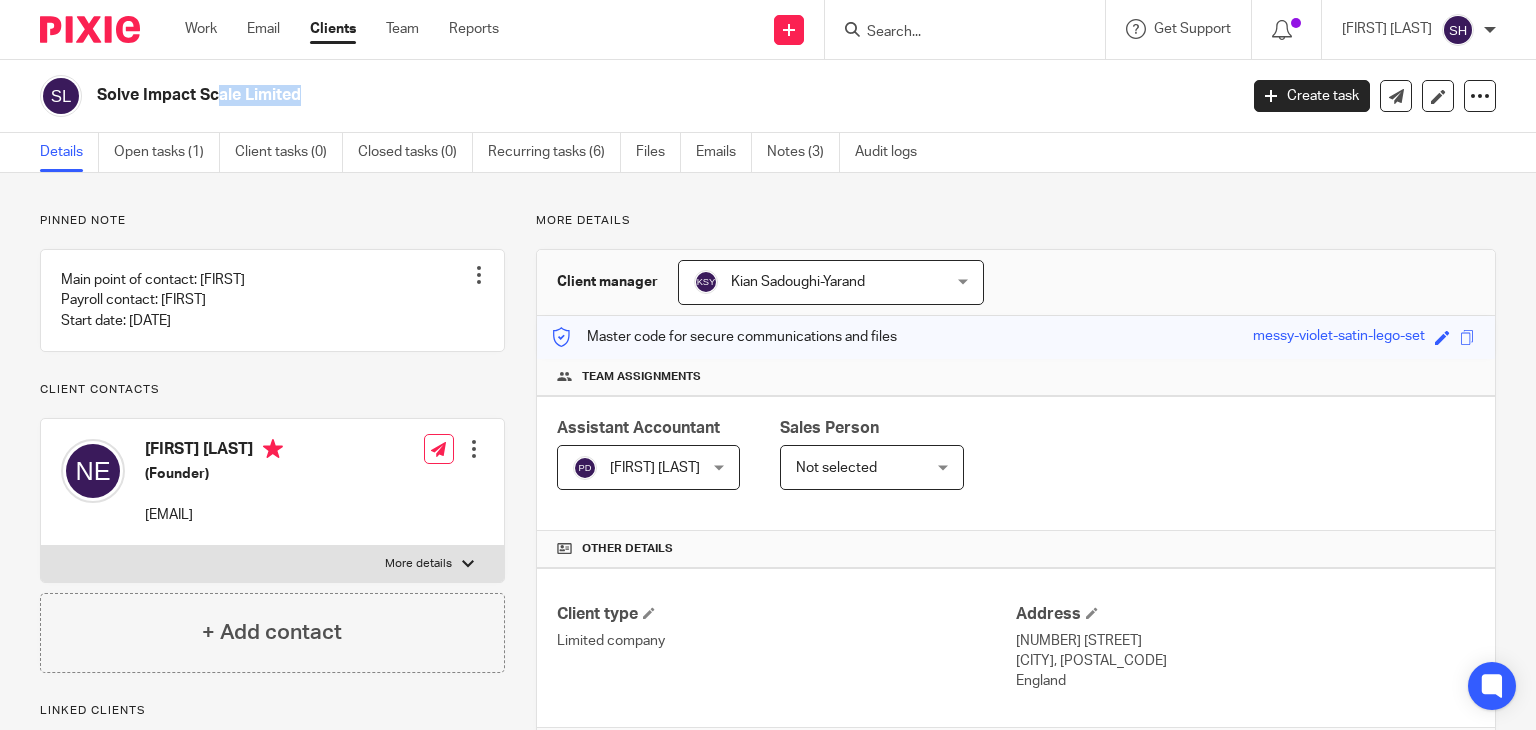 click on "Solve Impact Scale Limited" at bounding box center (548, 95) 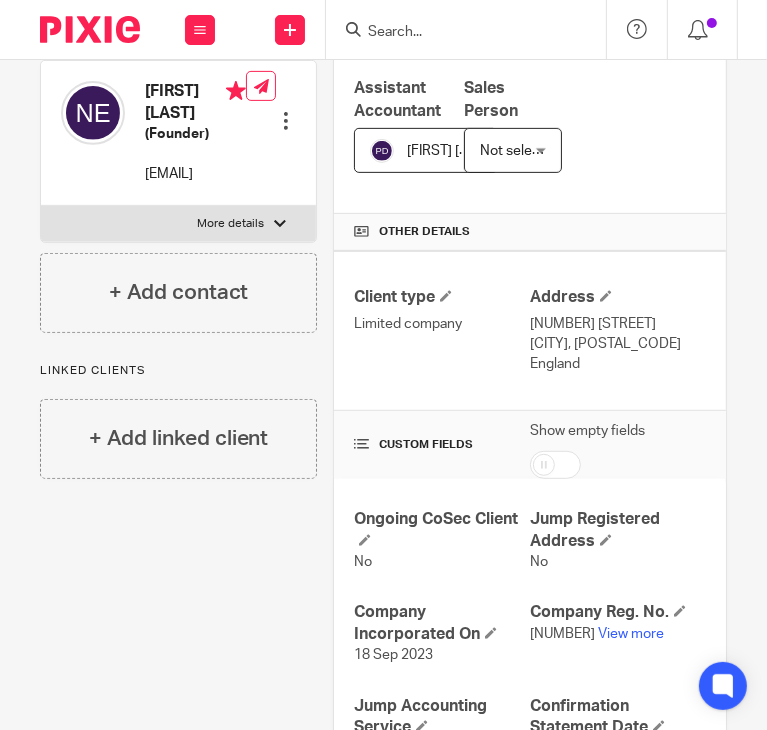 scroll, scrollTop: 0, scrollLeft: 0, axis: both 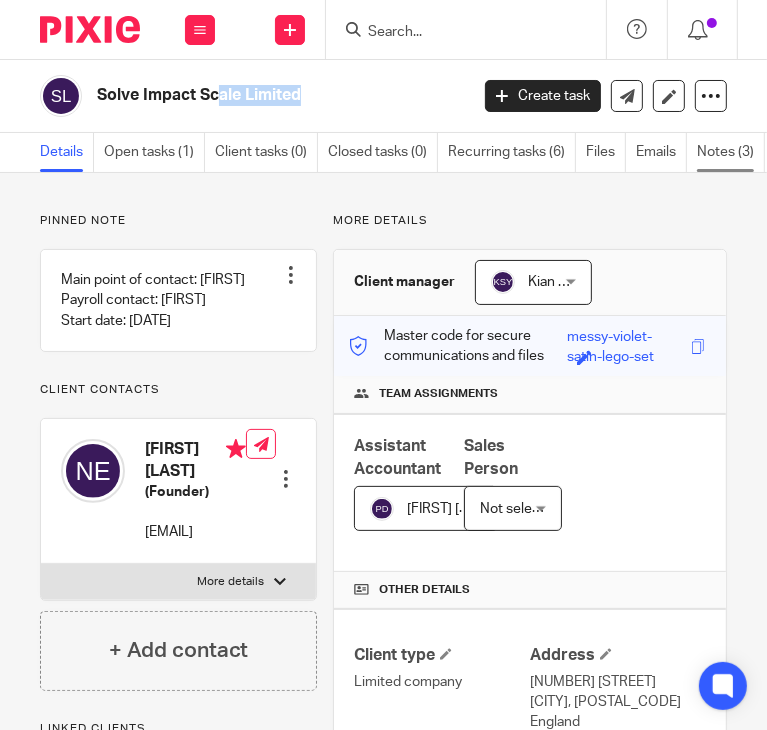 click on "Notes (3)" at bounding box center [731, 152] 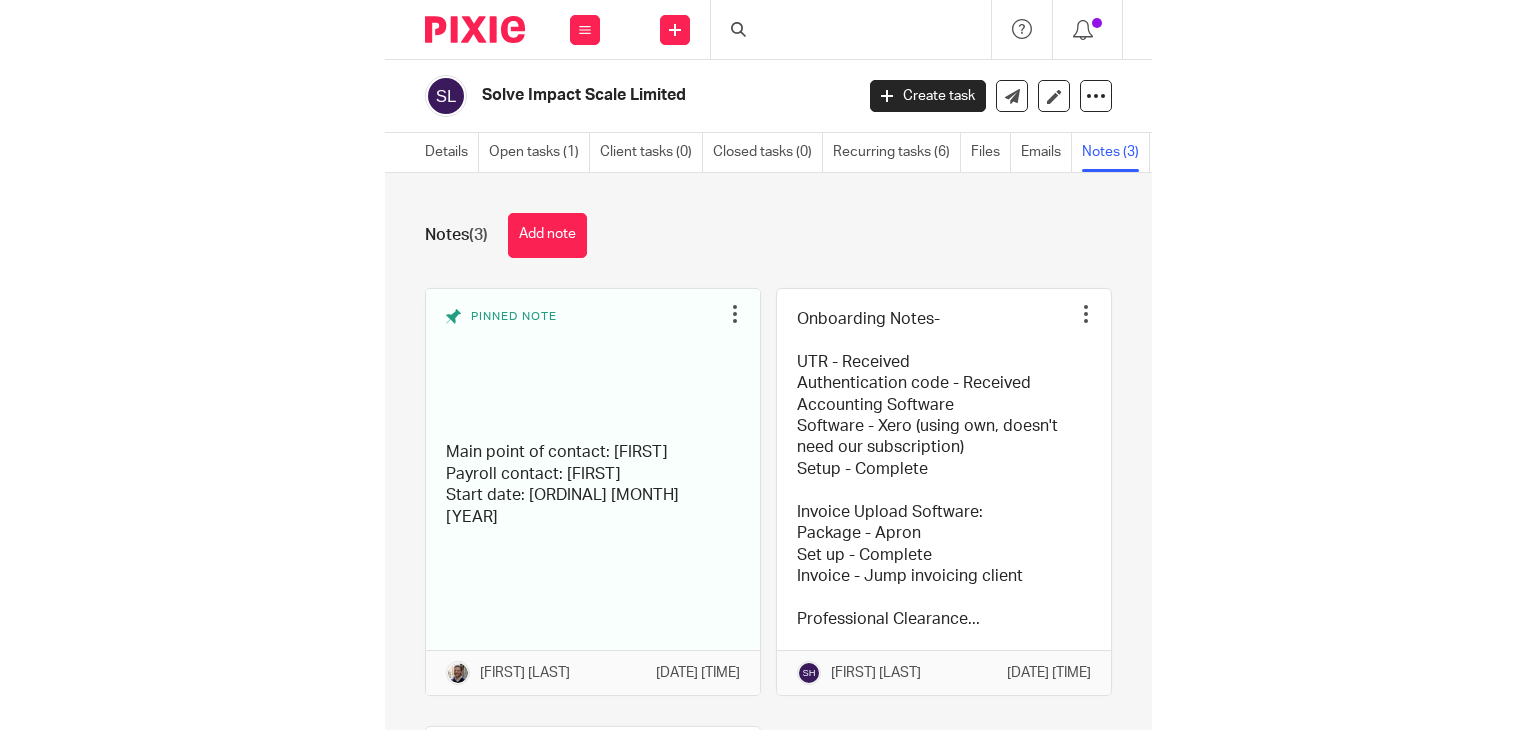 scroll, scrollTop: 0, scrollLeft: 0, axis: both 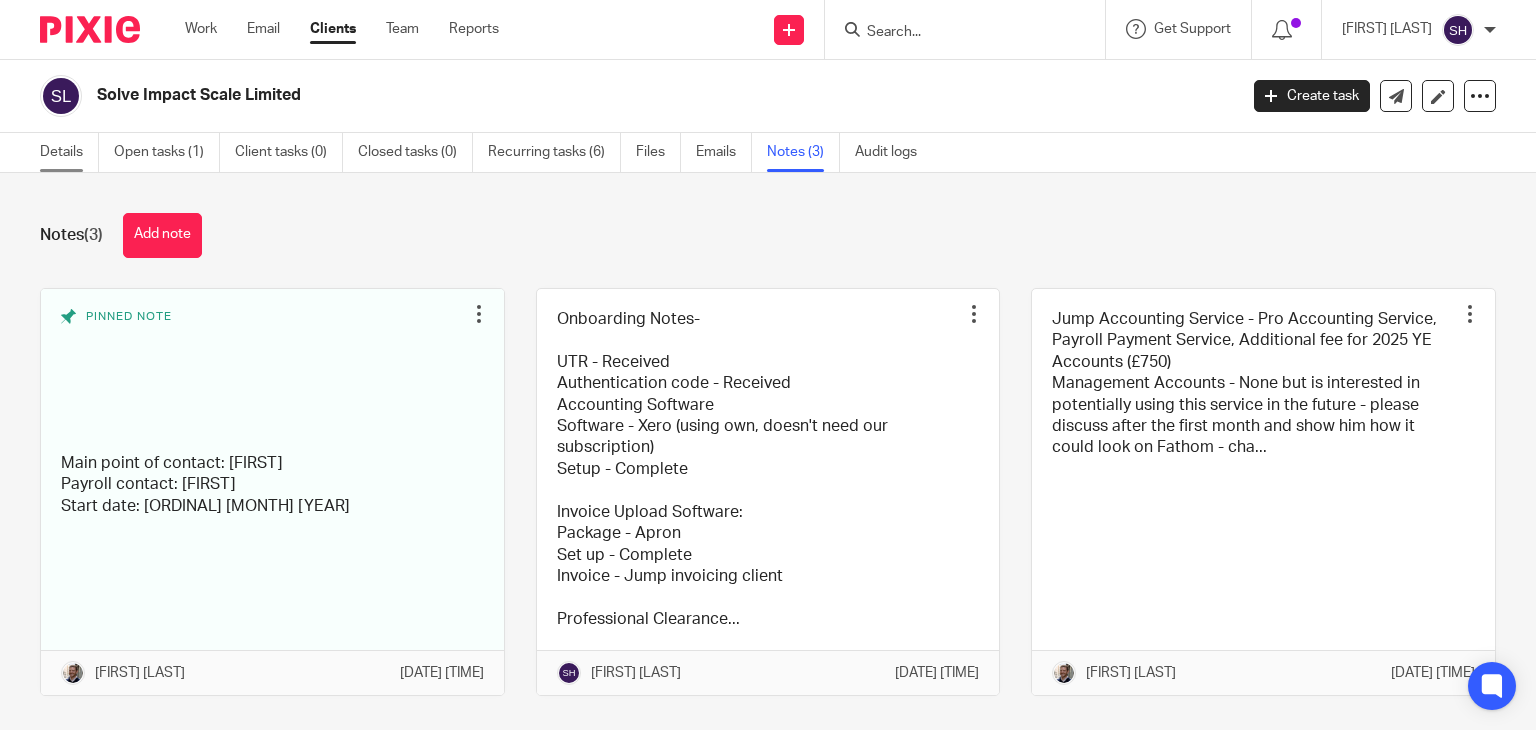 click on "Details" at bounding box center [69, 152] 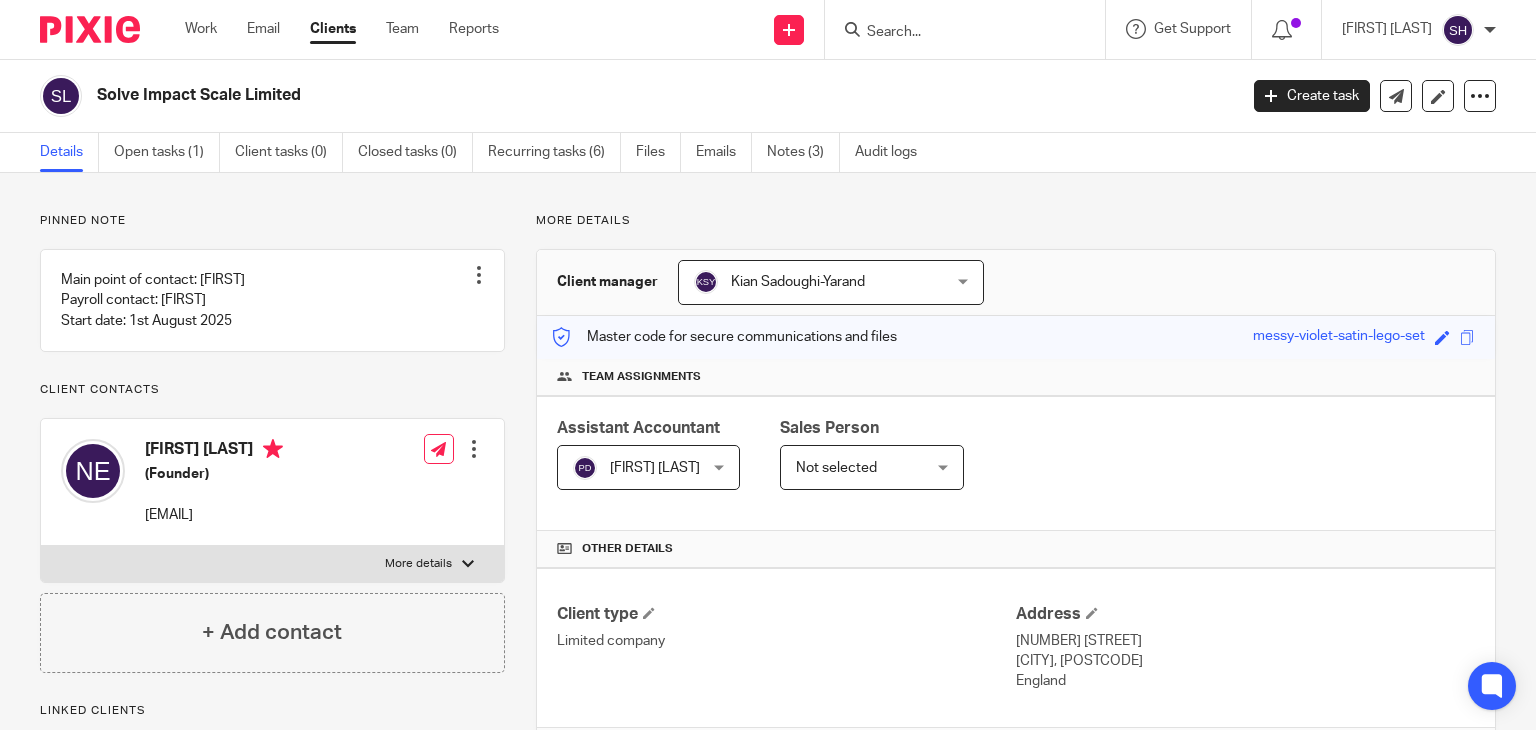 scroll, scrollTop: 0, scrollLeft: 0, axis: both 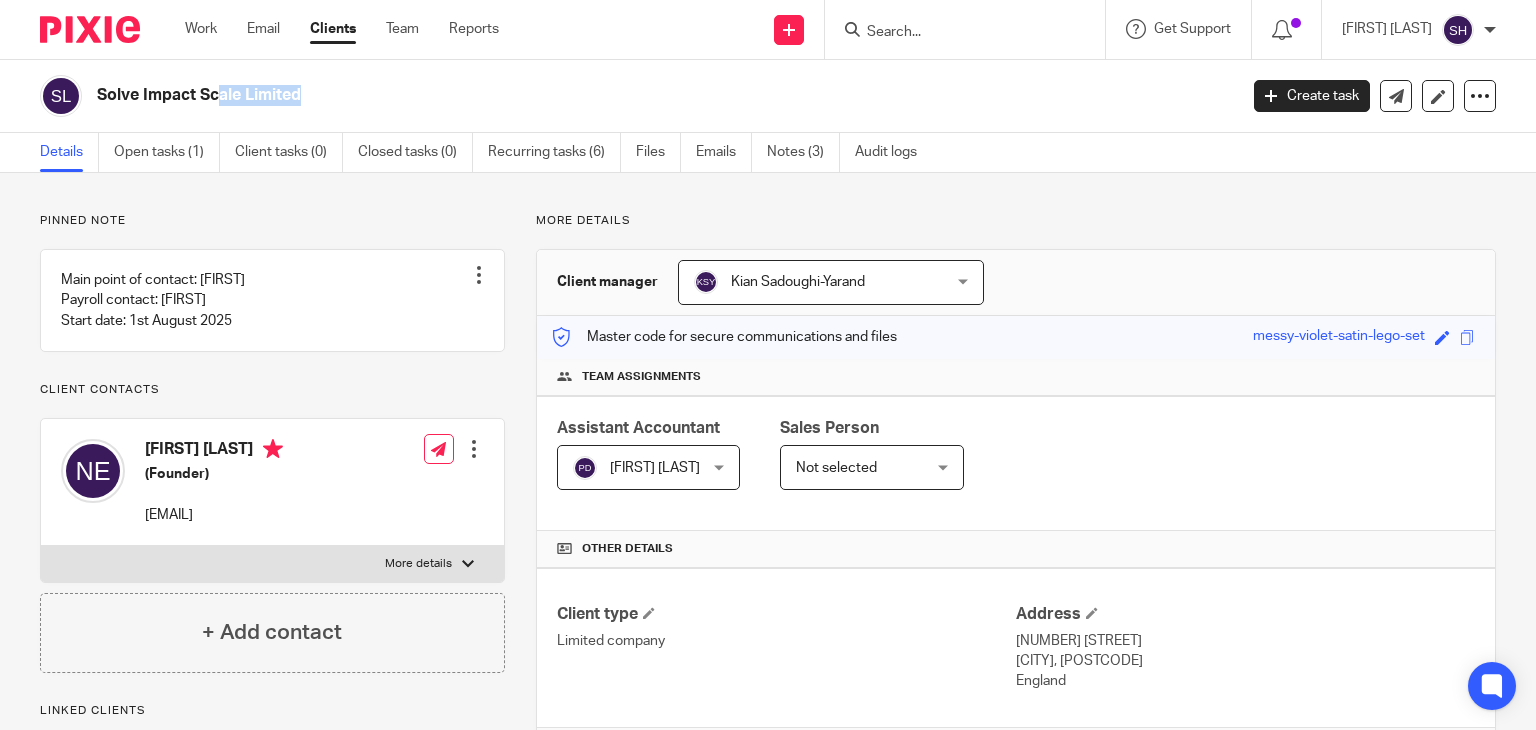 click on "Solve Impact Scale Limited" at bounding box center (548, 95) 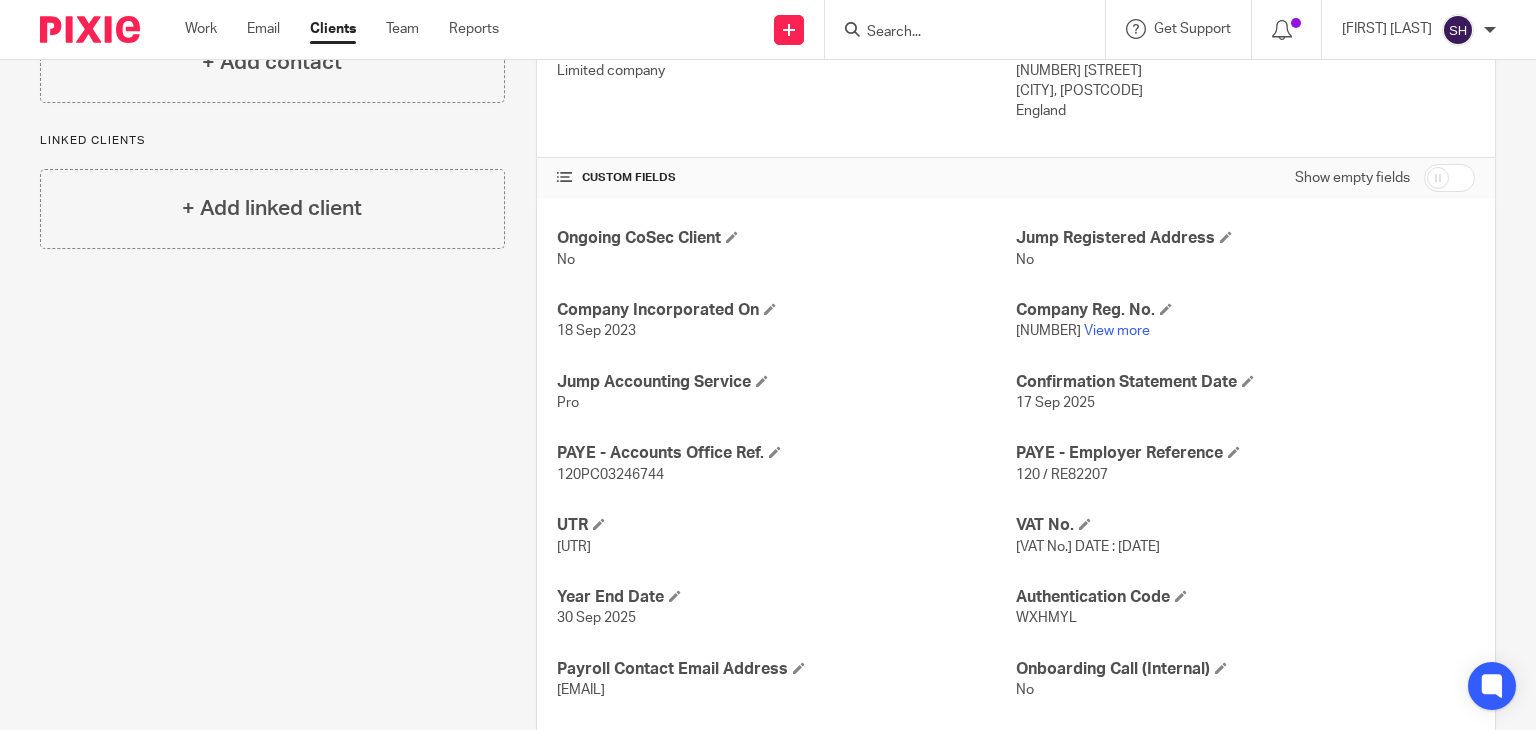 scroll, scrollTop: 682, scrollLeft: 0, axis: vertical 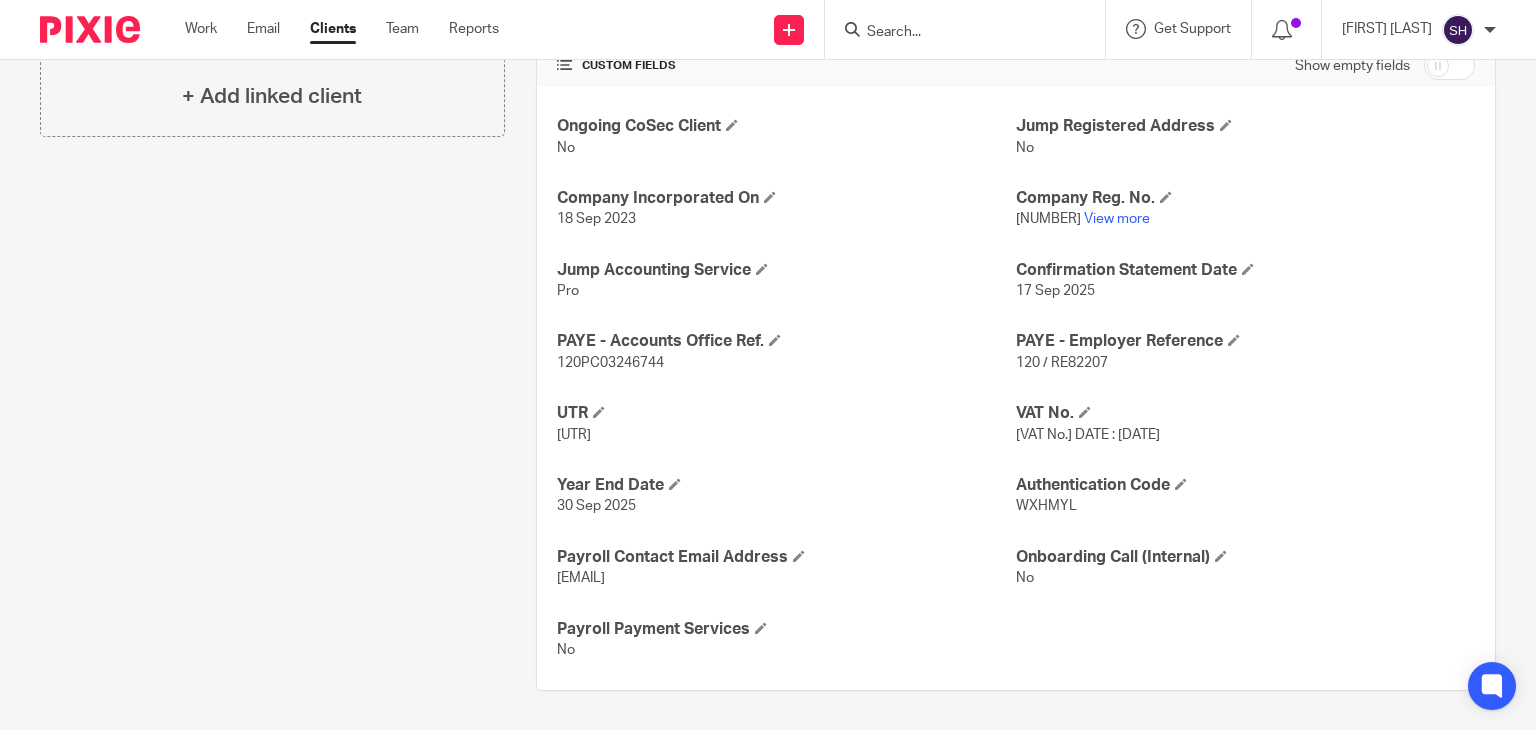 click on "7511419529" at bounding box center [574, 435] 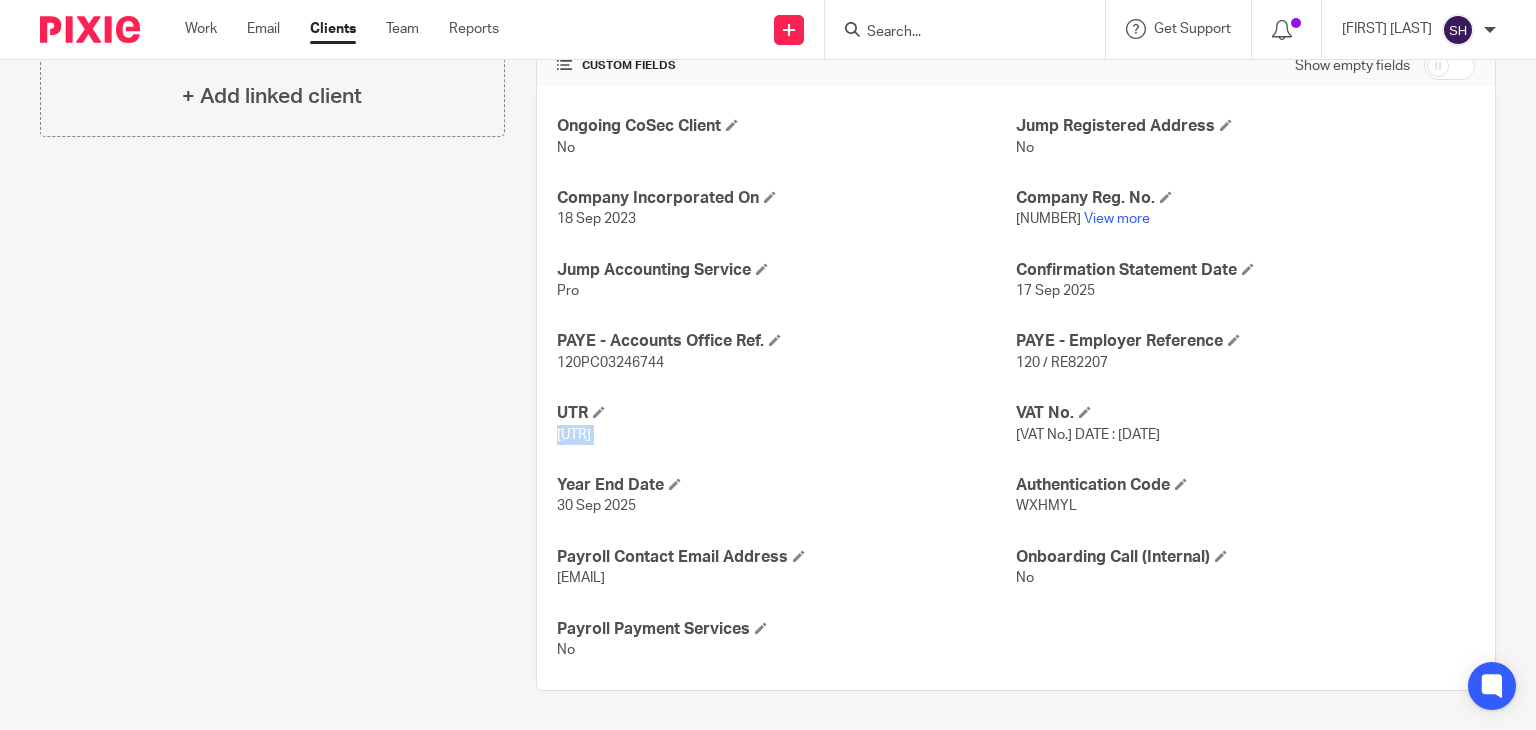 click on "7511419529" at bounding box center [574, 435] 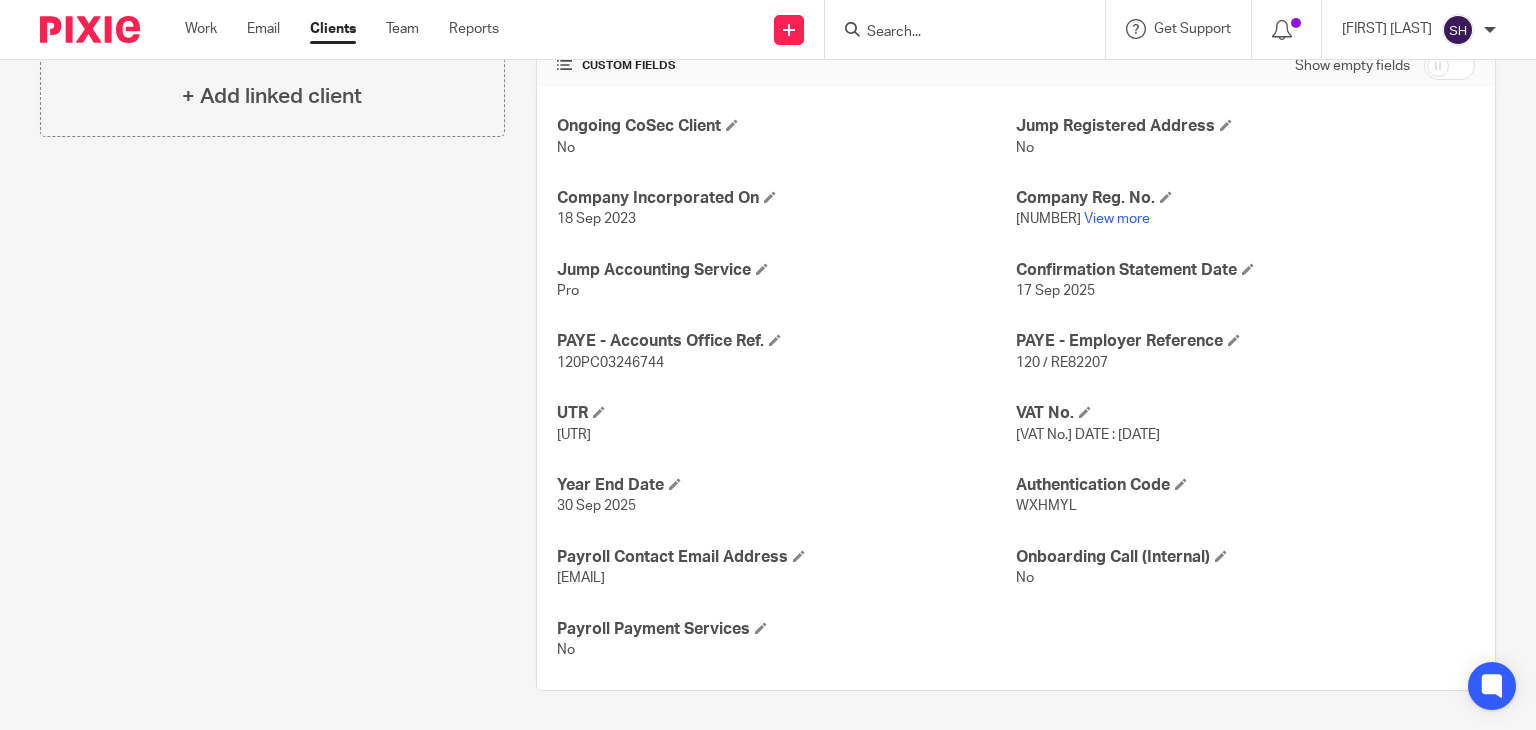click on "15144498   View more" at bounding box center (1245, 219) 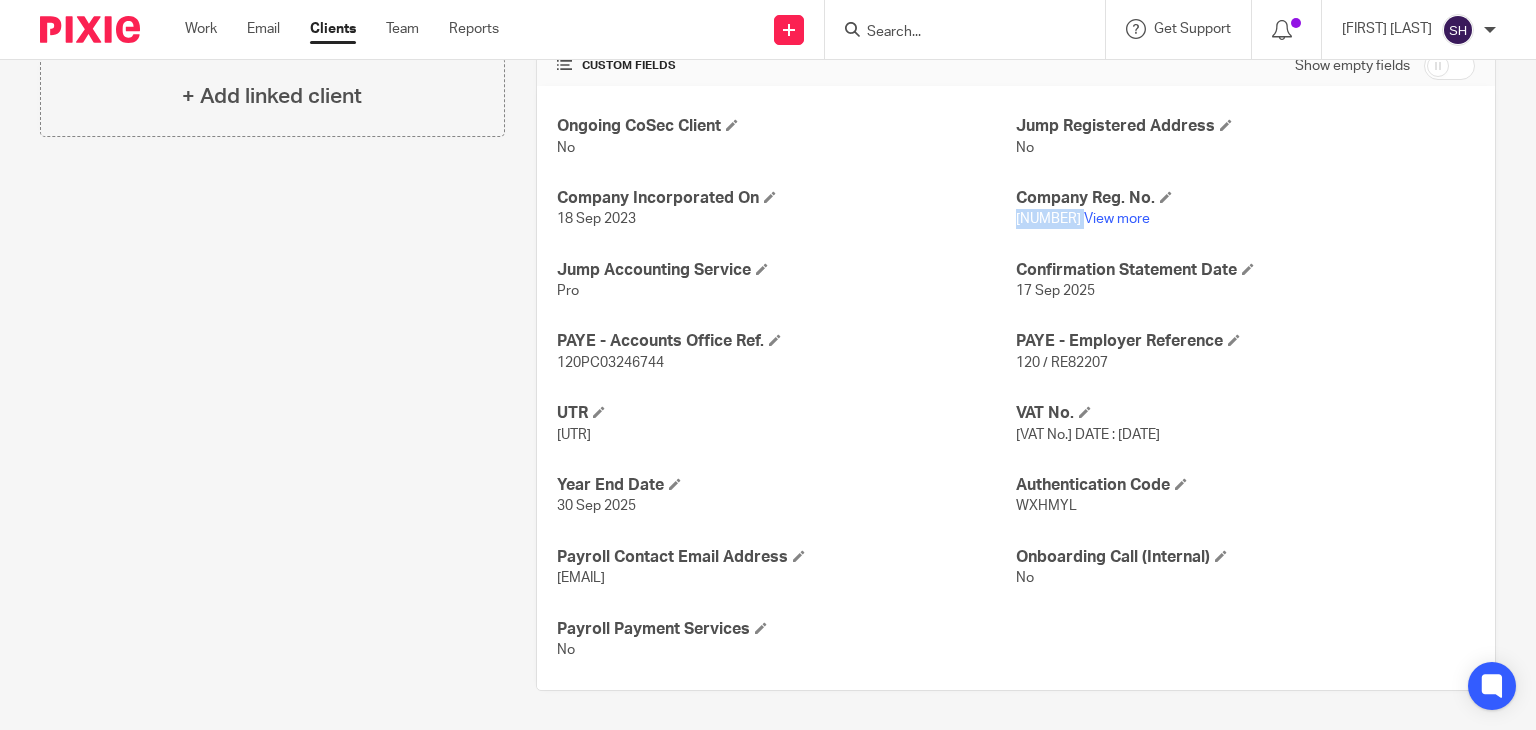 click on "15144498   View more" at bounding box center (1245, 219) 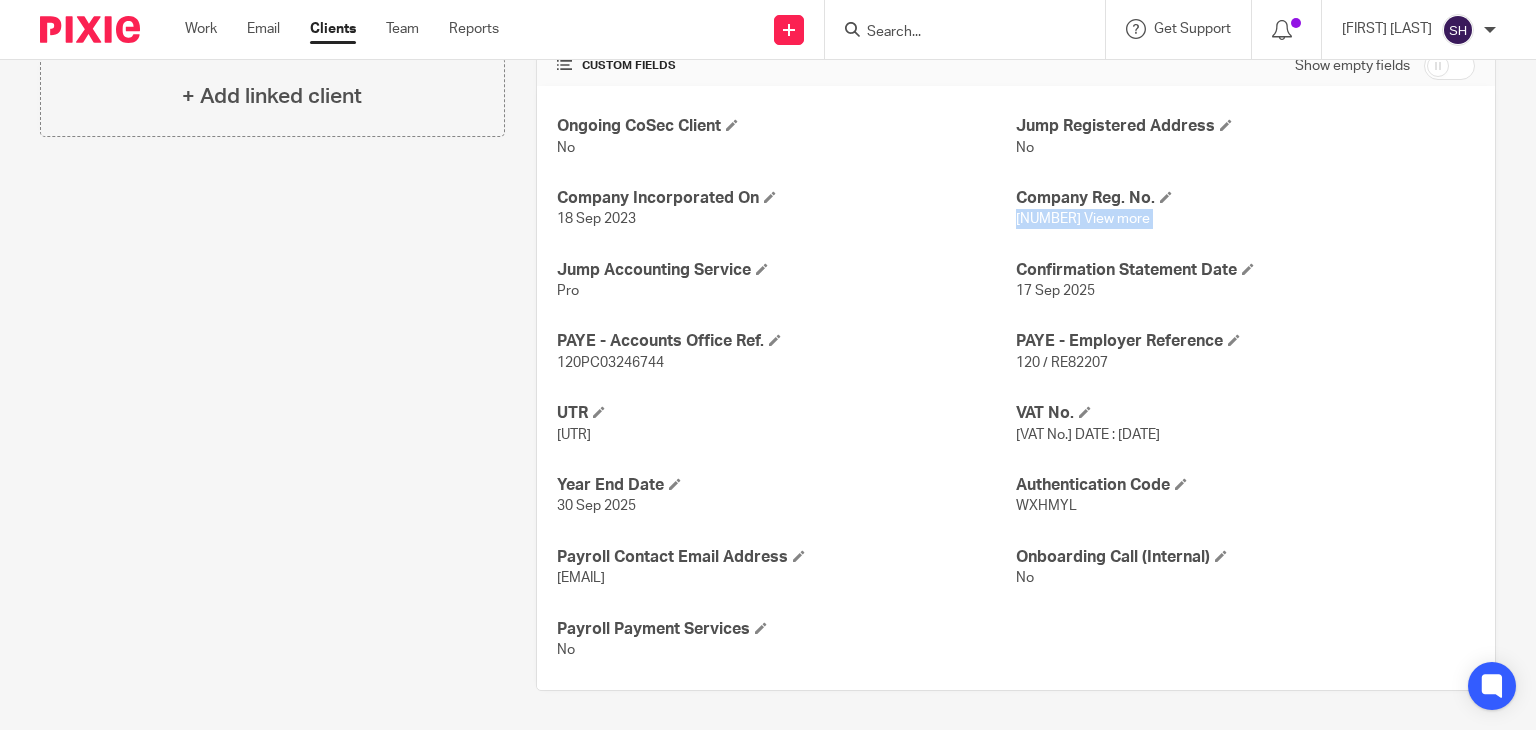 click on "15144498   View more" at bounding box center [1245, 219] 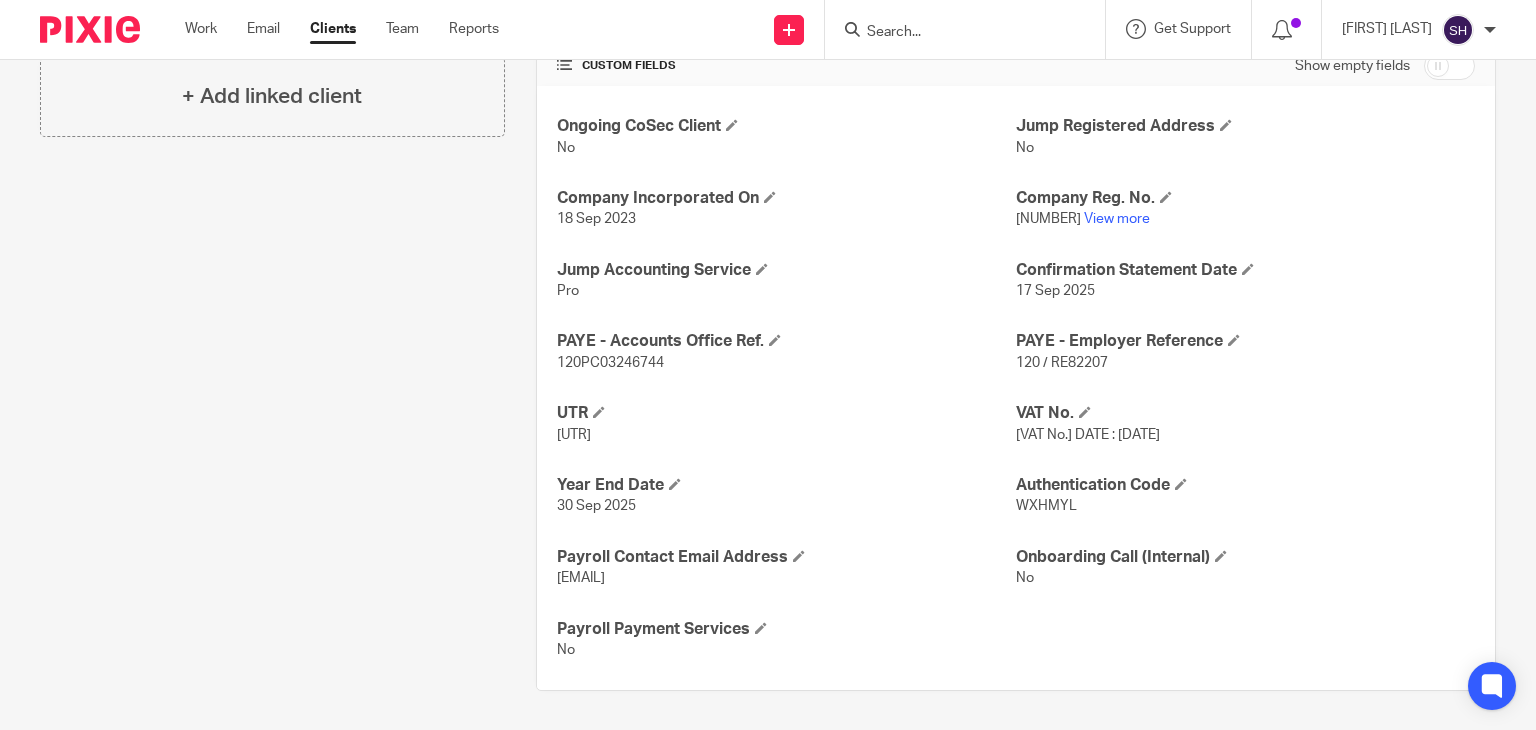 click on "Ongoing CoSec Client
No
Jump Registered Address
No
Company Incorporated On
18 Sep 2023
Company Reg. No.
15144498   View more
Jump Accounting Service
Pro
Confirmation Statement Date
17 Sep 2025
PAYE - Accounts Office Ref.
120PC03246744
PAYE - Employer Reference
120 / RE82207
UTR
7511419529
VAT No.
467686726 DATE : 01-06-2024
Year End Date
30 Sep 2025
Authentication Code
WXHMYL
Payroll Contact Email Address
nathan@womenshealthweek.com
Onboarding Call (Internal)
No     No" at bounding box center [1016, 388] 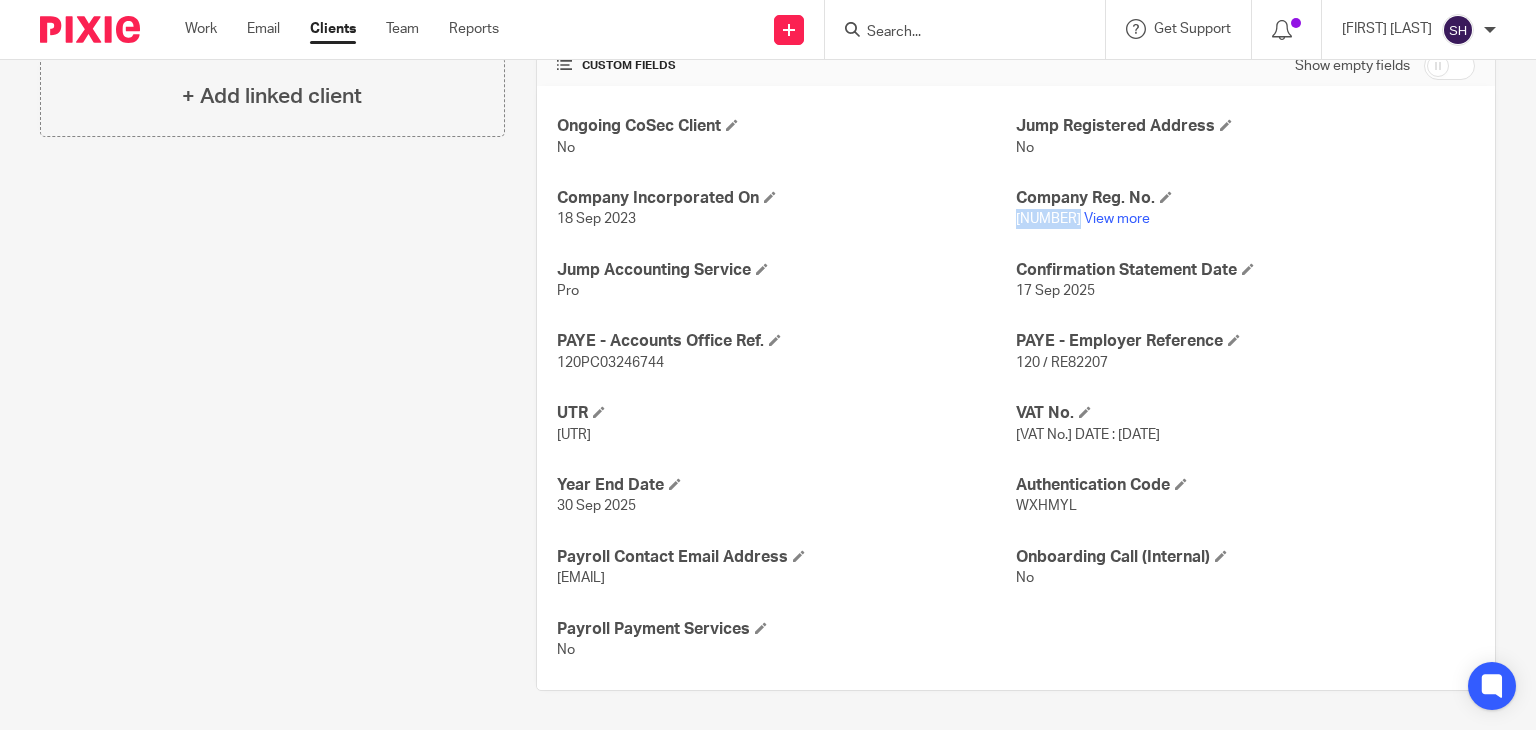 drag, startPoint x: 1072, startPoint y: 218, endPoint x: 1008, endPoint y: 217, distance: 64.00781 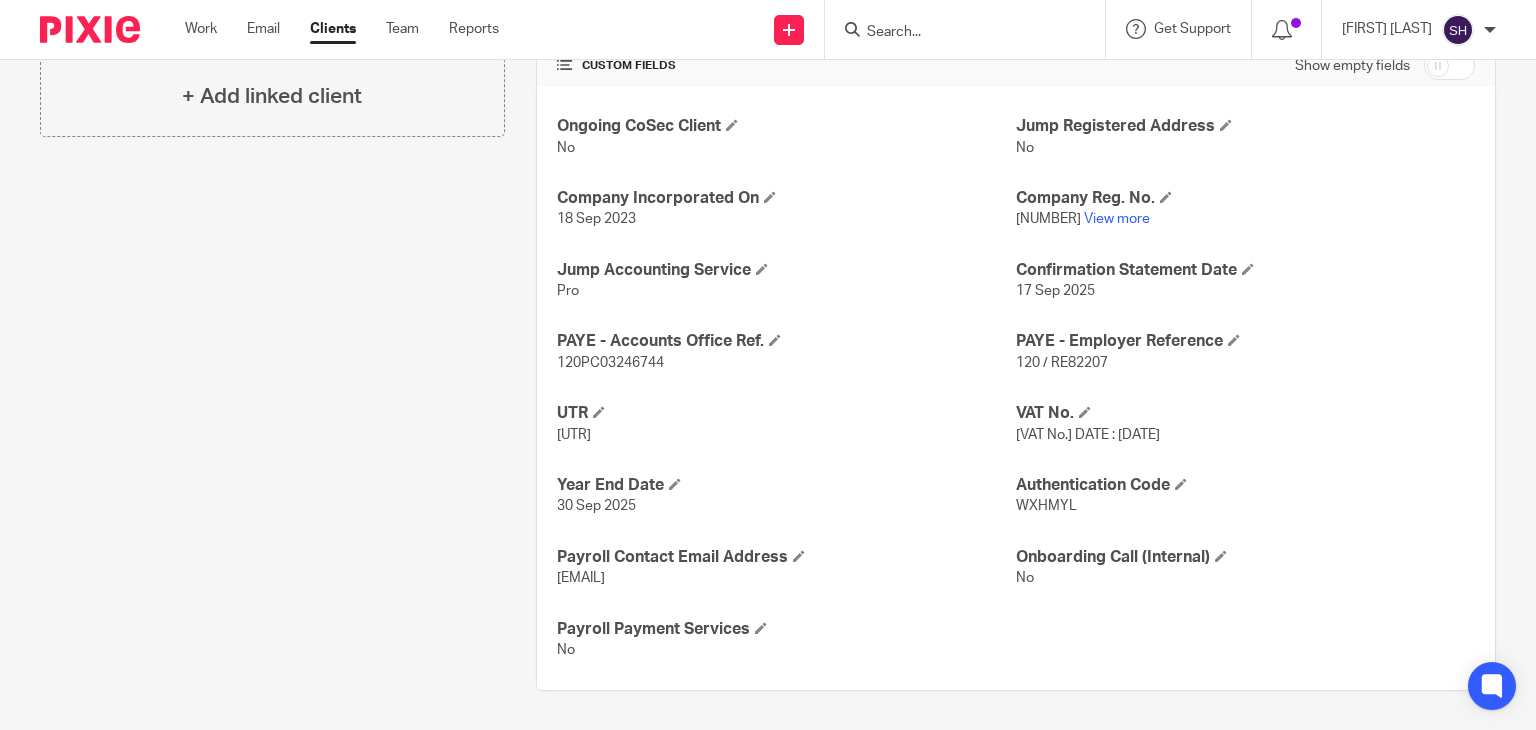click at bounding box center [955, 33] 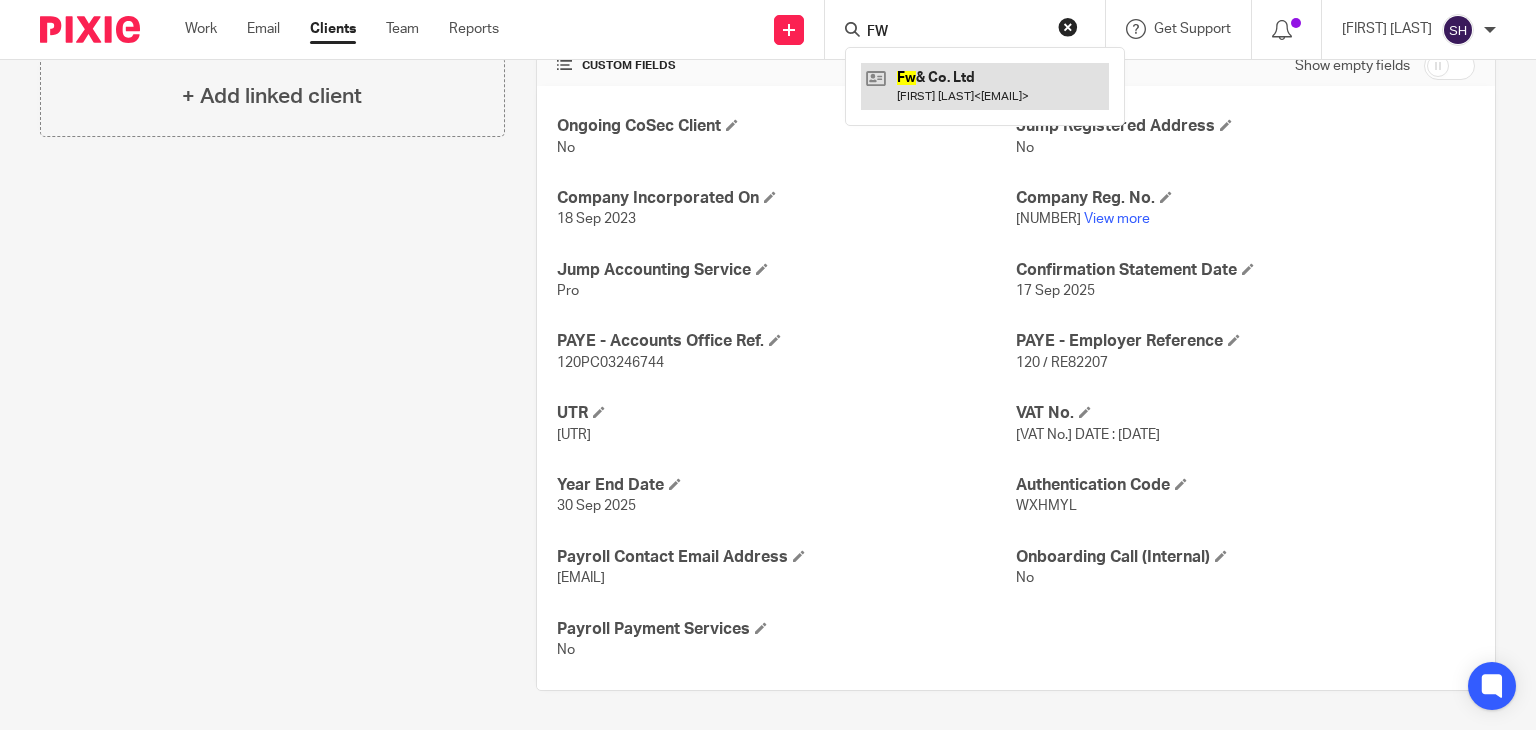 type on "FW" 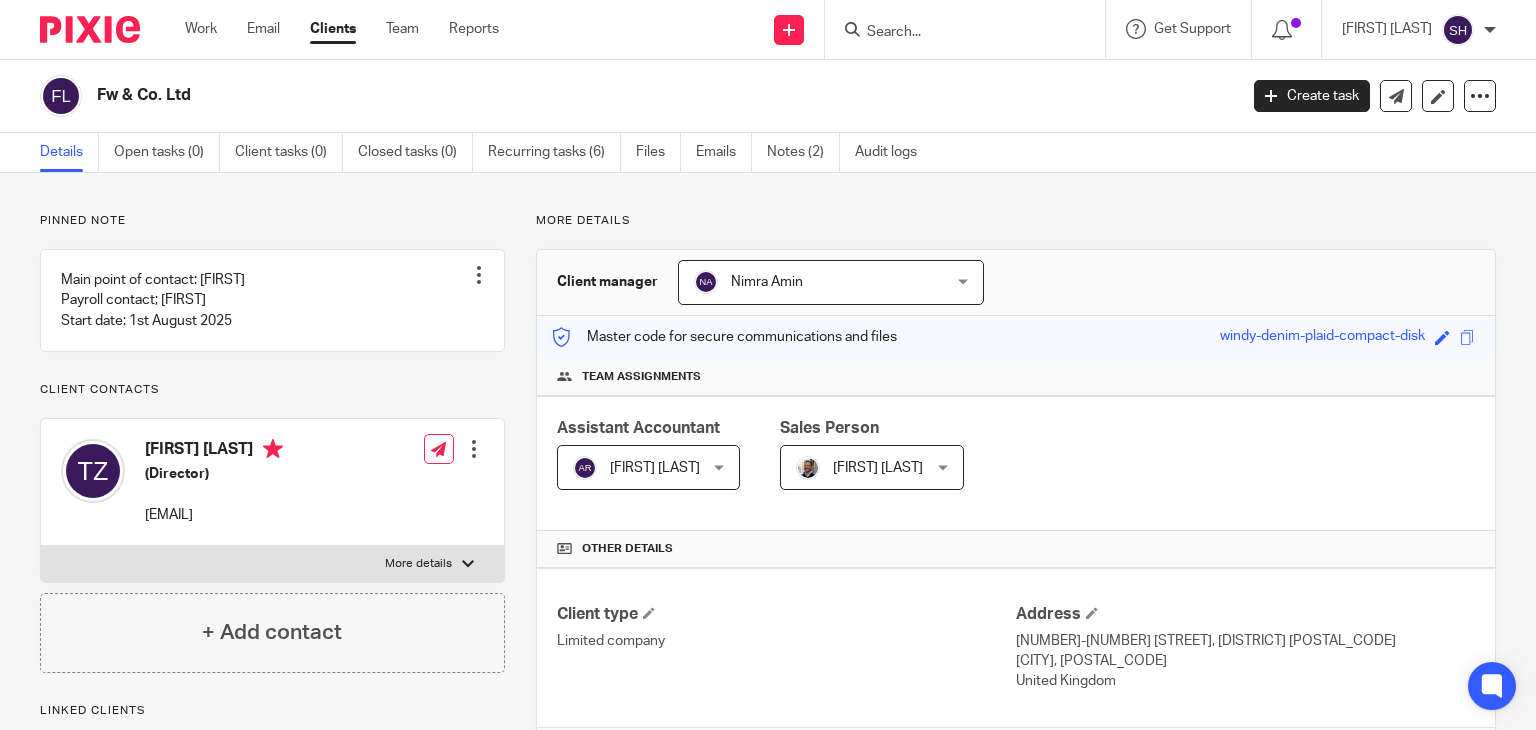 scroll, scrollTop: 0, scrollLeft: 0, axis: both 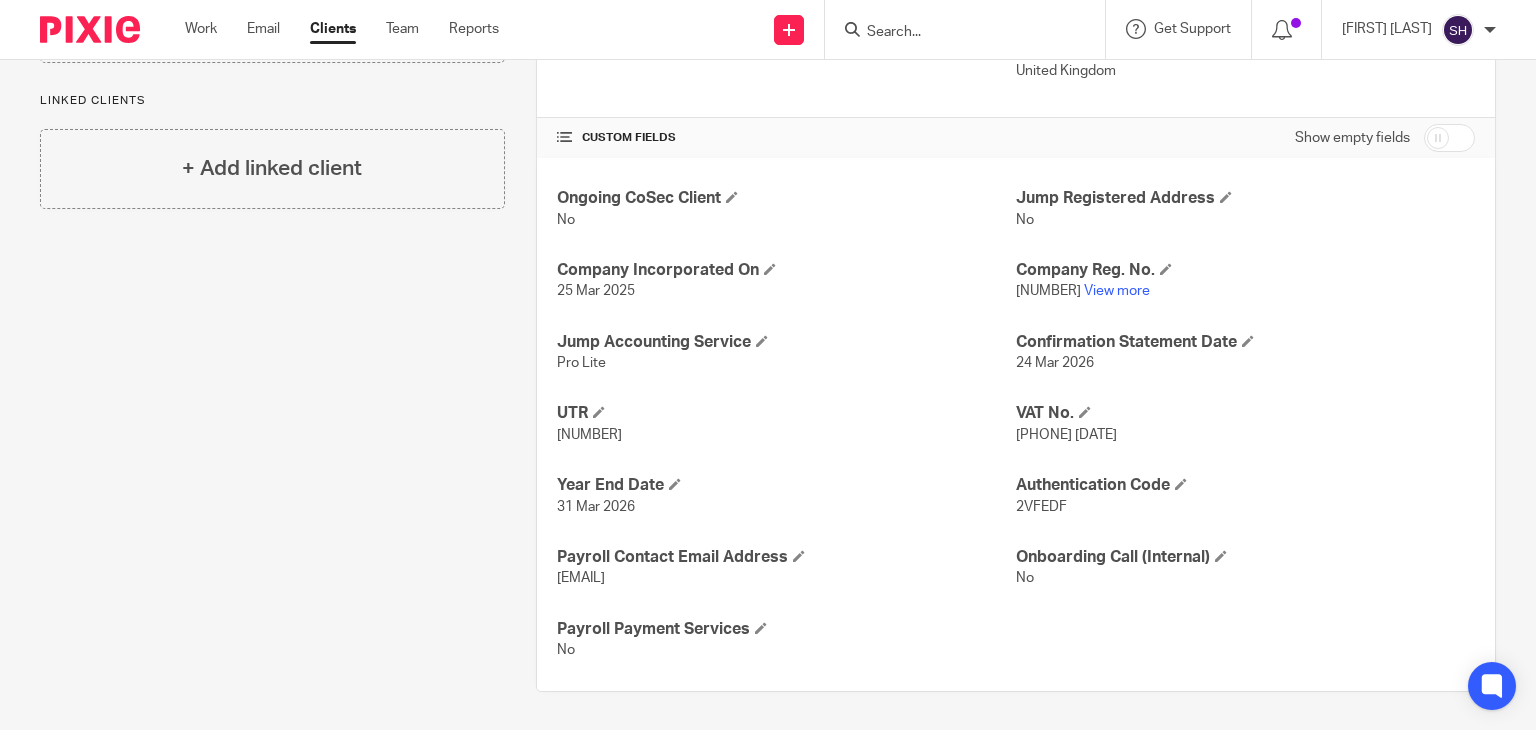 click on "1934517015" at bounding box center (589, 435) 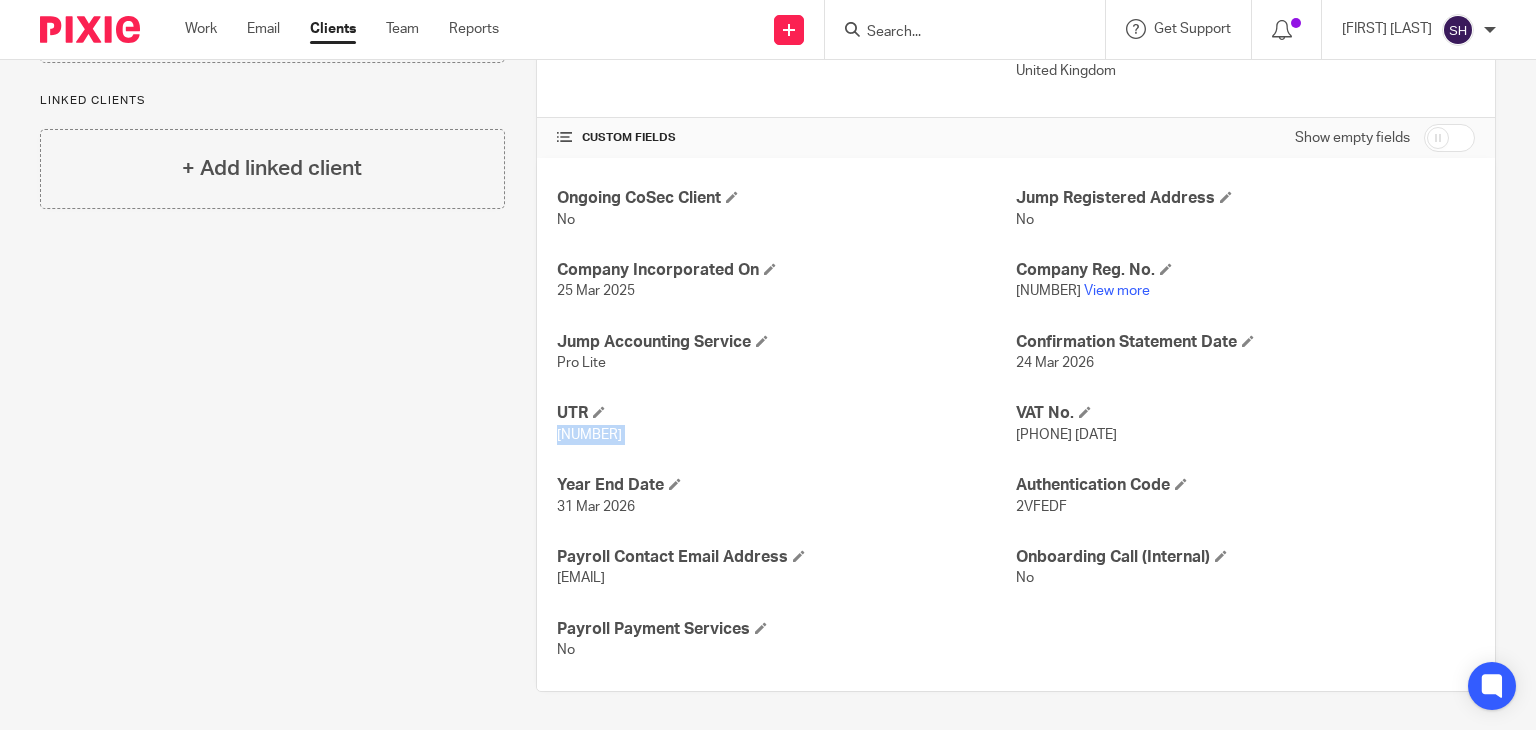 click on "1934517015" at bounding box center [589, 435] 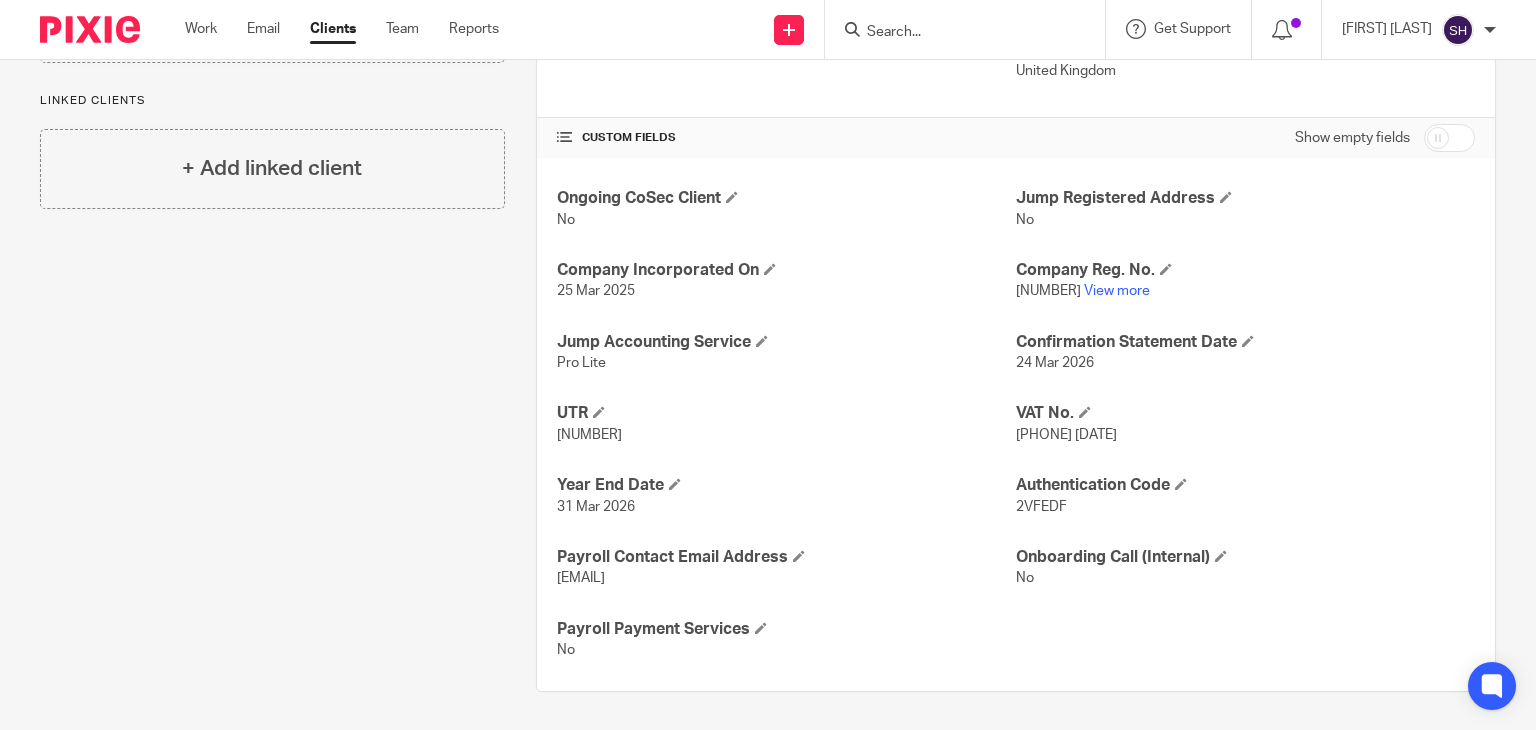 click on "16342088" at bounding box center [1048, 291] 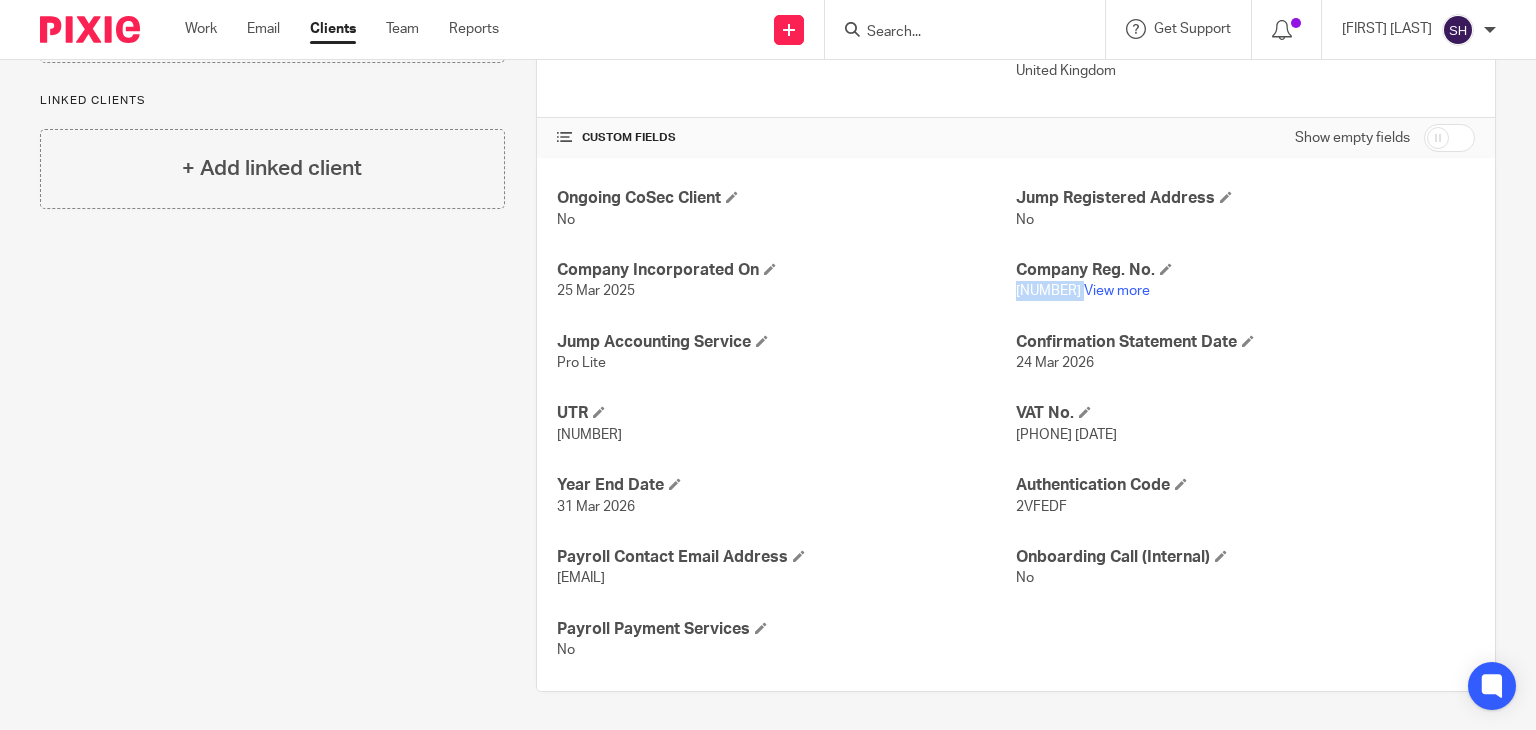 click on "16342088" at bounding box center (1048, 291) 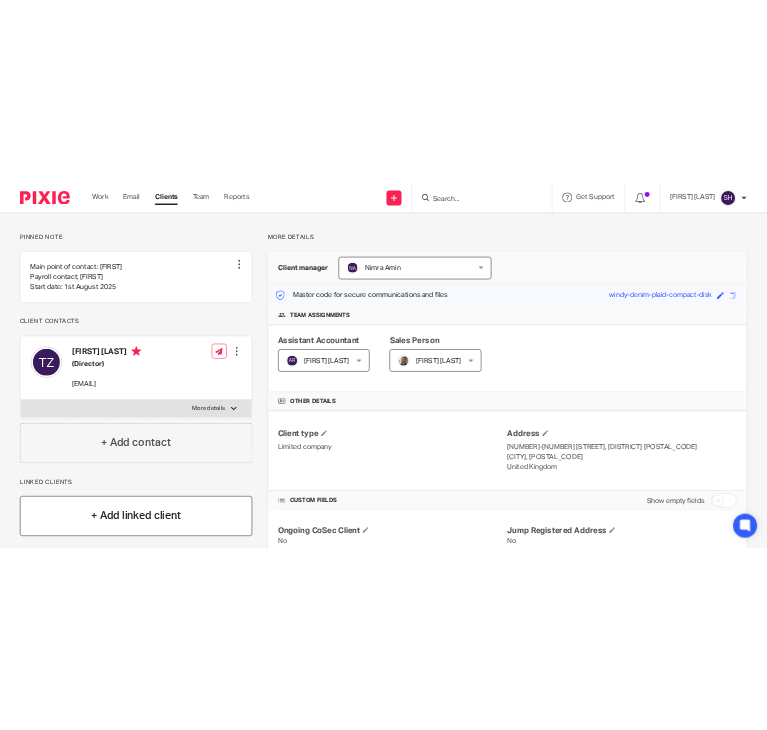 scroll, scrollTop: 0, scrollLeft: 0, axis: both 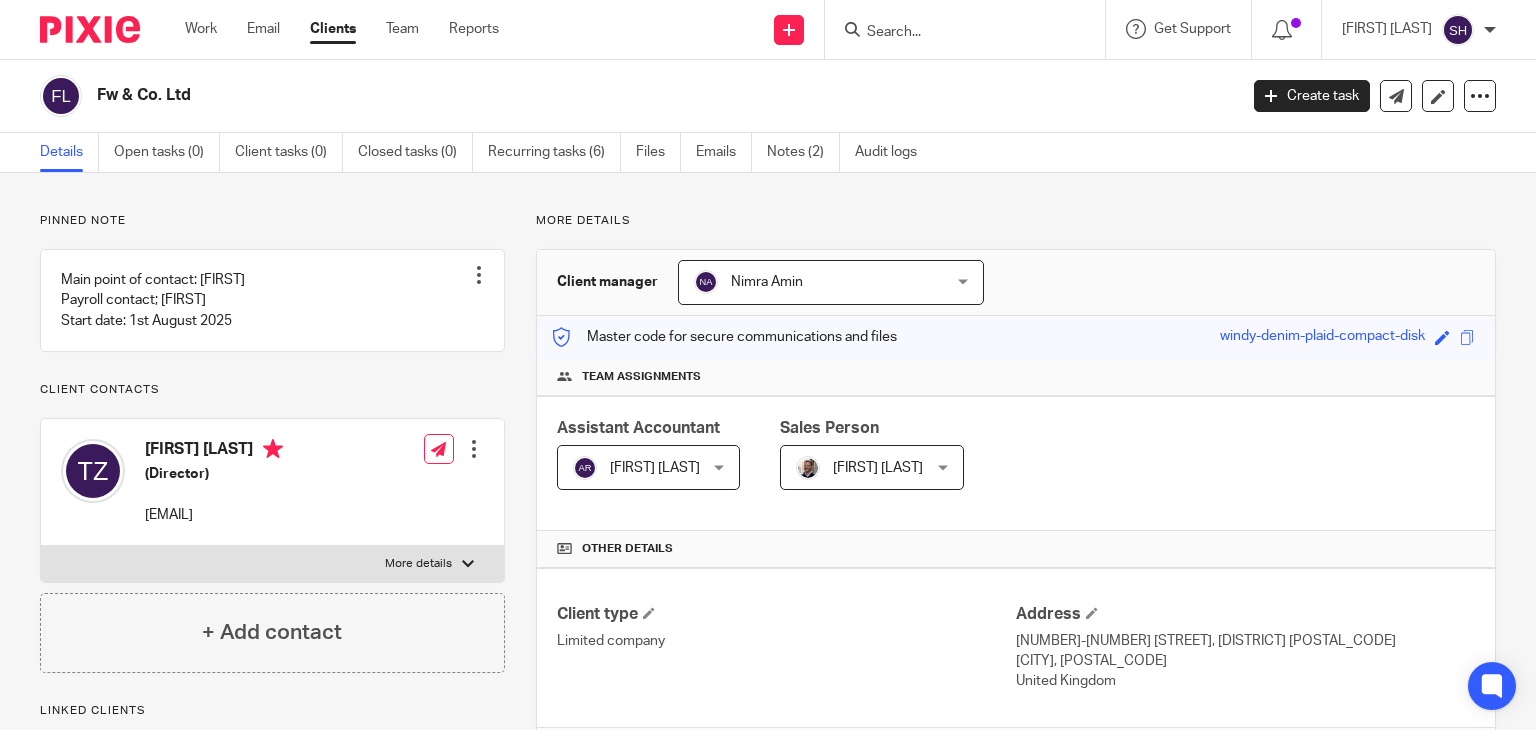 click on "Fw & Co. Ltd" at bounding box center [548, 95] 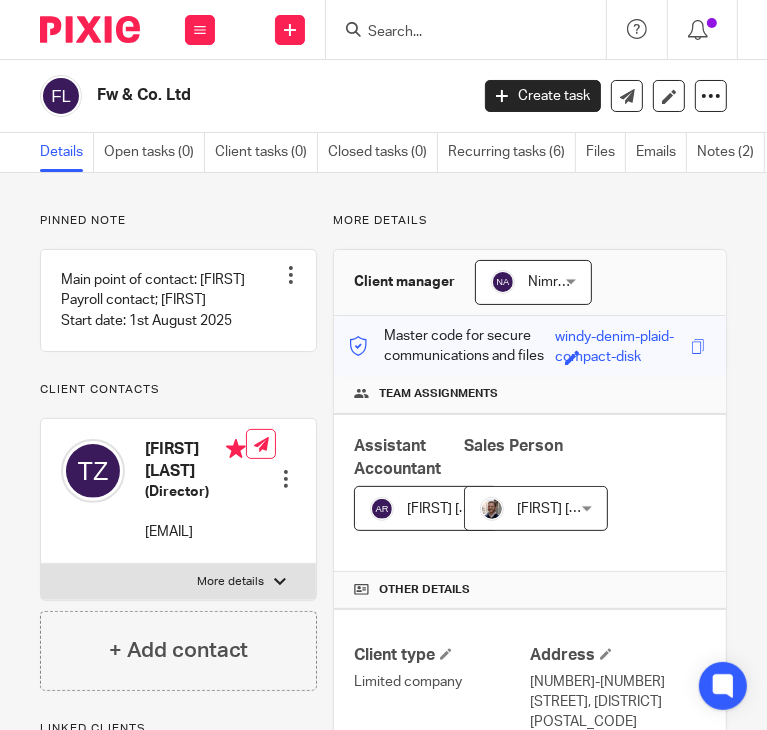 copy on "Fw & Co. Ltd
Create task
Update from Companies House
Export data
Merge
Archive client" 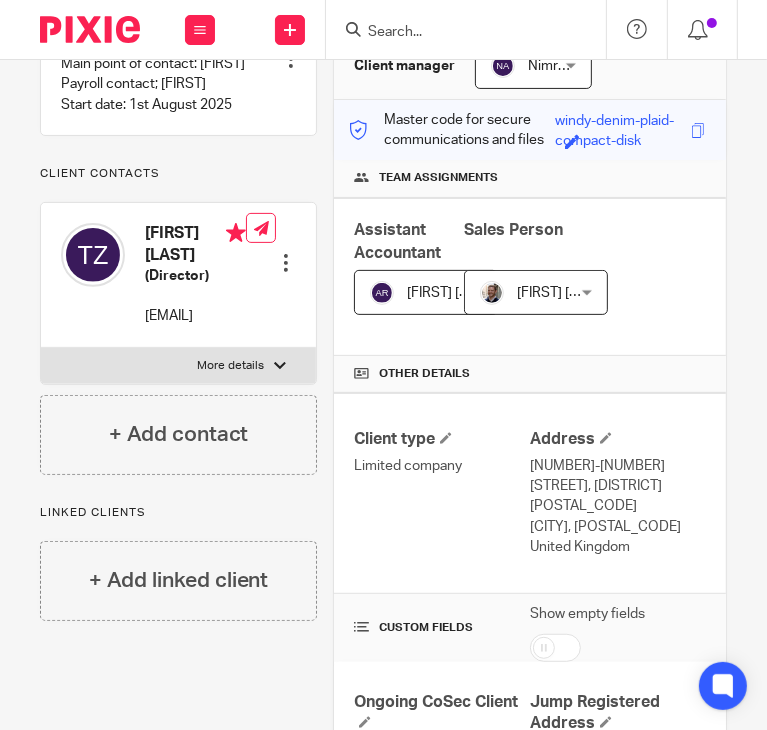 scroll, scrollTop: 55, scrollLeft: 0, axis: vertical 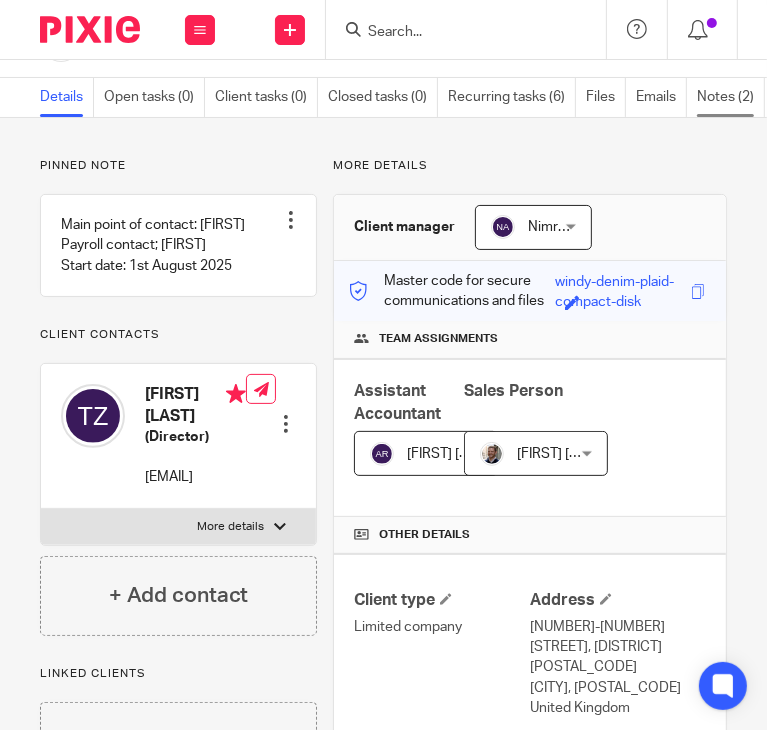 click on "Notes (2)" at bounding box center [731, 97] 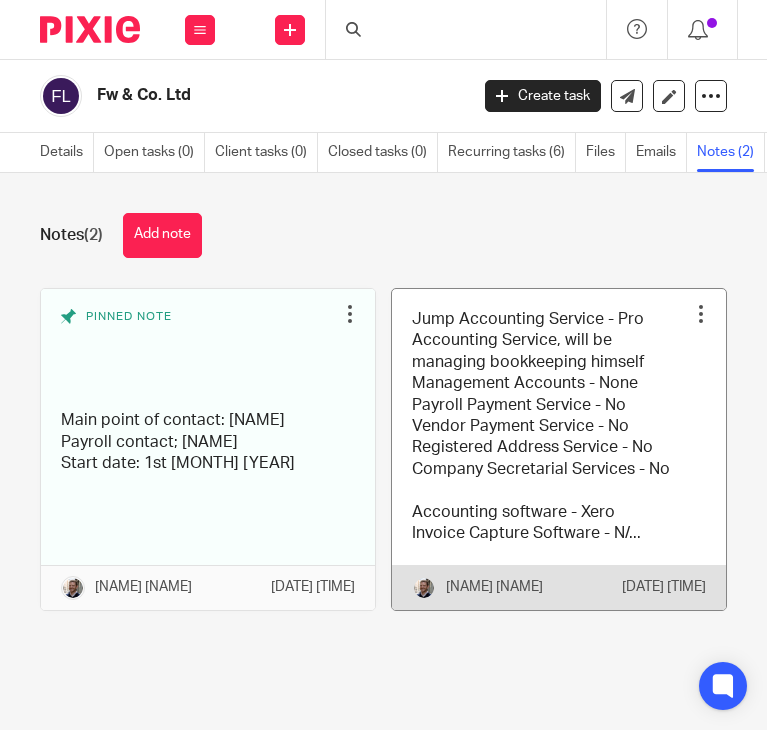 scroll, scrollTop: 0, scrollLeft: 0, axis: both 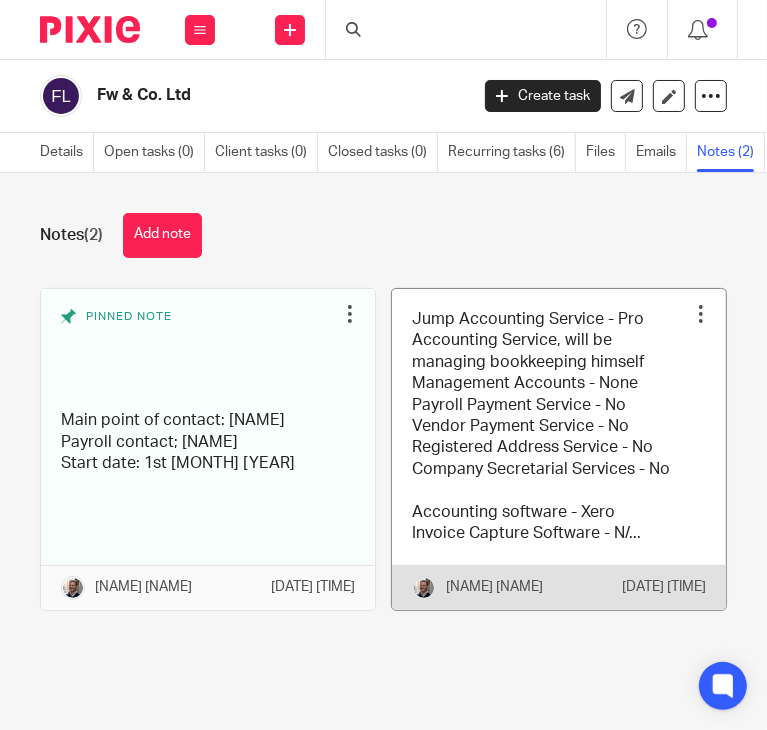 click at bounding box center [559, 449] 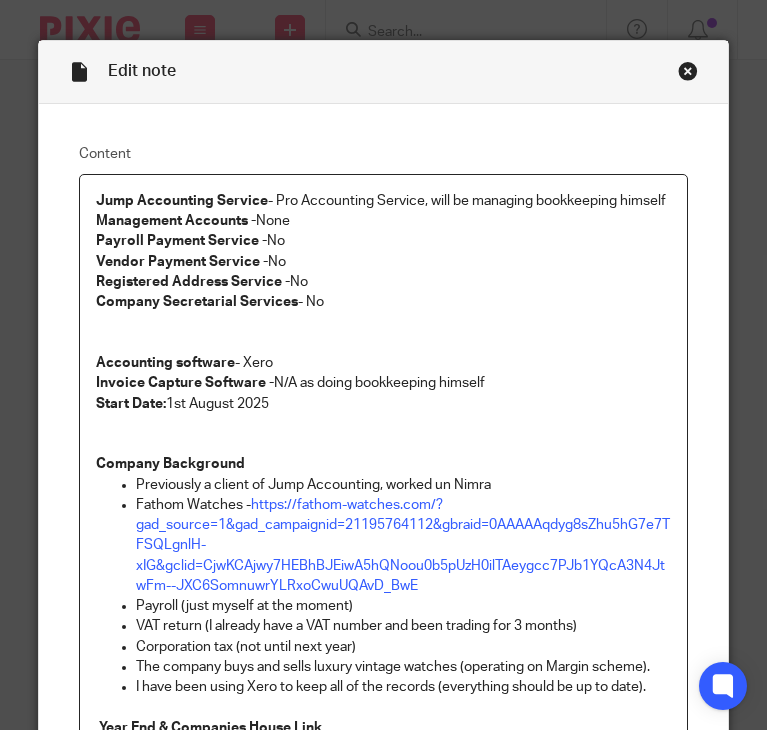 scroll, scrollTop: 0, scrollLeft: 0, axis: both 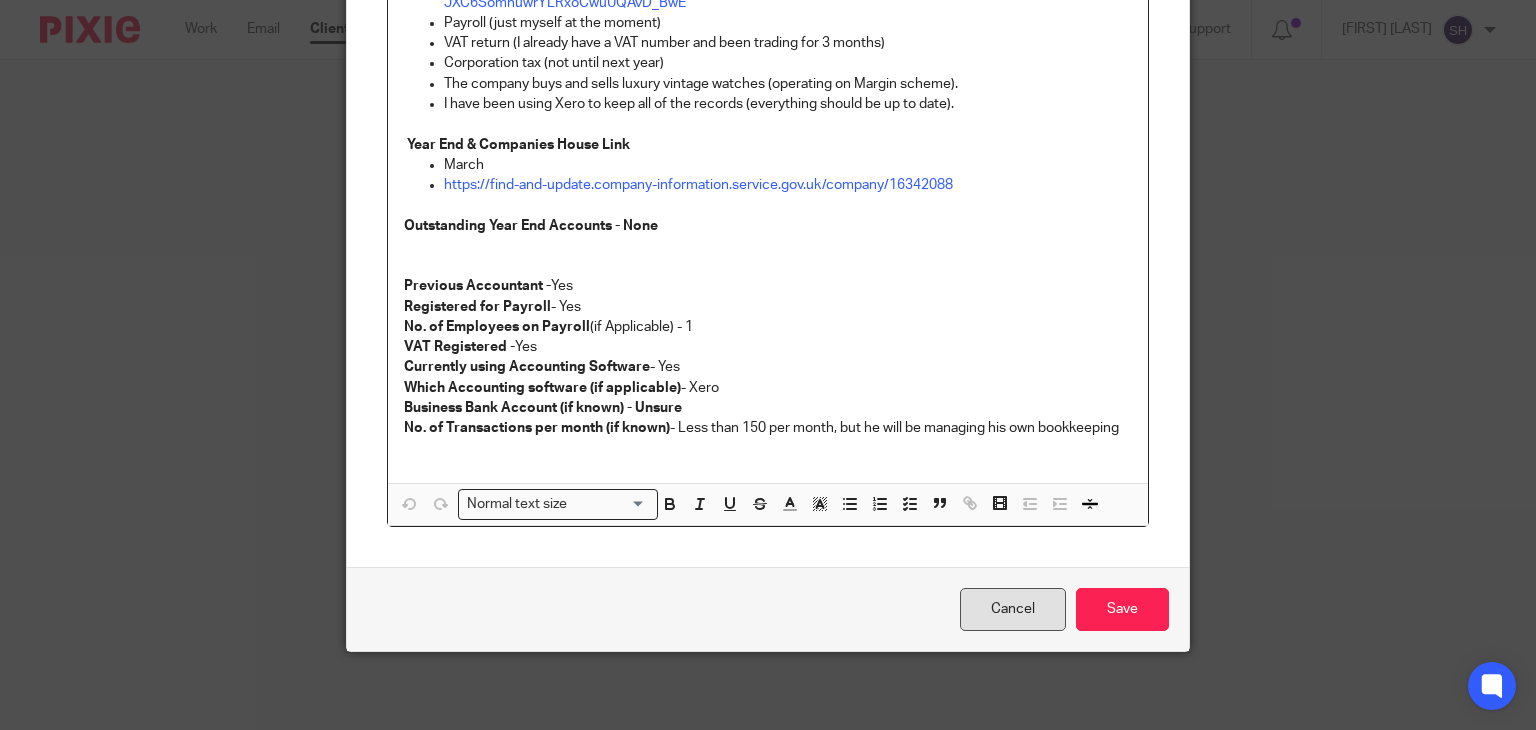 click on "Cancel" at bounding box center [1013, 609] 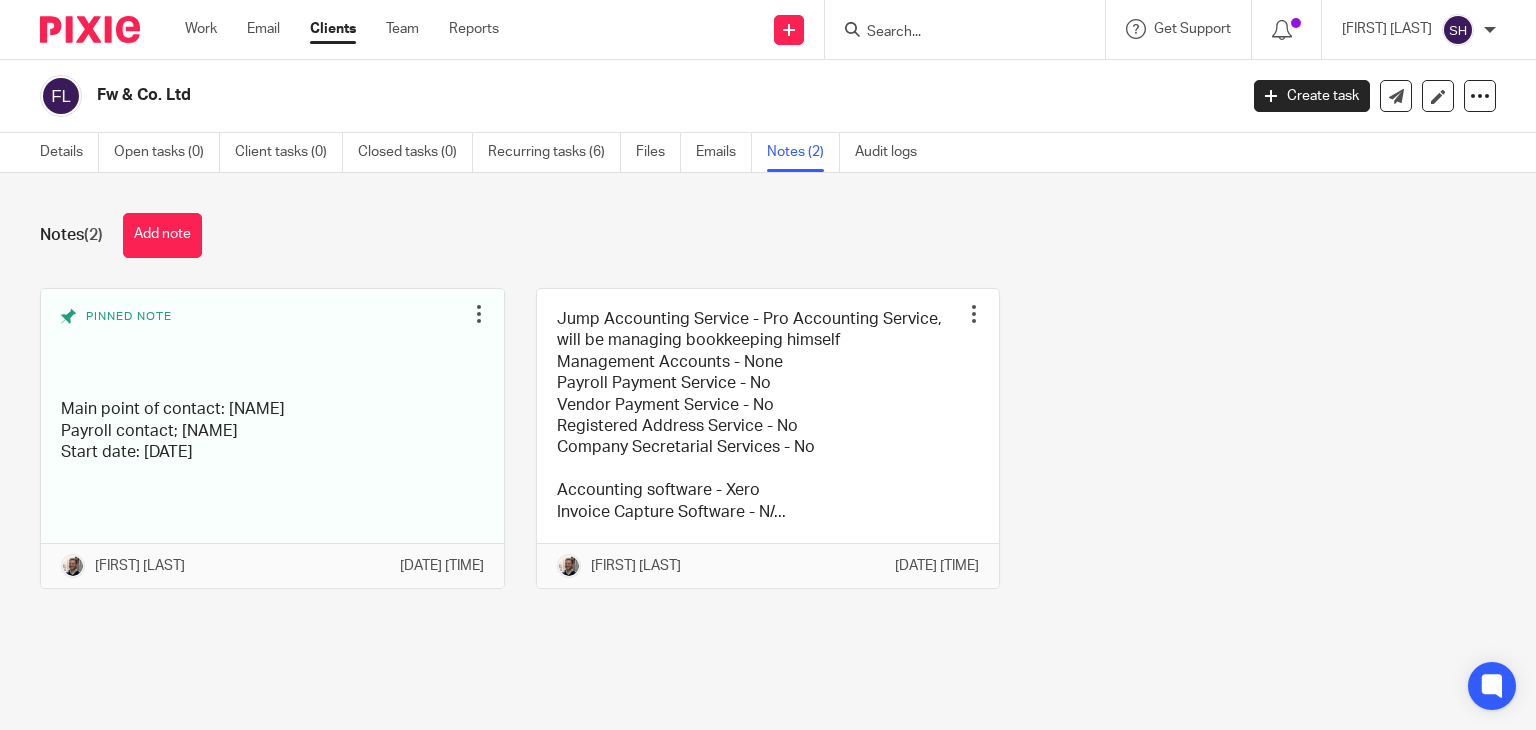 scroll, scrollTop: 0, scrollLeft: 0, axis: both 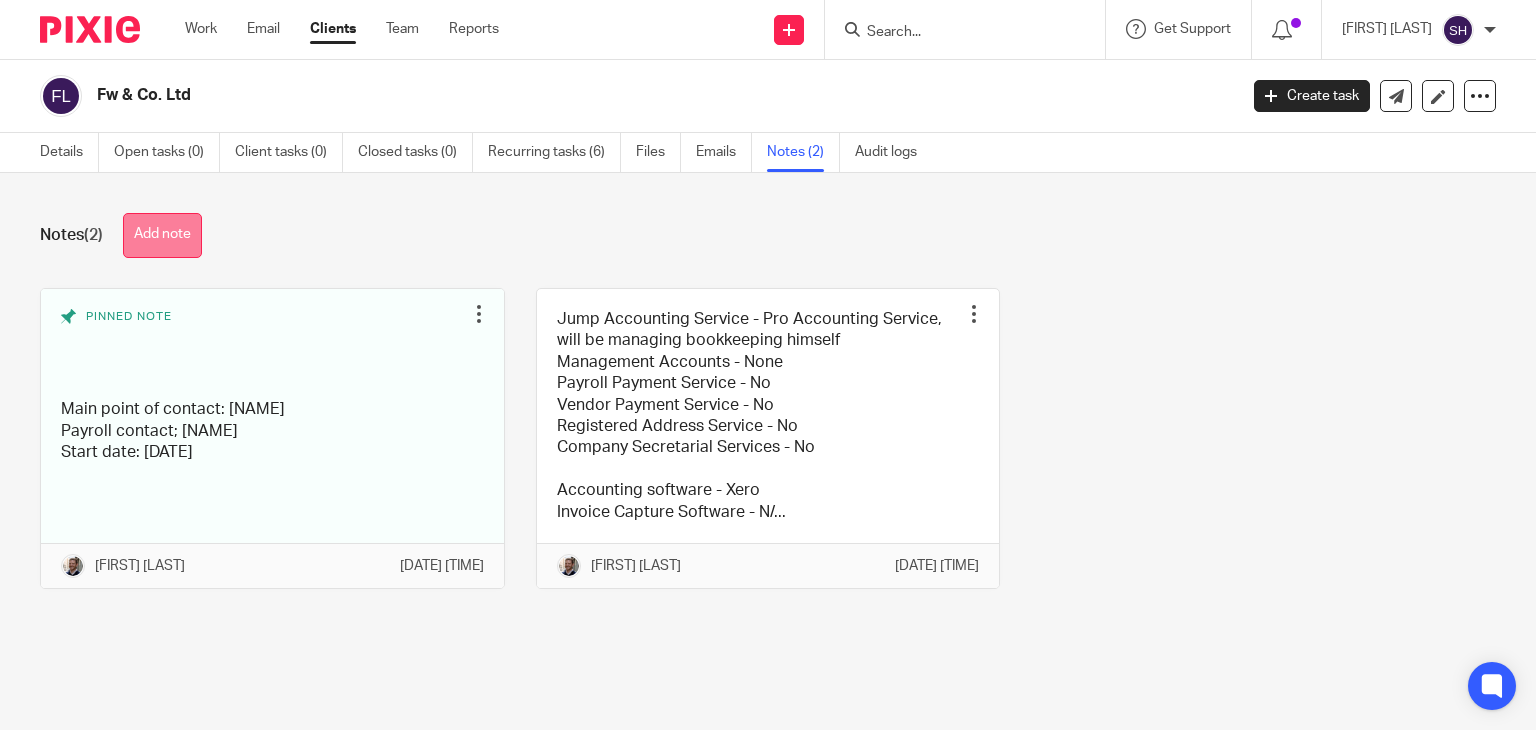 click on "Add note" at bounding box center (162, 235) 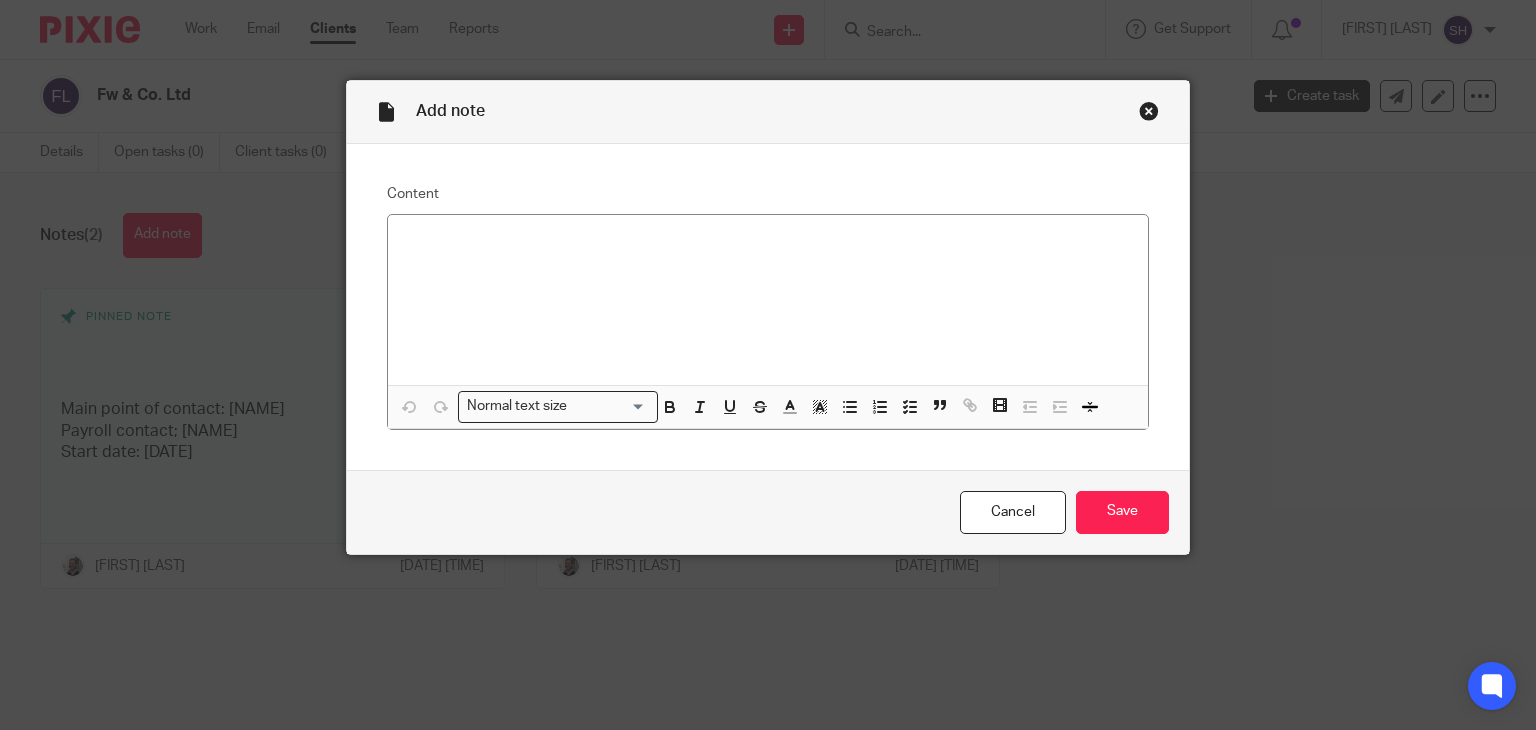 click on "Add note
Content
Normal text size
Loading...
Remove
Edit
Insert new video
Copy and paste the video URL. Youtube, Vimeo and Loom URLs are supported.
Close
Submit
Cancel
Save" at bounding box center (768, 365) 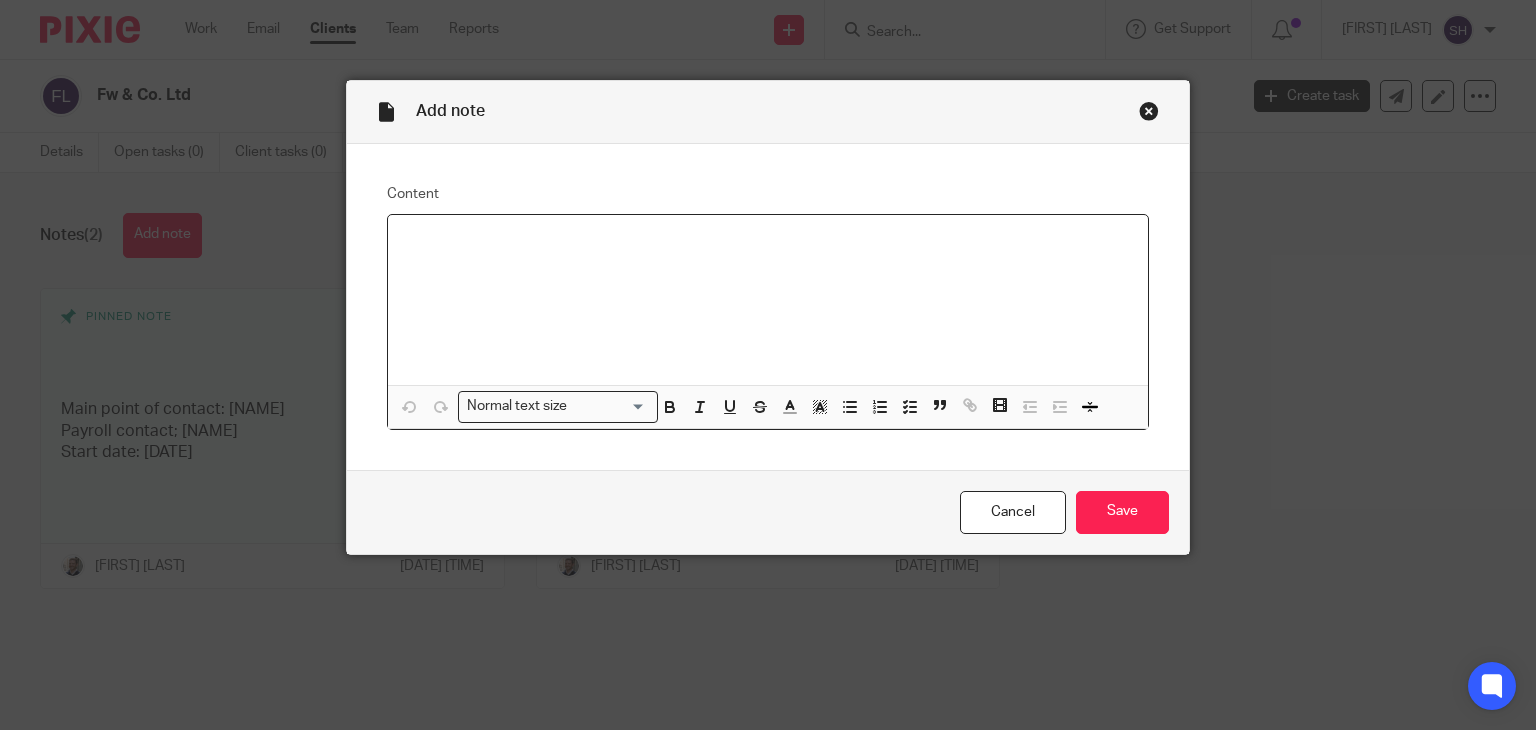 click at bounding box center [768, 300] 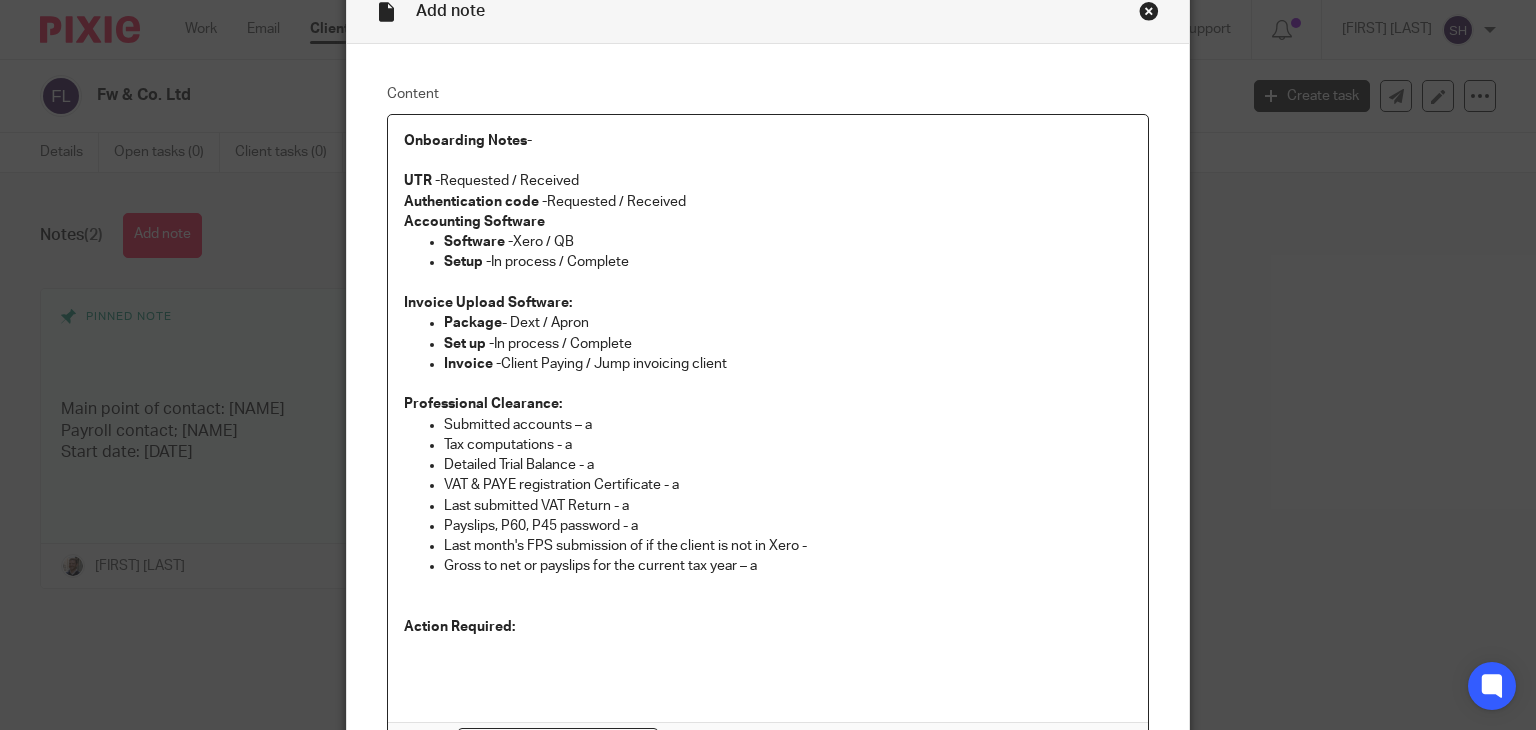 scroll, scrollTop: 101, scrollLeft: 0, axis: vertical 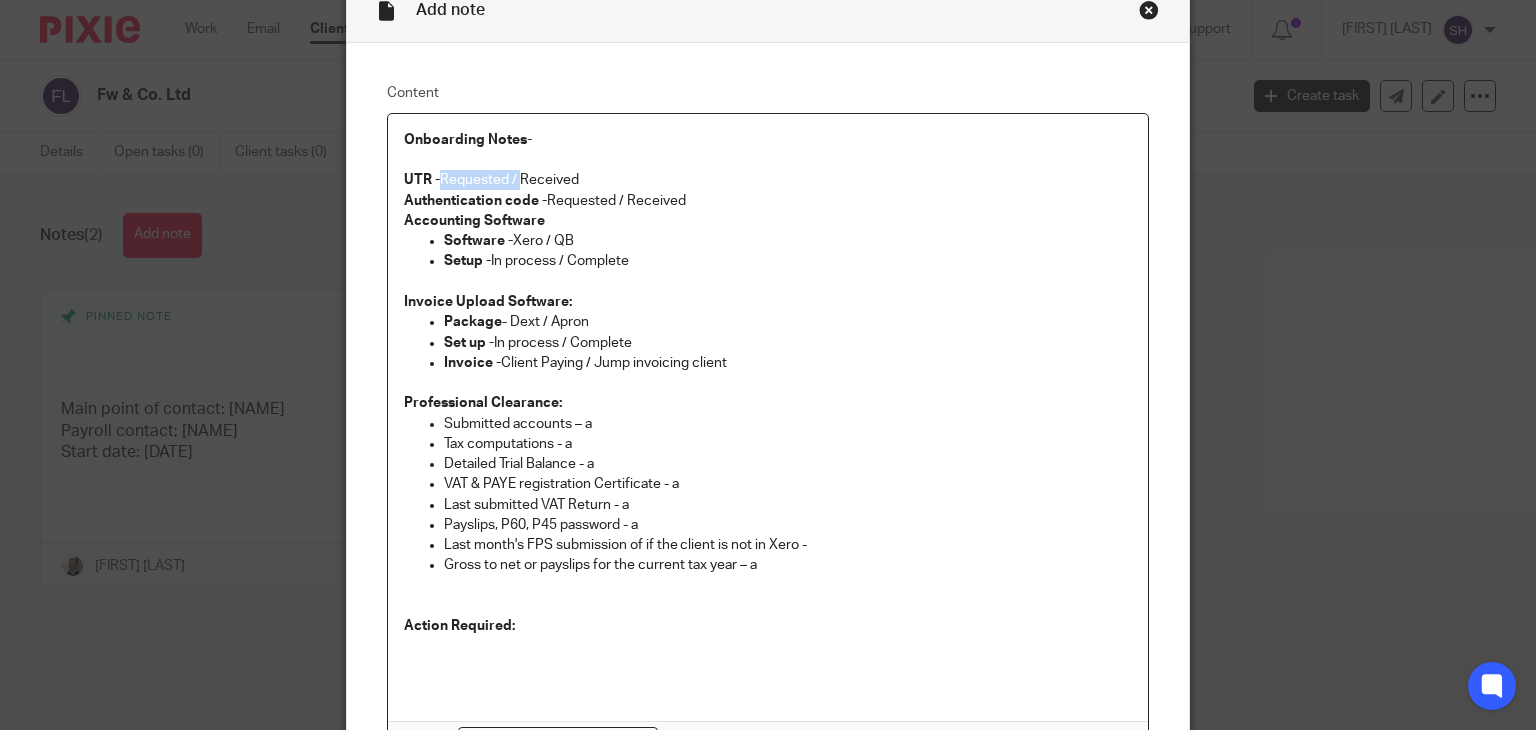 drag, startPoint x: 434, startPoint y: 177, endPoint x: 512, endPoint y: 182, distance: 78.160095 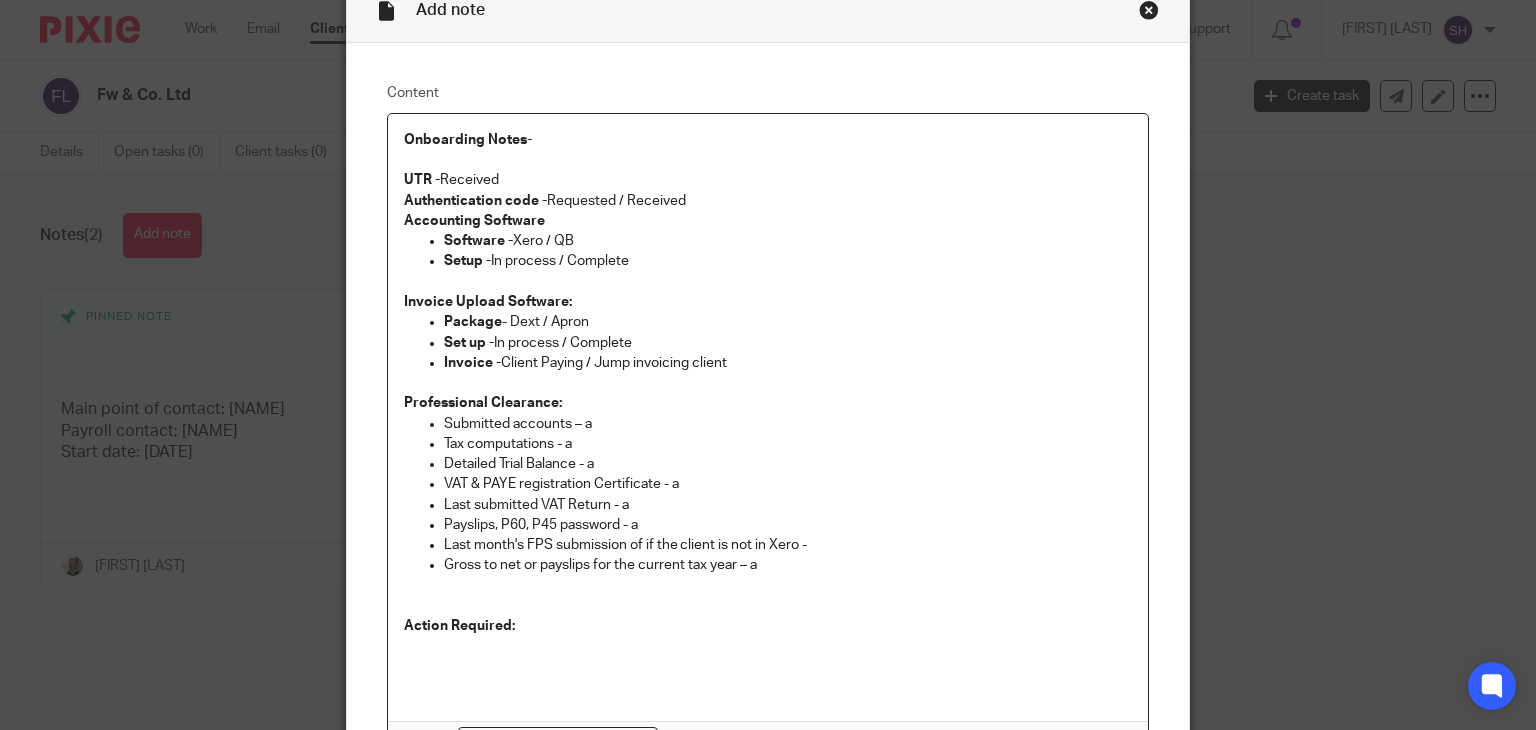 click on "UTR -  Received" at bounding box center [768, 180] 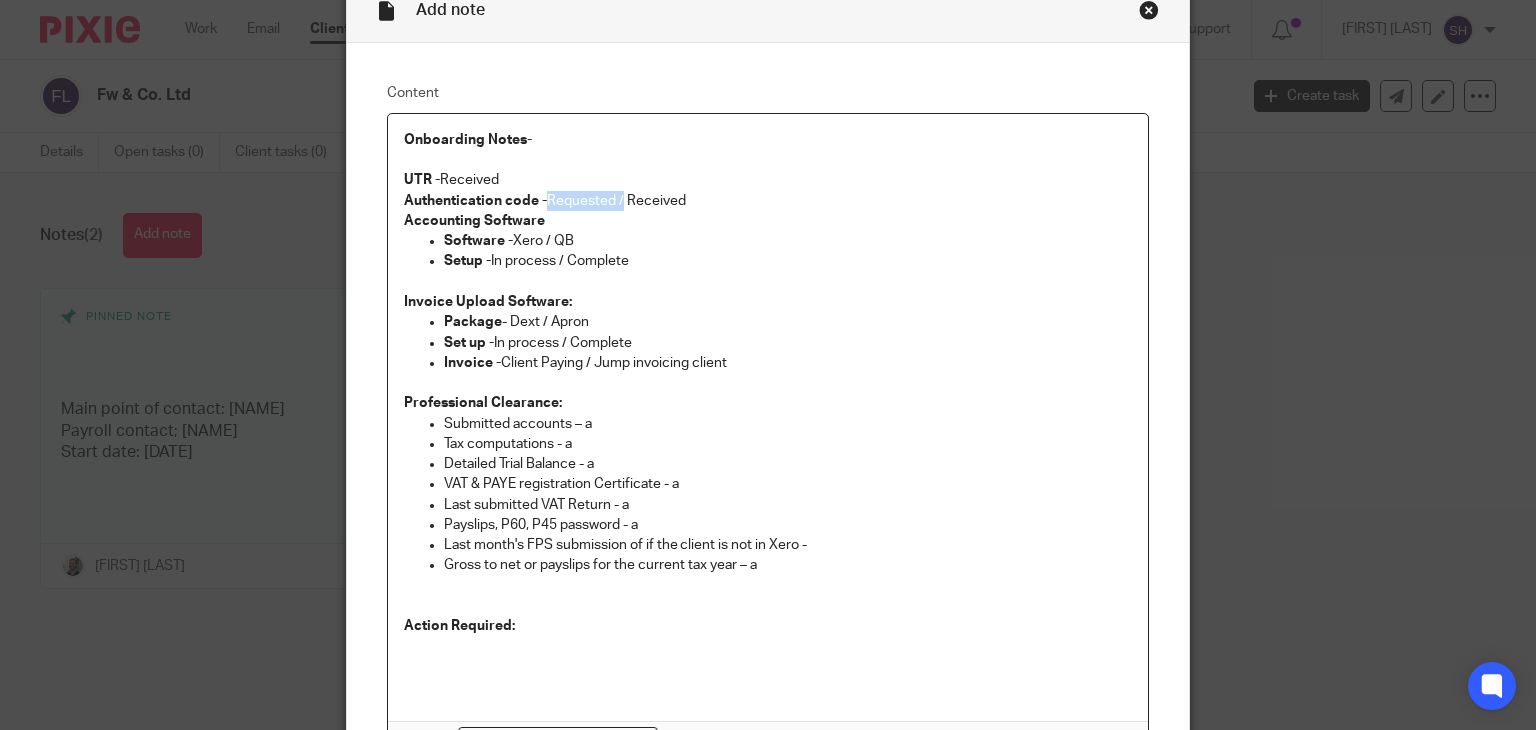 drag, startPoint x: 540, startPoint y: 189, endPoint x: 616, endPoint y: 196, distance: 76.321686 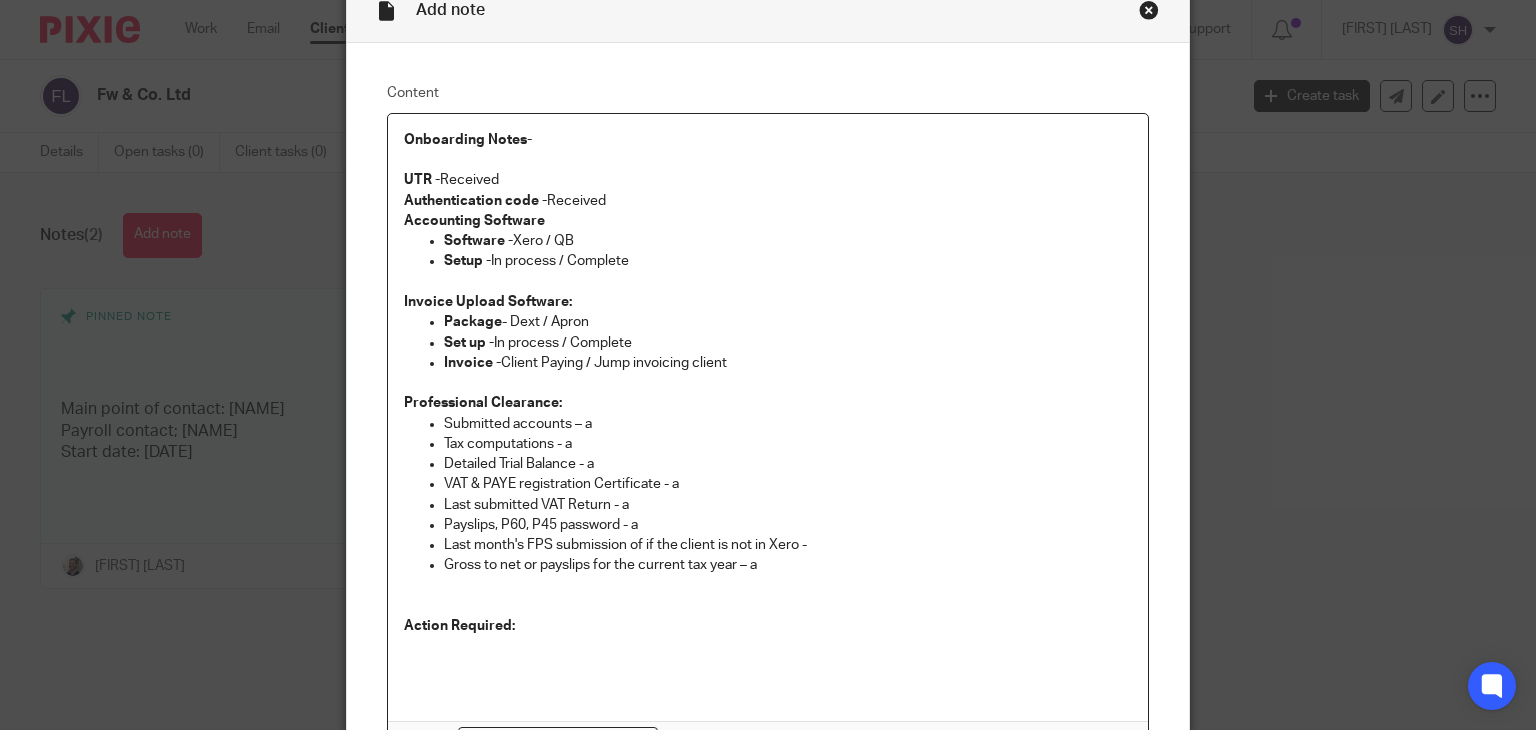 click on "Authentication code -   Received" at bounding box center (768, 201) 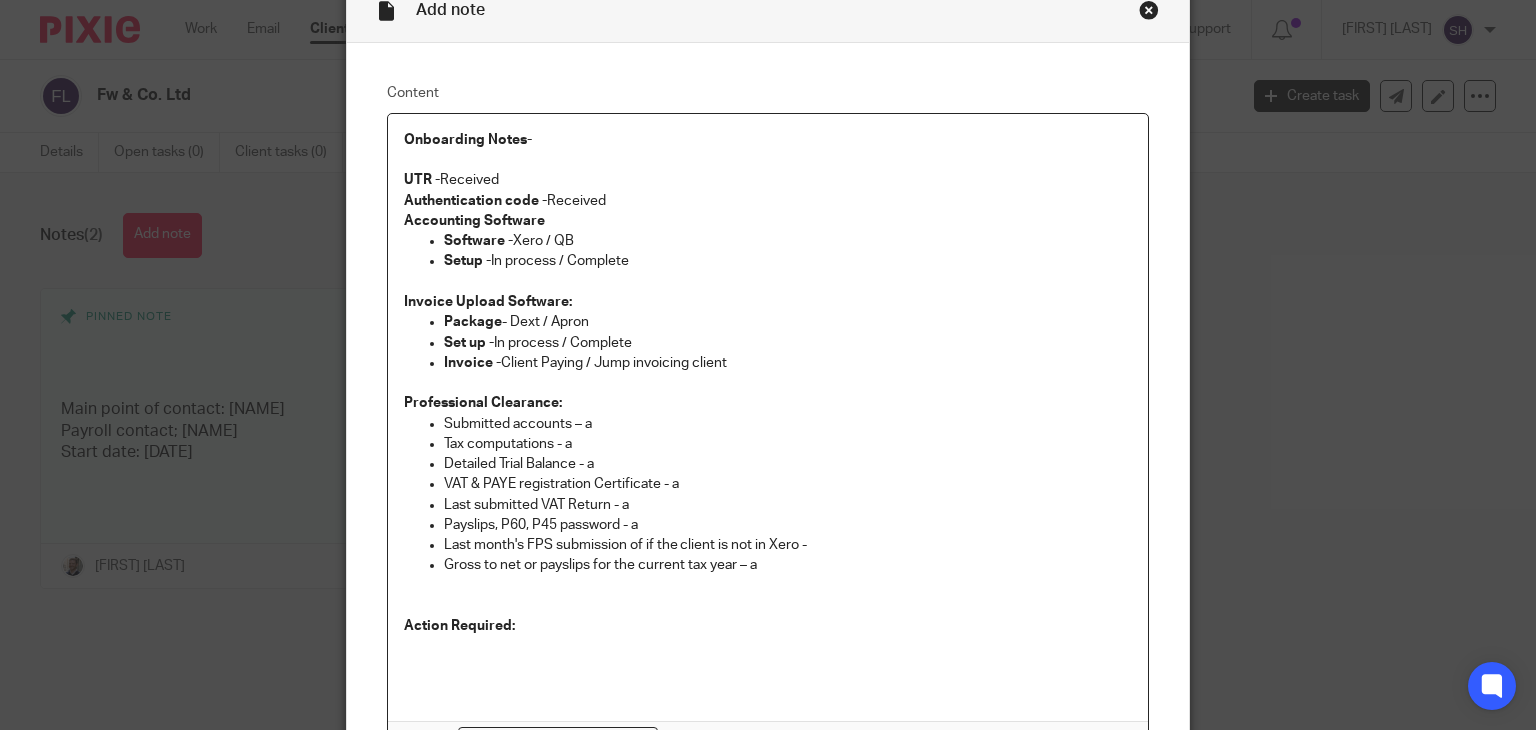 drag, startPoint x: 537, startPoint y: 240, endPoint x: 587, endPoint y: 237, distance: 50.08992 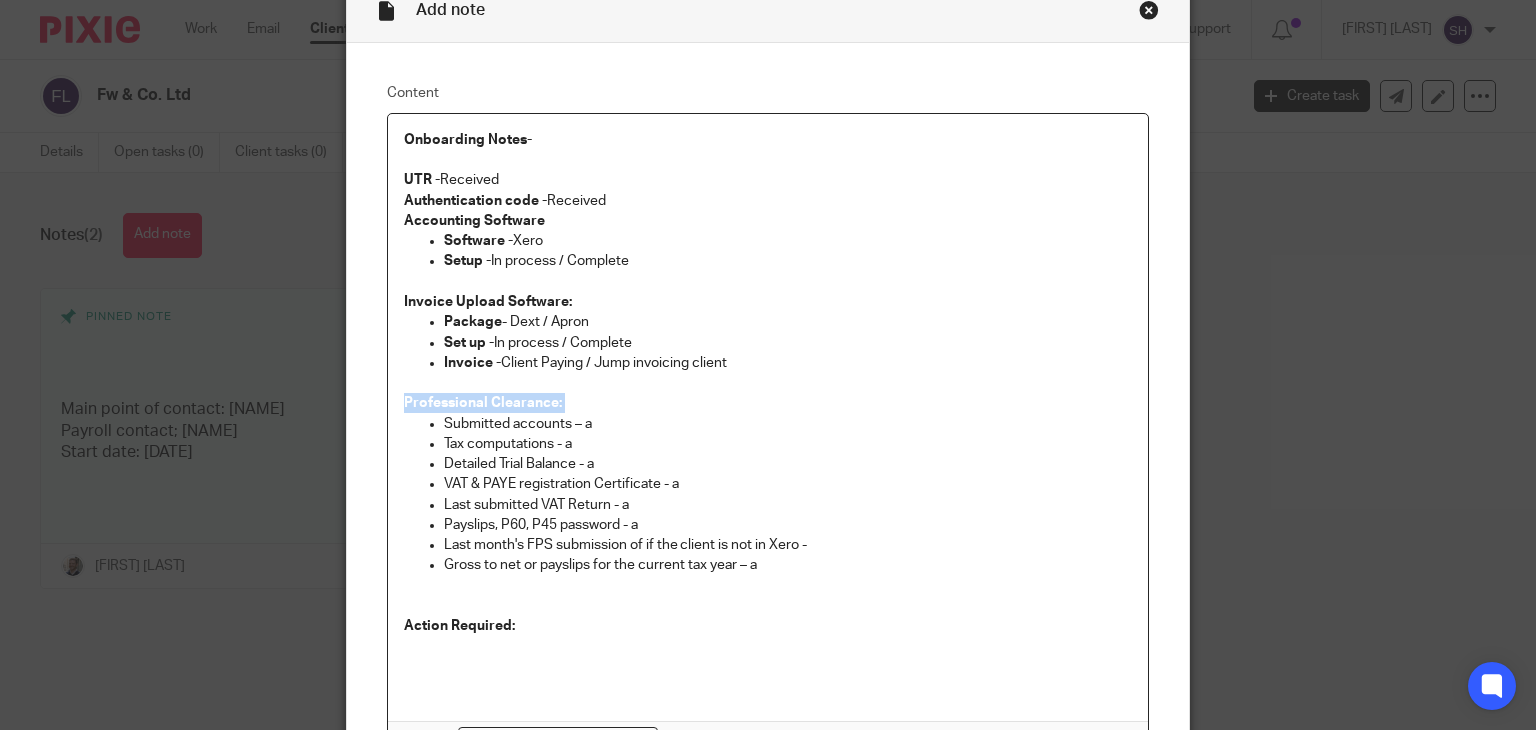 drag, startPoint x: 674, startPoint y: 400, endPoint x: 726, endPoint y: 372, distance: 59.05929 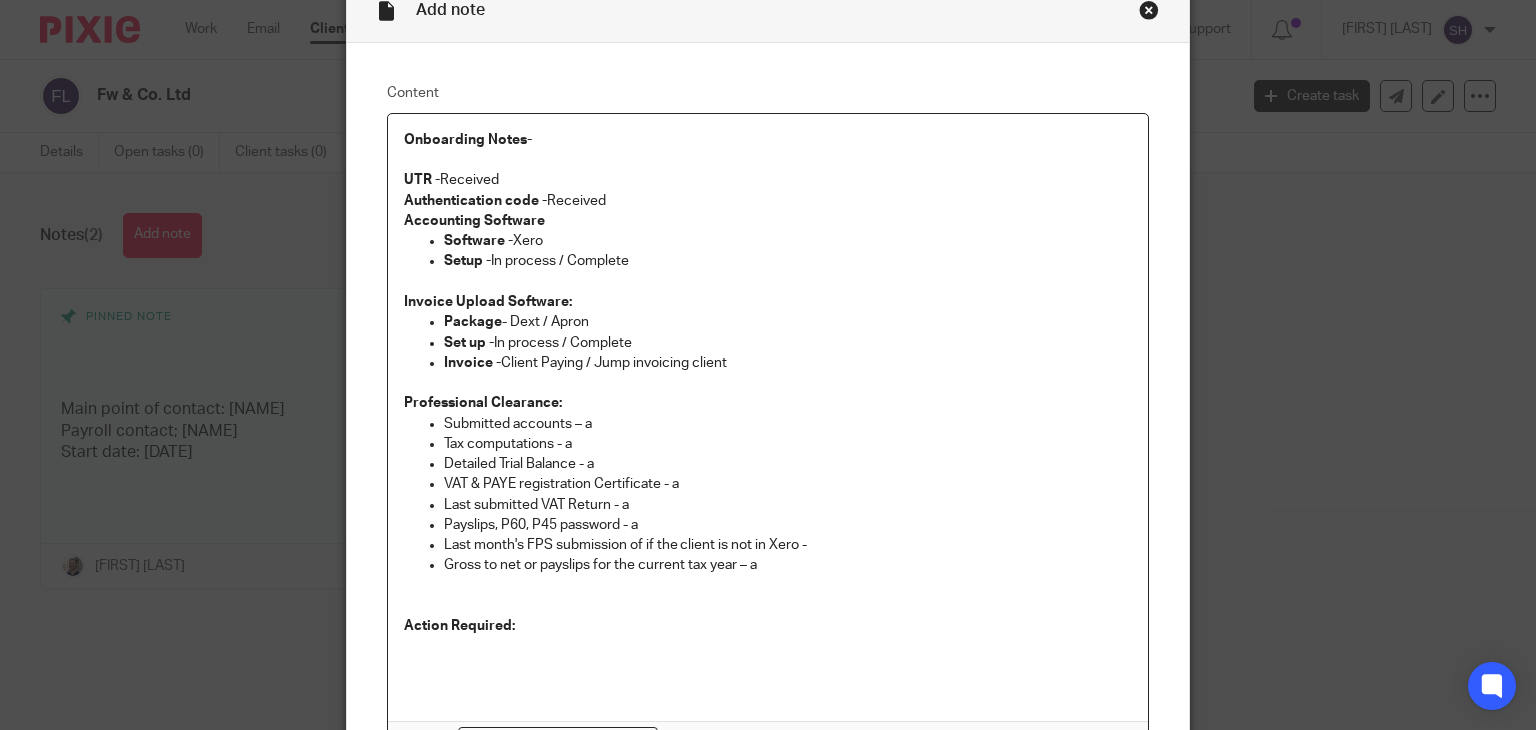 click on "Invoice -  Client Paying / Jump invoicing client" at bounding box center (788, 363) 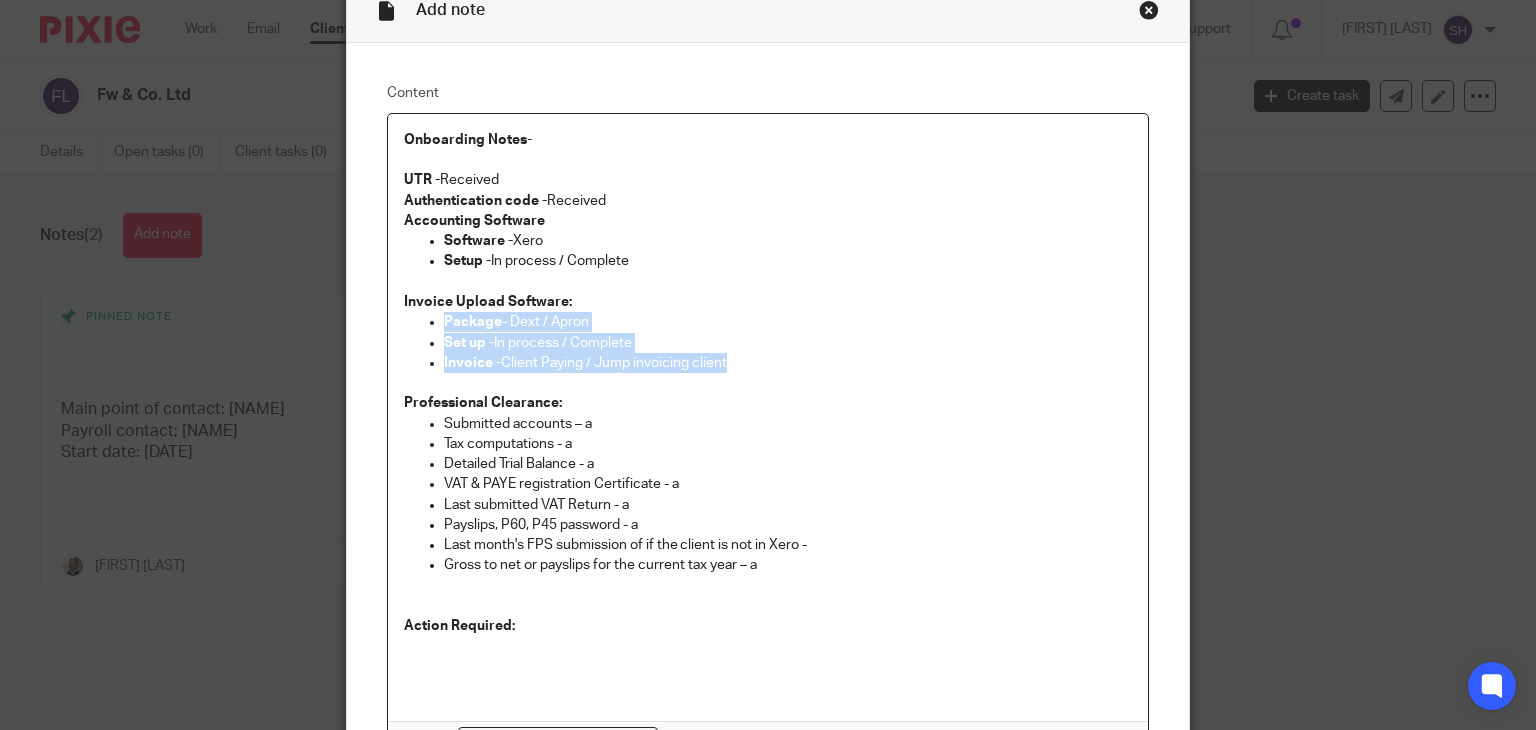 drag, startPoint x: 736, startPoint y: 357, endPoint x: 440, endPoint y: 317, distance: 298.69046 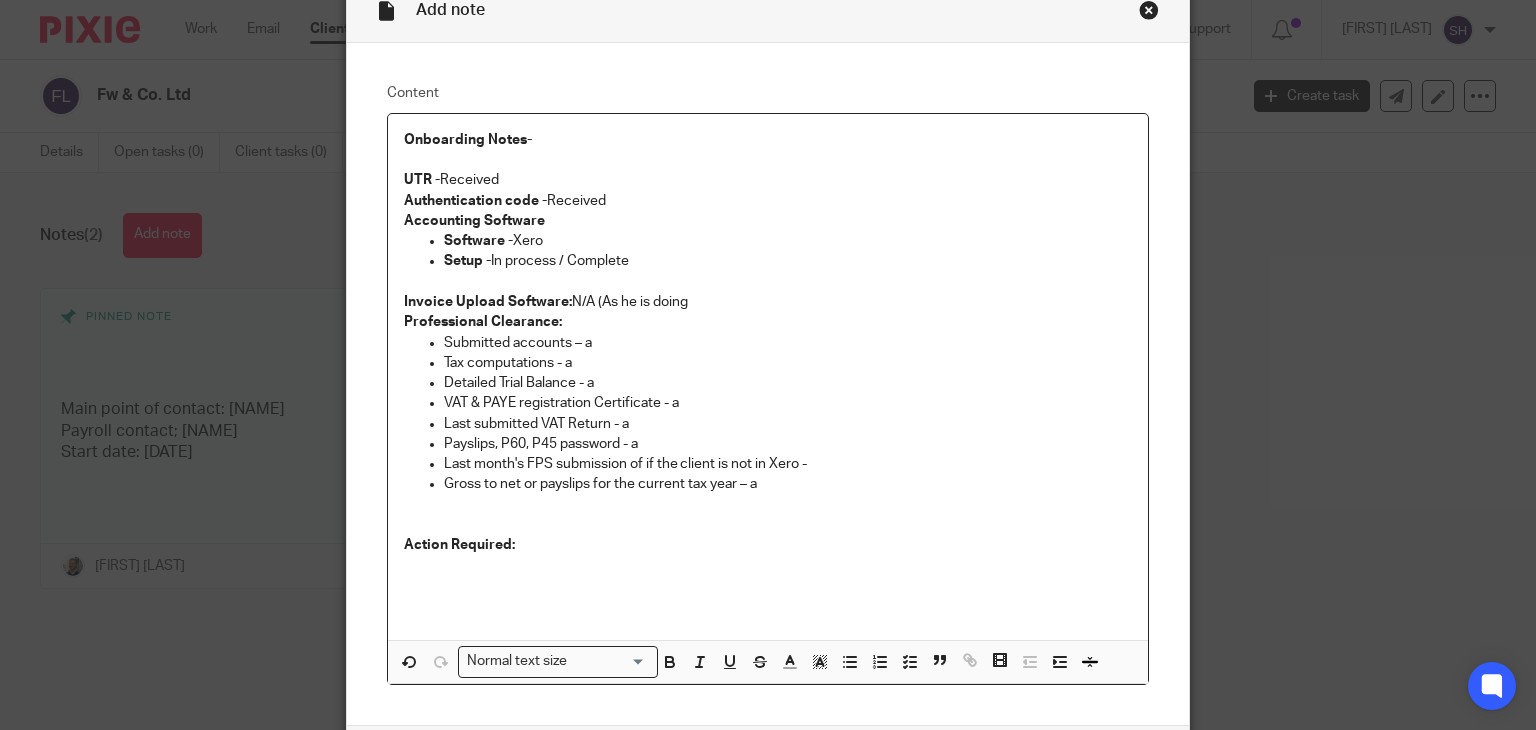 type 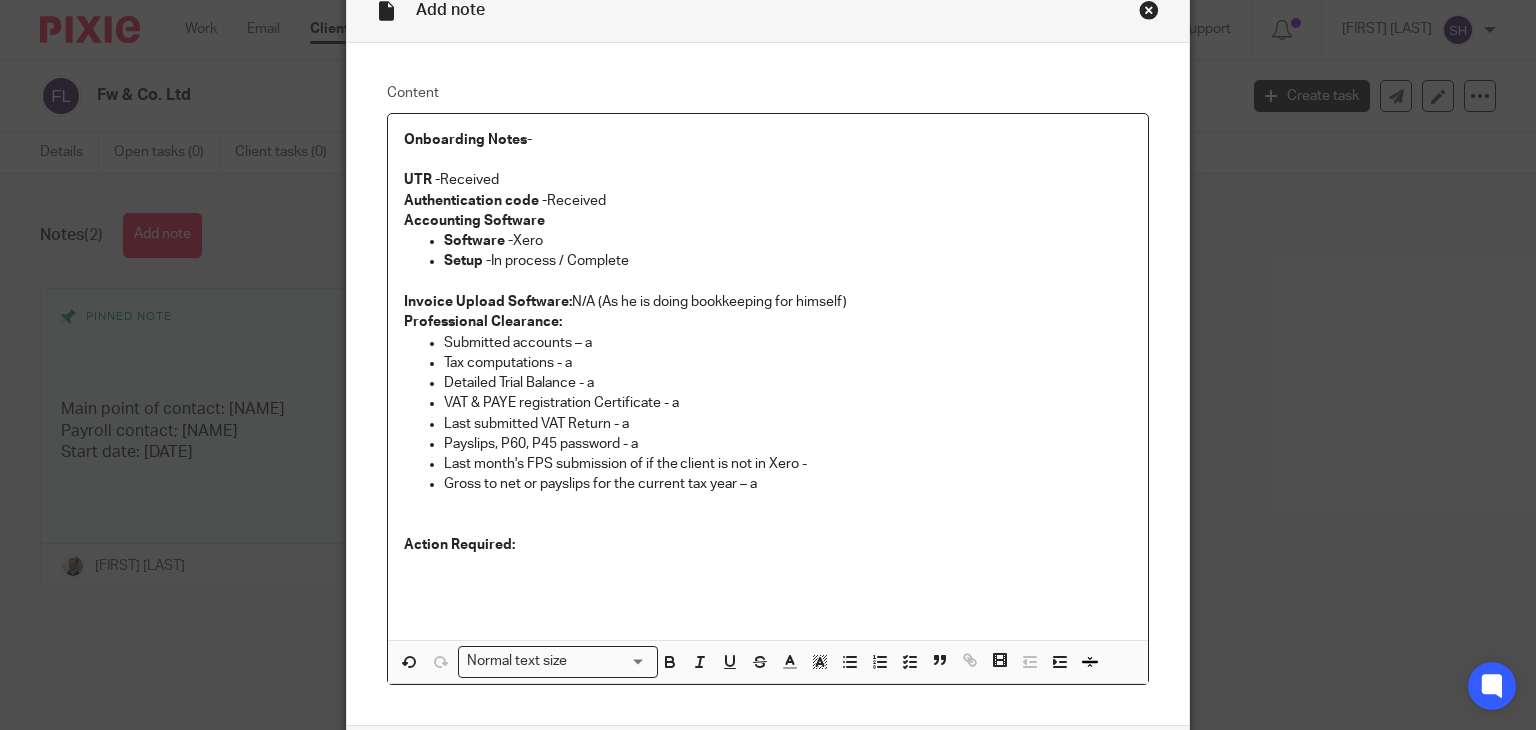 click on "Invoice Upload Software:  N/A (As he is doing bookkeeping for himself)" at bounding box center (768, 302) 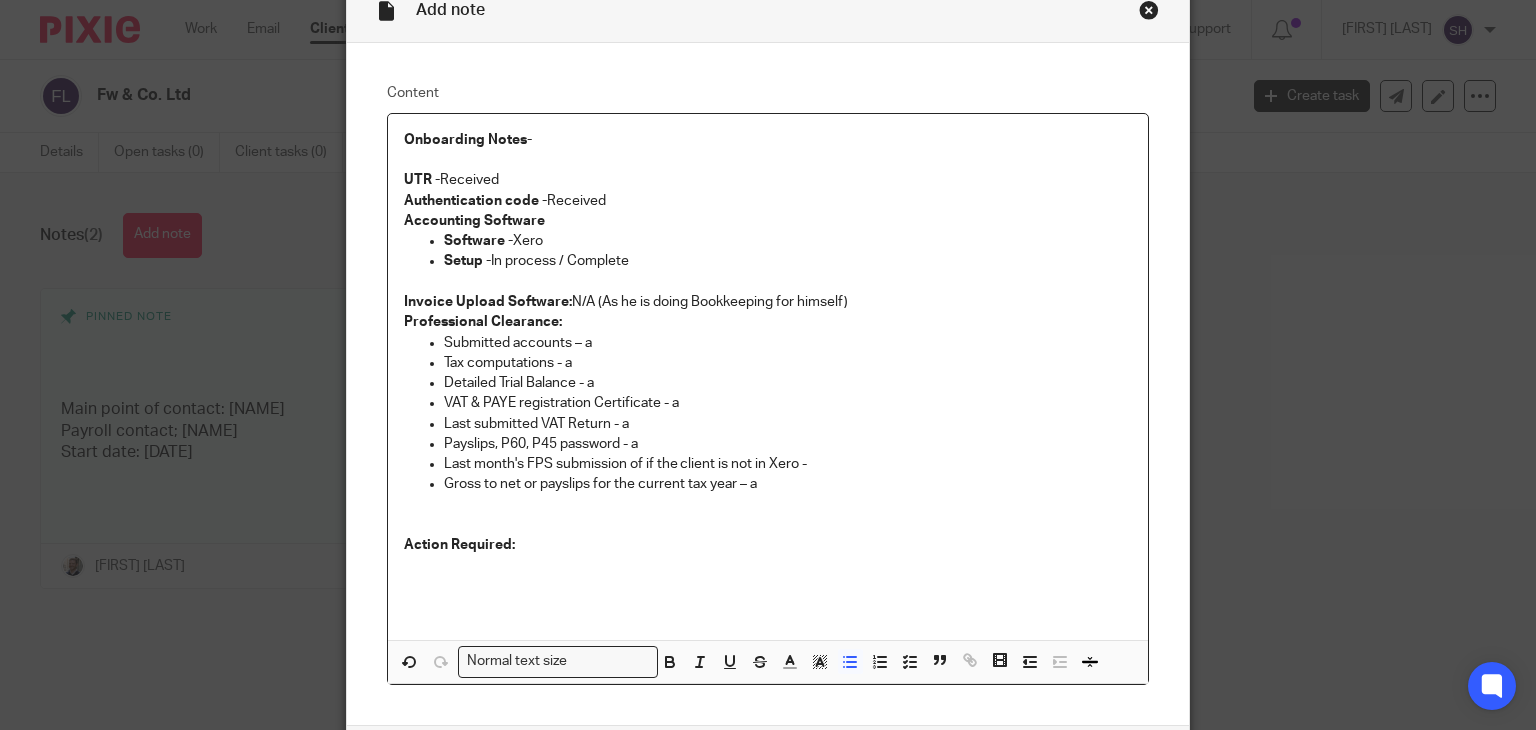 click on "Submitted accounts – a" at bounding box center (788, 343) 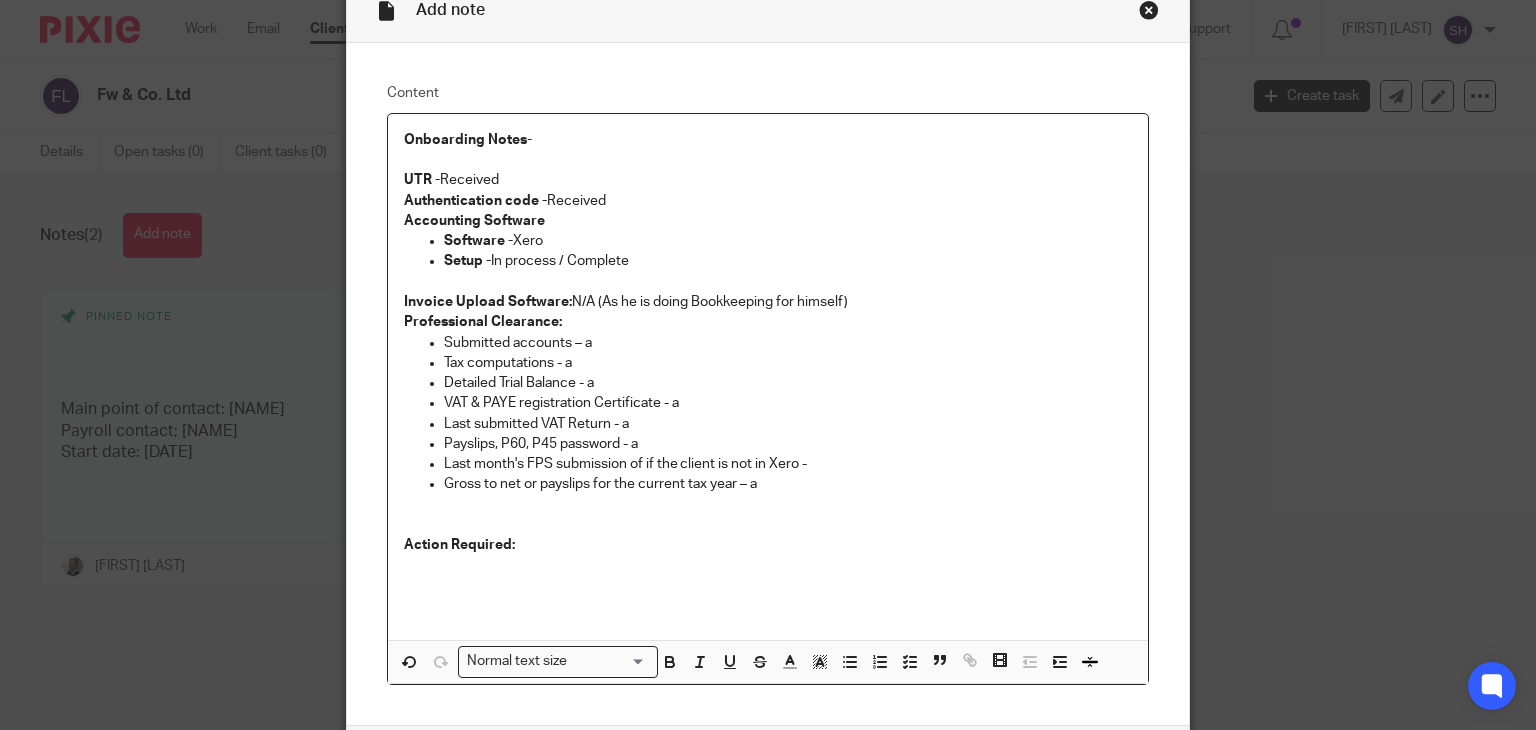 click on "Invoice Upload Software:  N/A (As he is doing Bookkeeping for himself)" at bounding box center (768, 302) 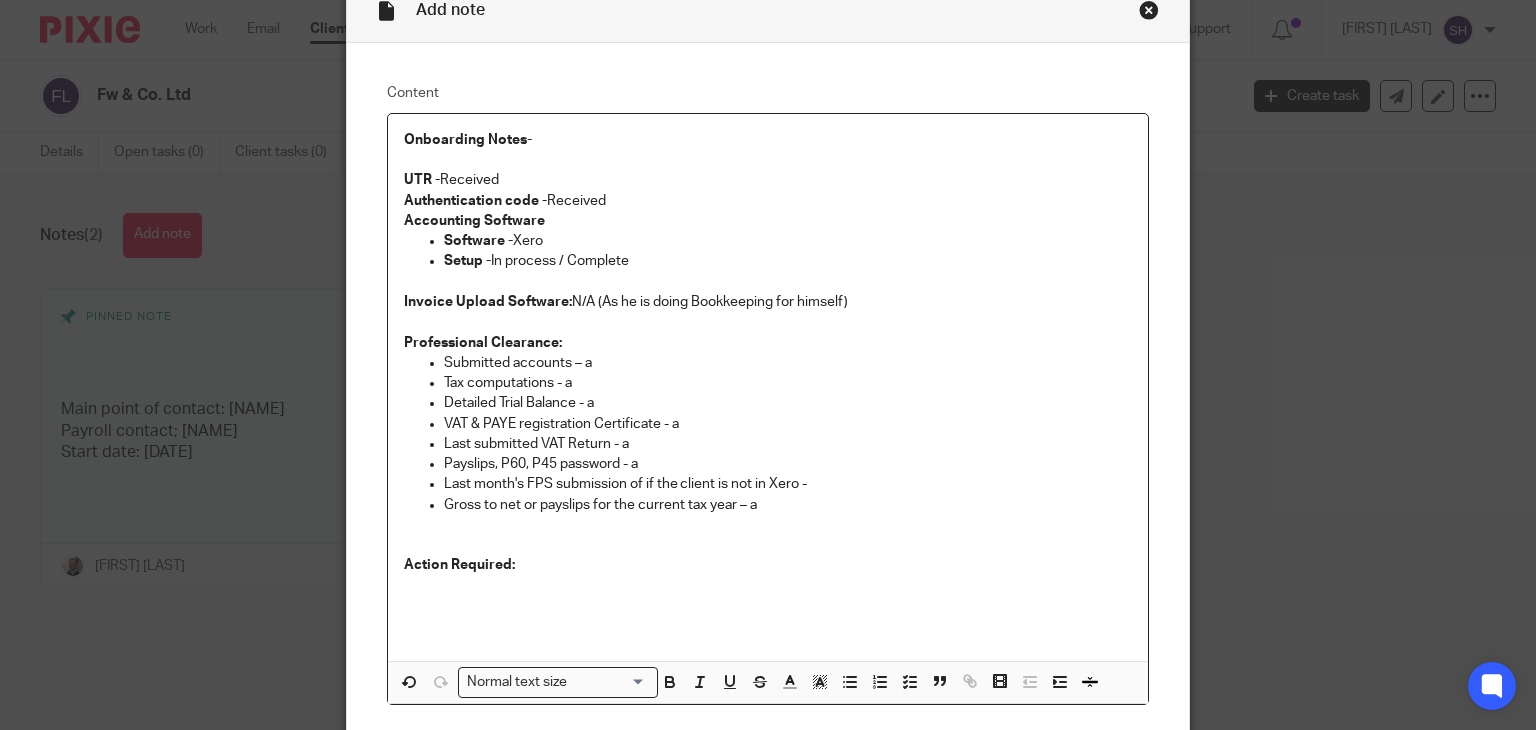 scroll, scrollTop: 278, scrollLeft: 0, axis: vertical 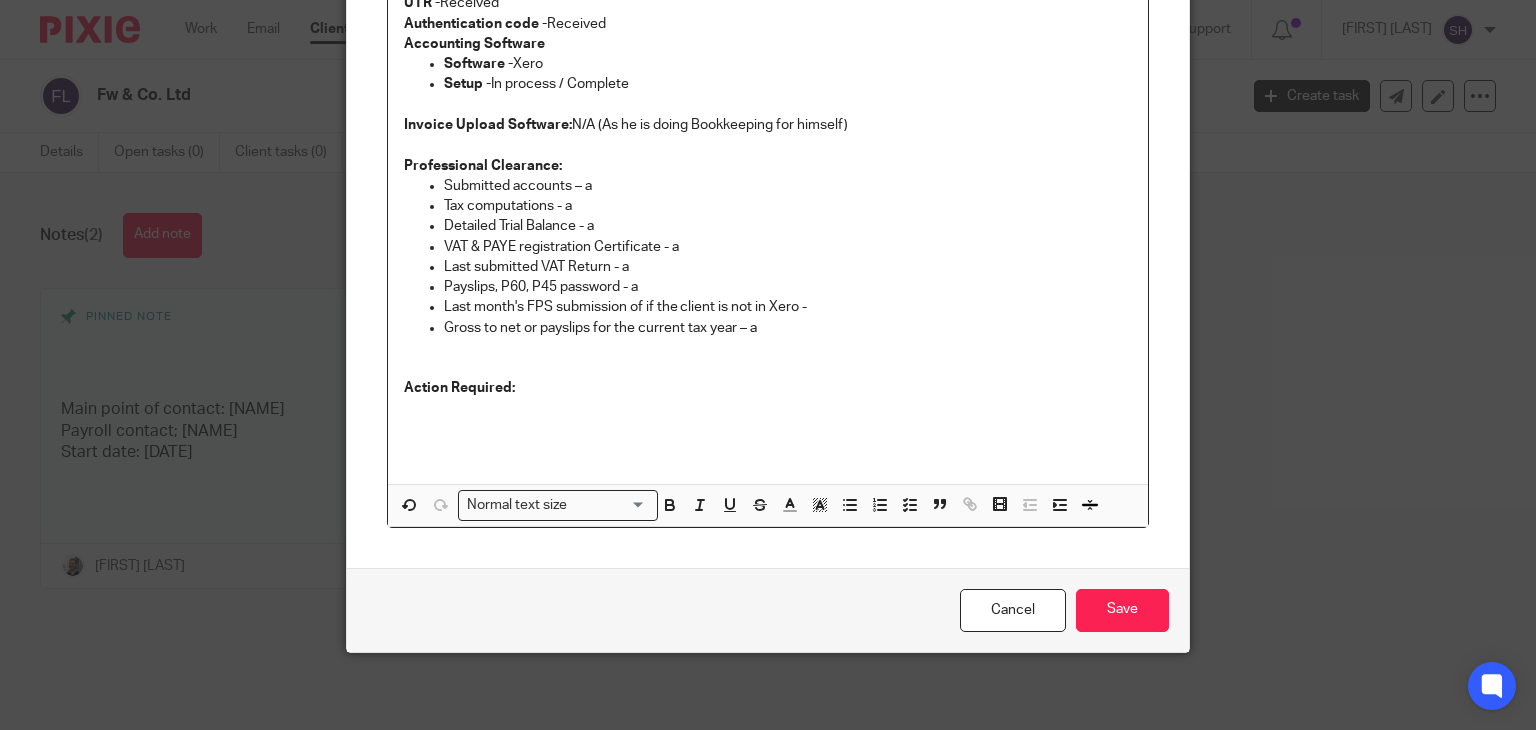 click on "Authentication code -   Received" at bounding box center (768, 24) 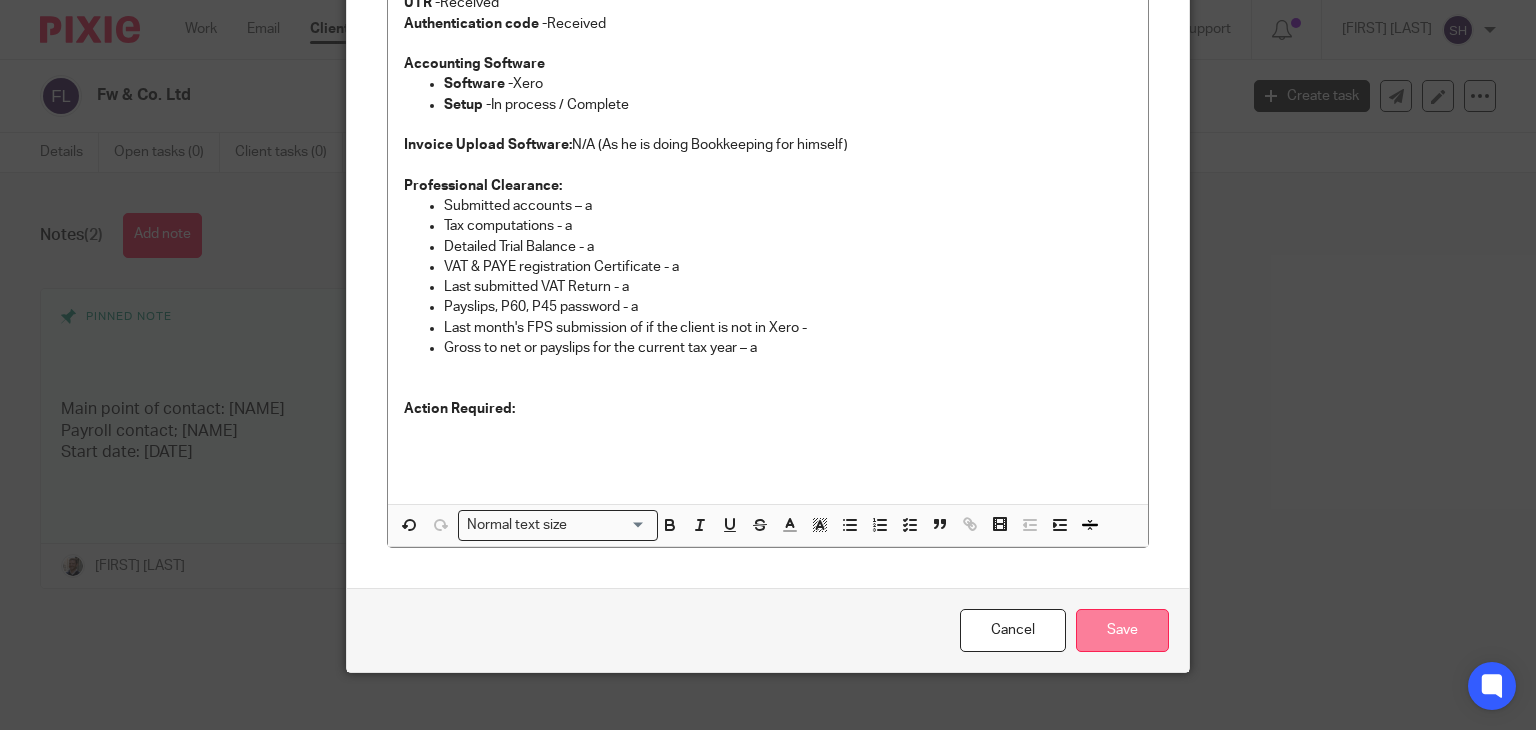 click on "Save" at bounding box center [1122, 630] 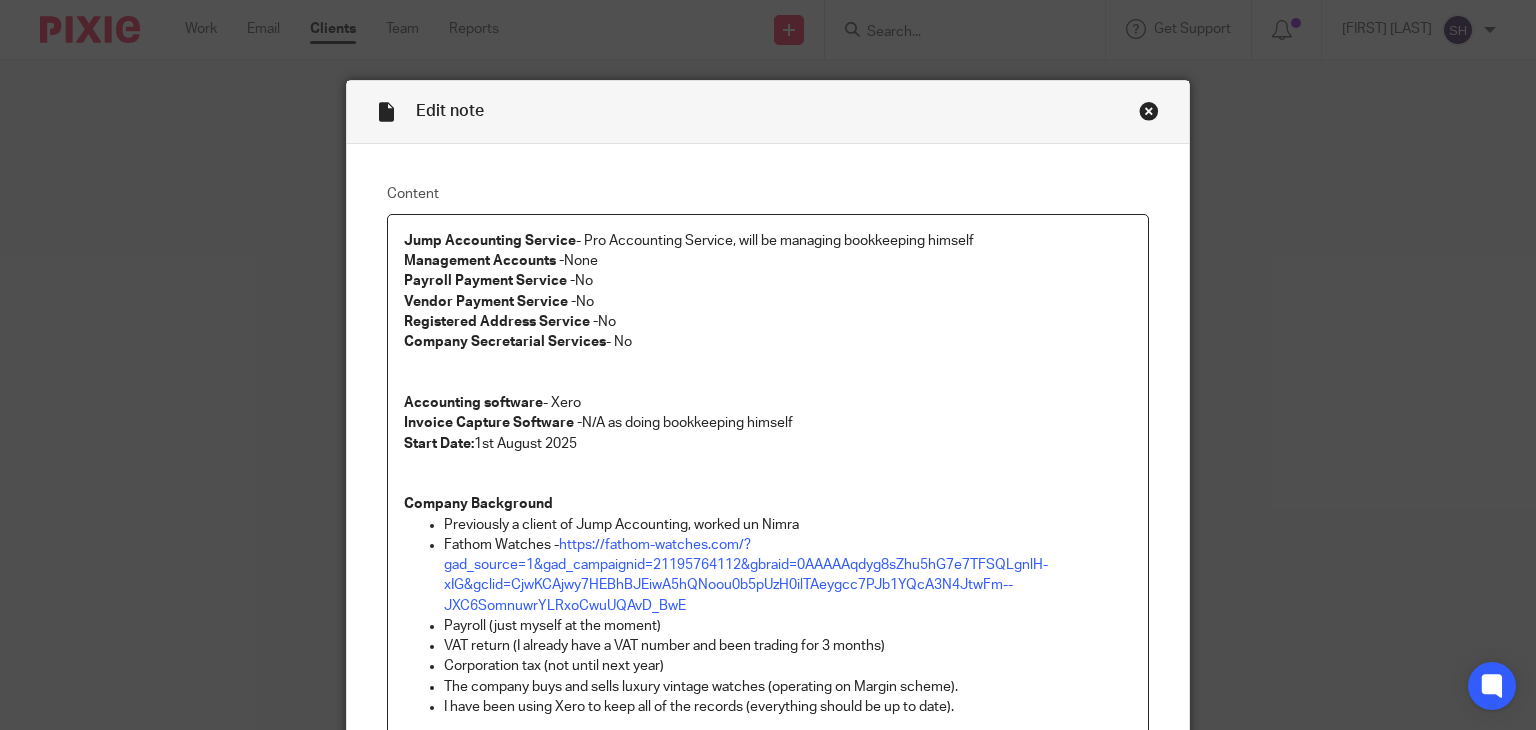 scroll, scrollTop: 0, scrollLeft: 0, axis: both 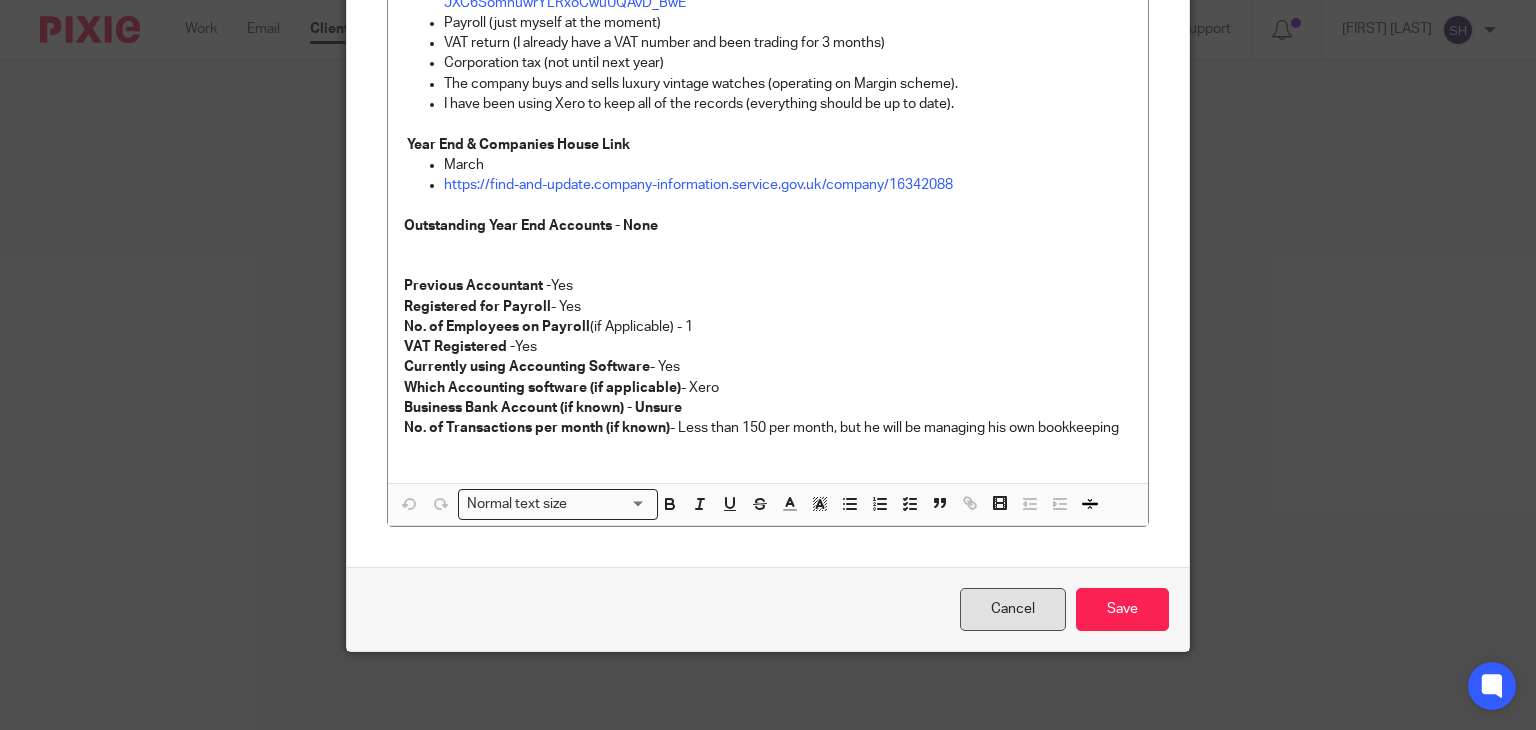 click on "Cancel" at bounding box center [1013, 609] 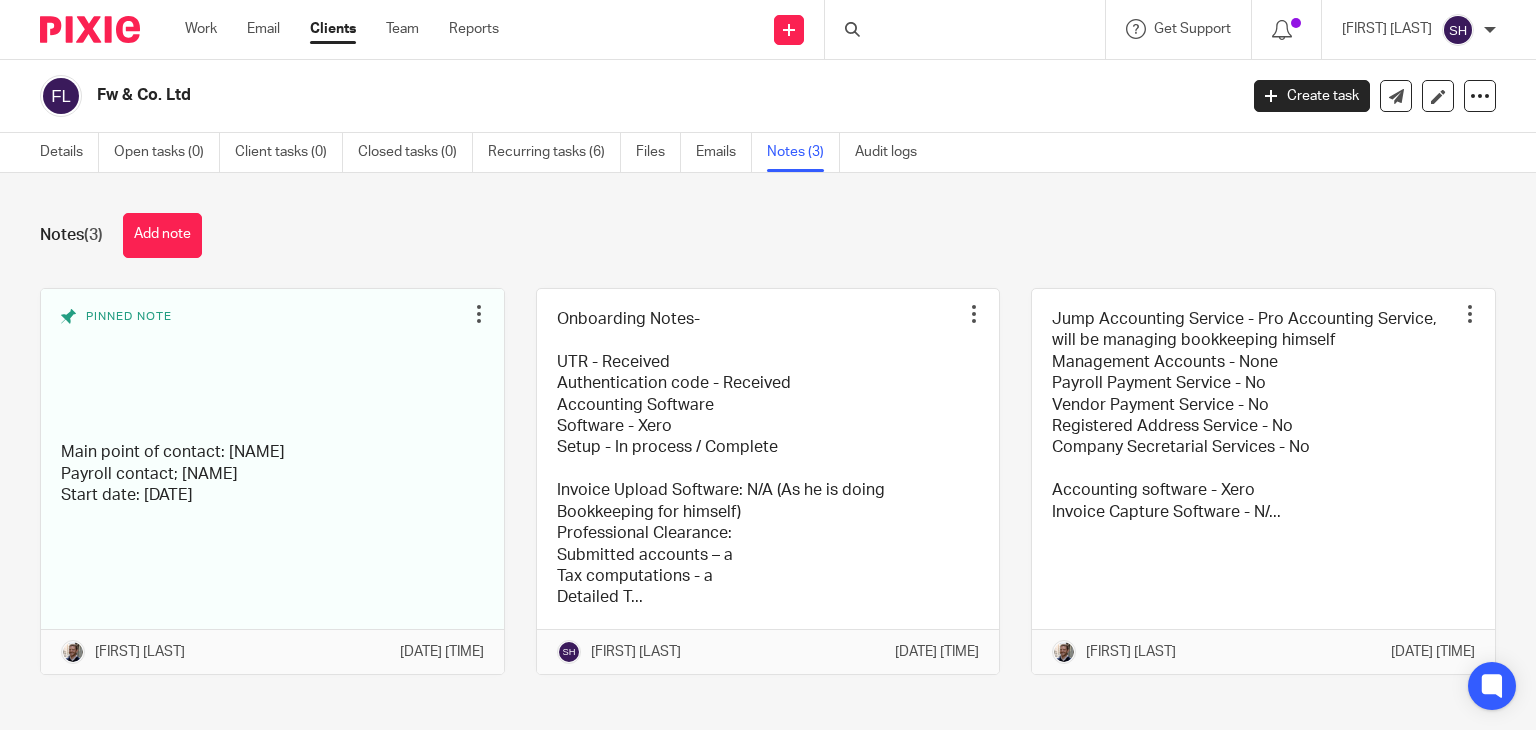 scroll, scrollTop: 0, scrollLeft: 0, axis: both 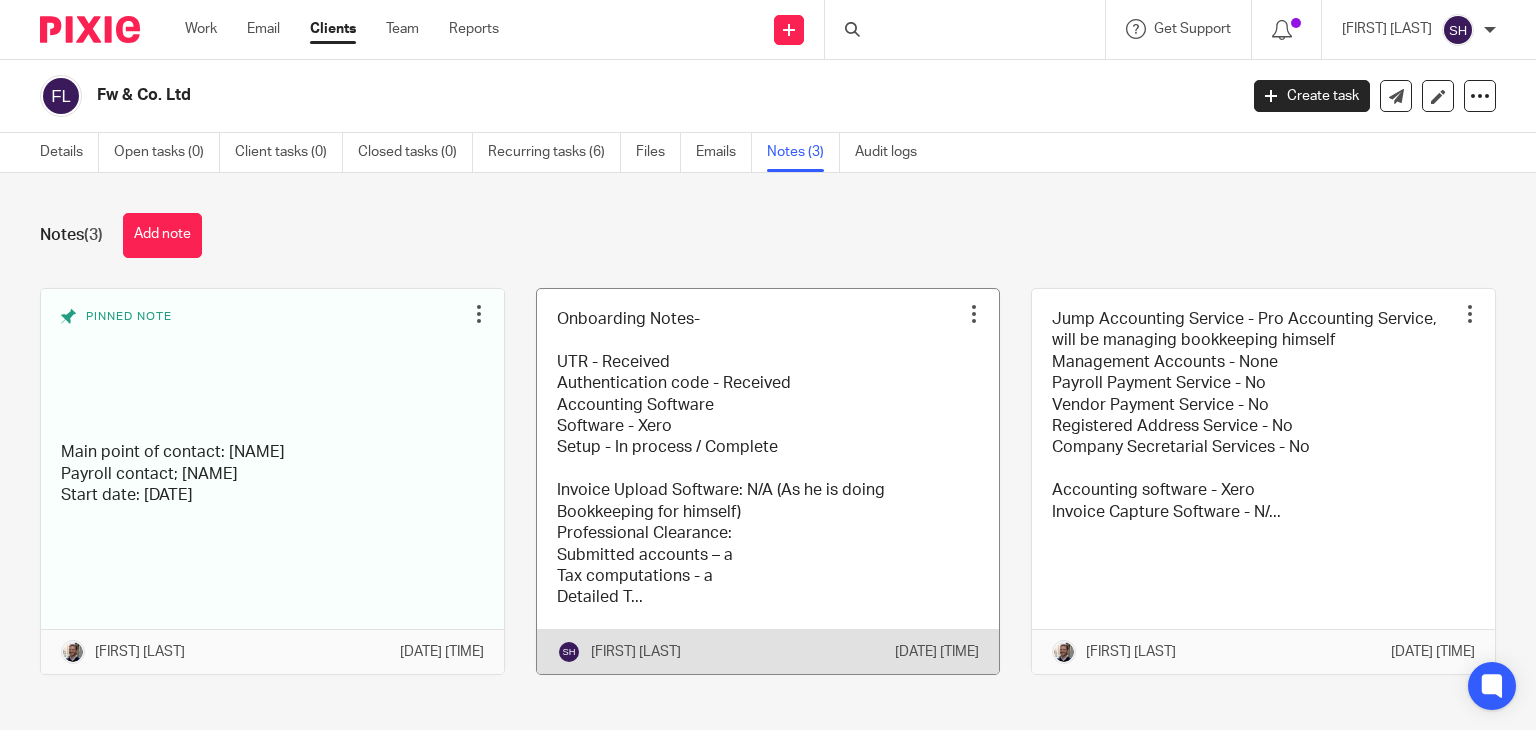 click at bounding box center [768, 481] 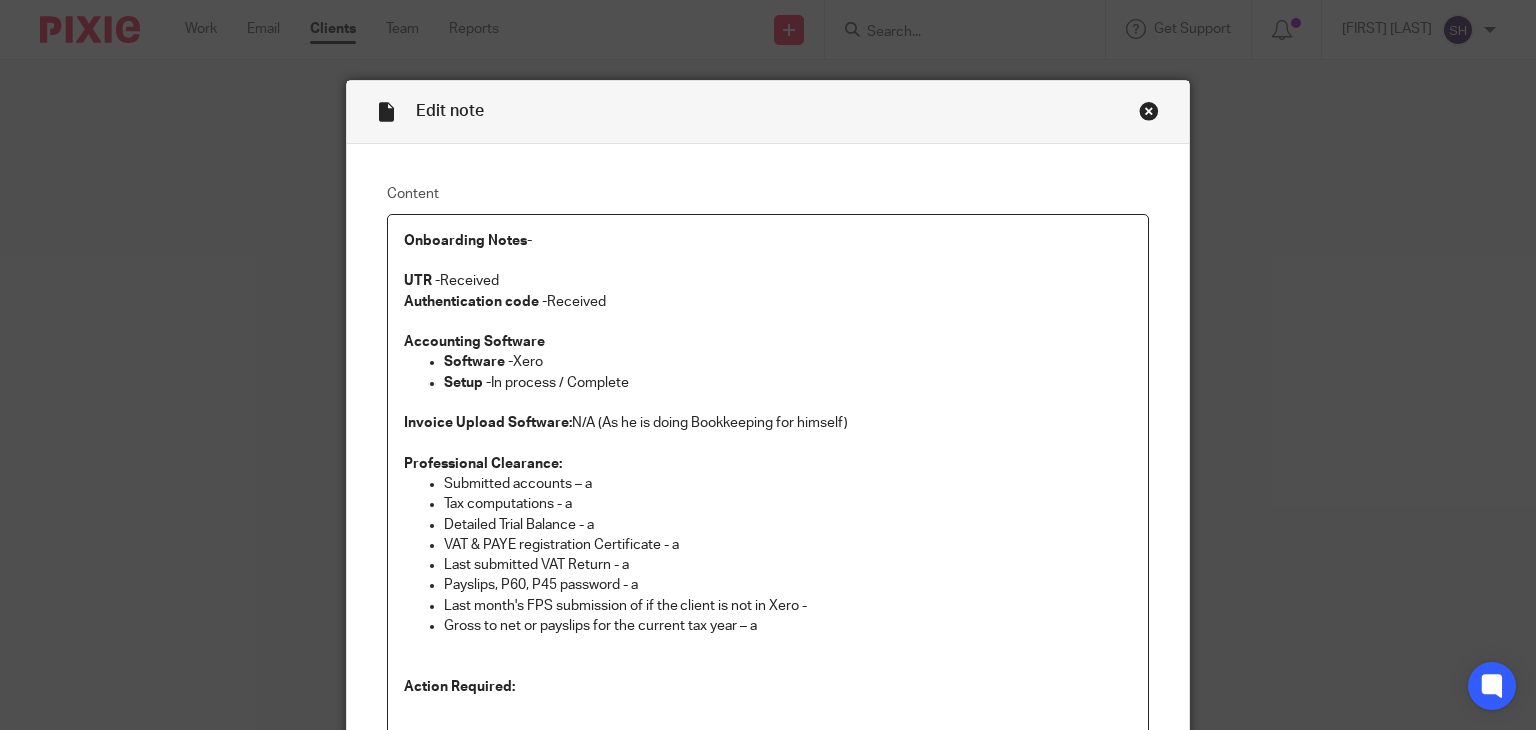 scroll, scrollTop: 0, scrollLeft: 0, axis: both 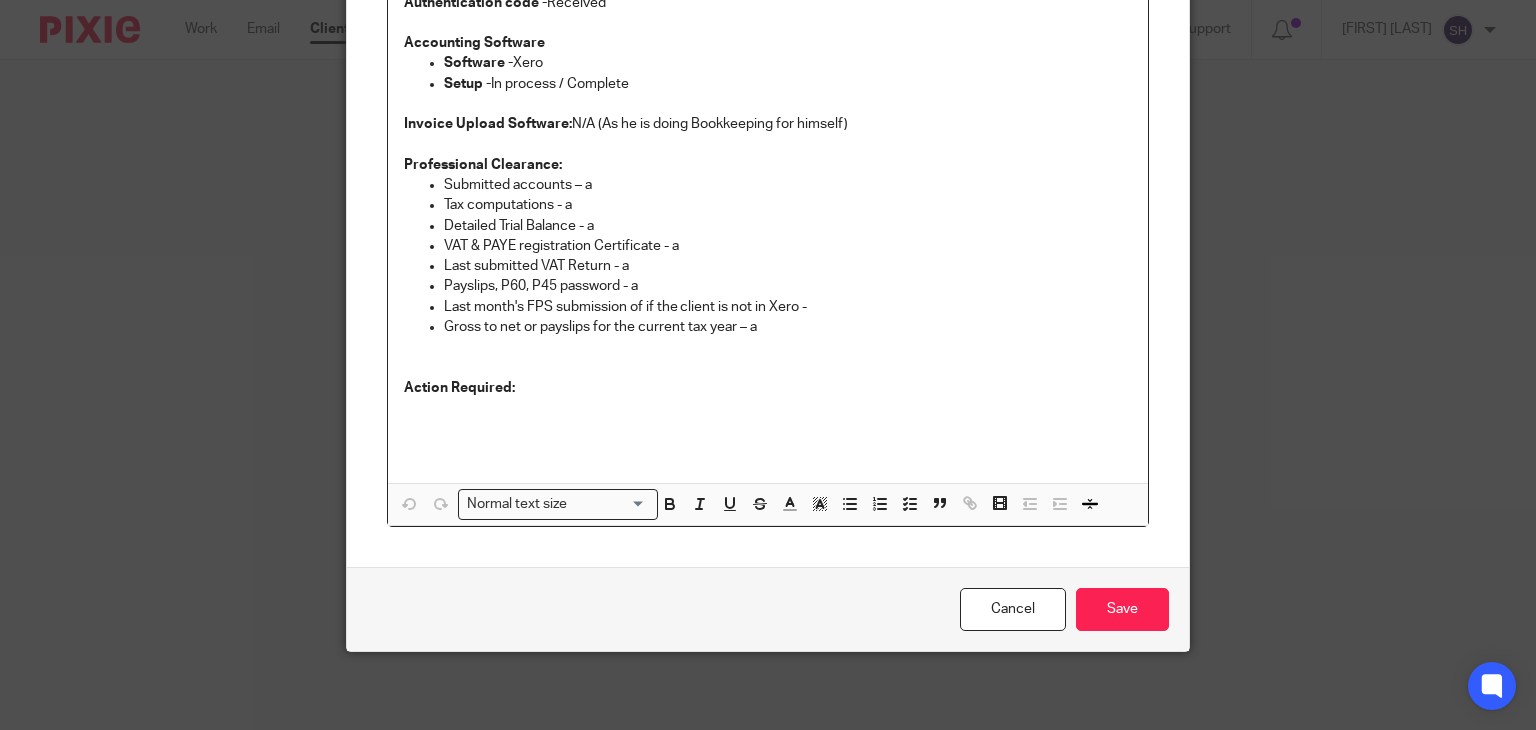 click on "Software -  Xero" at bounding box center [788, 63] 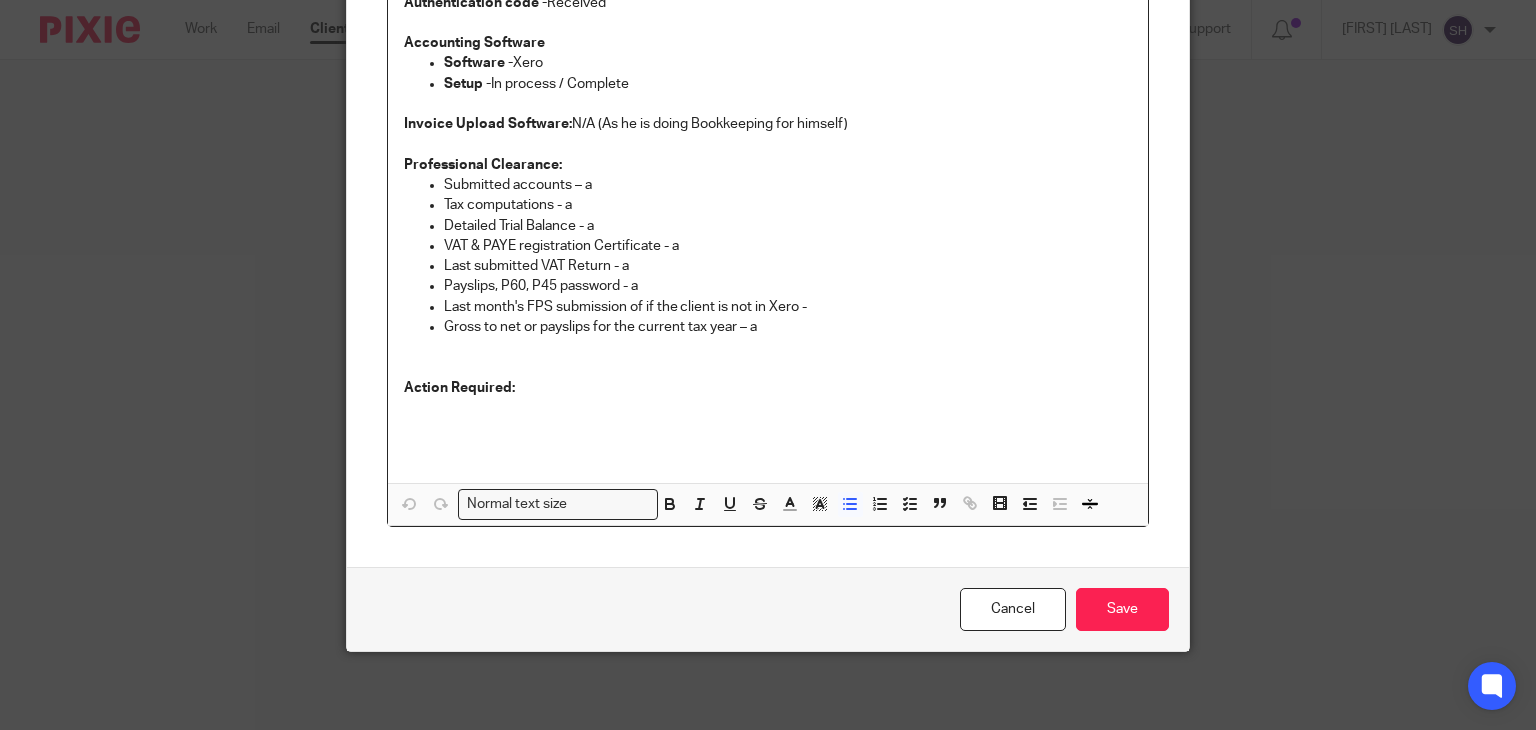type 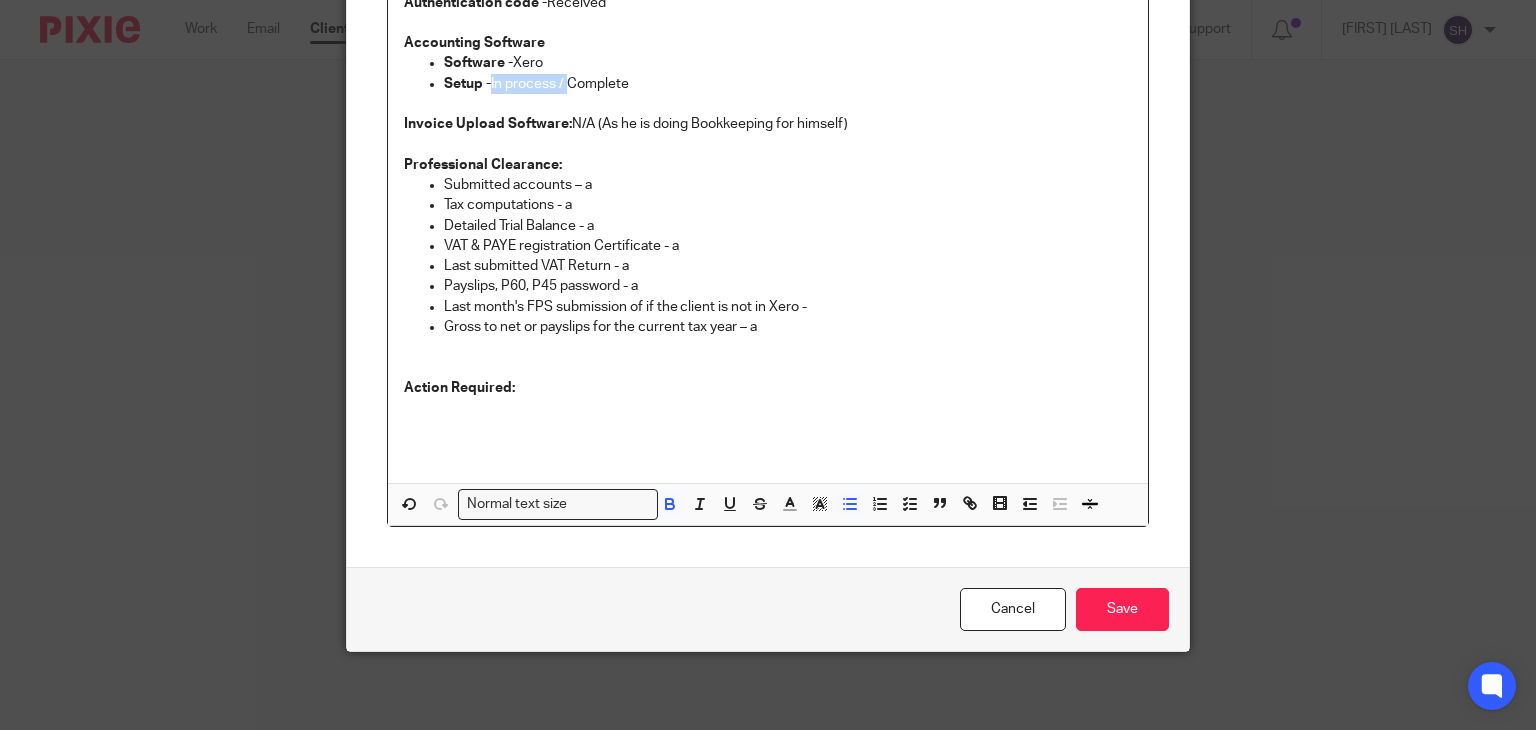 drag, startPoint x: 481, startPoint y: 82, endPoint x: 563, endPoint y: 82, distance: 82 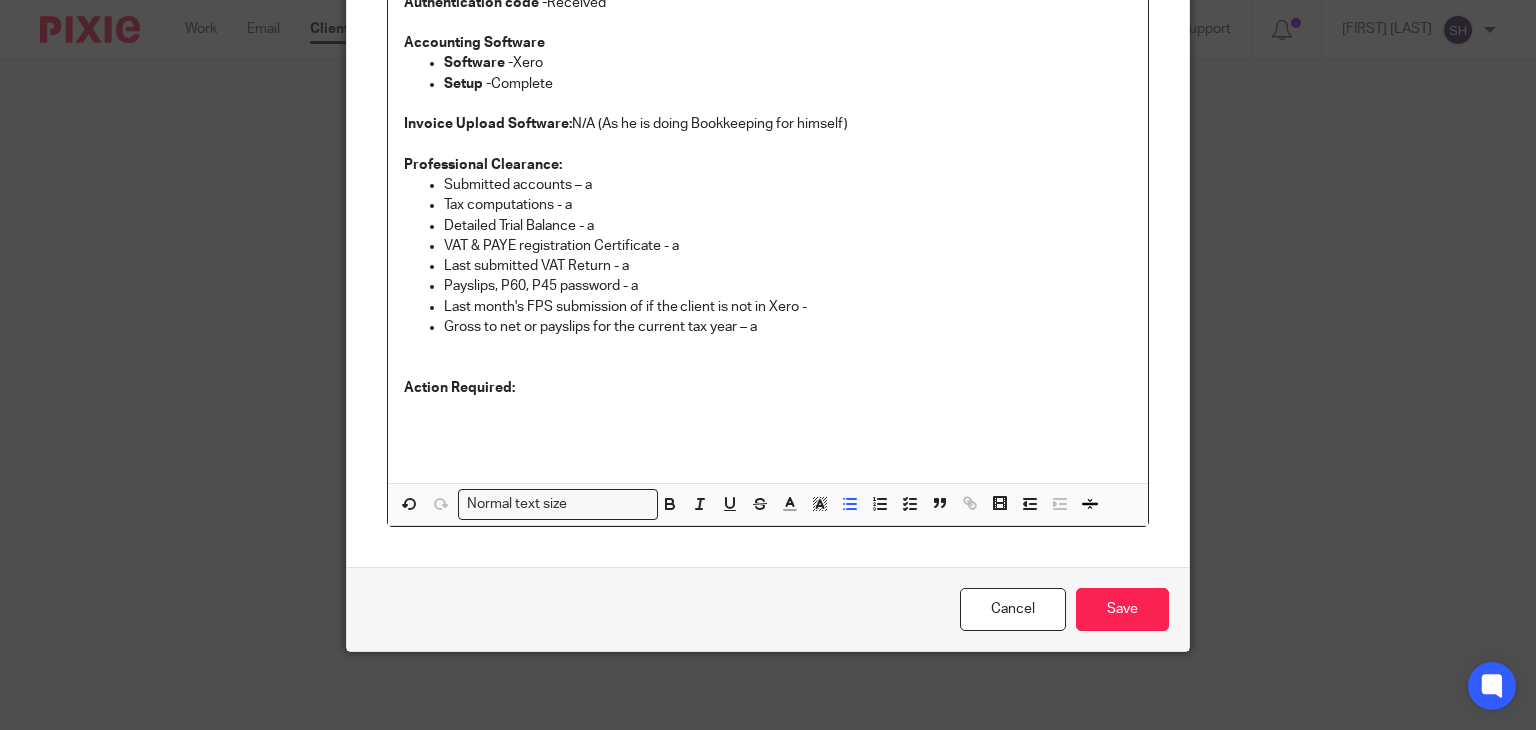 click on "Setup - Complete" at bounding box center (788, 84) 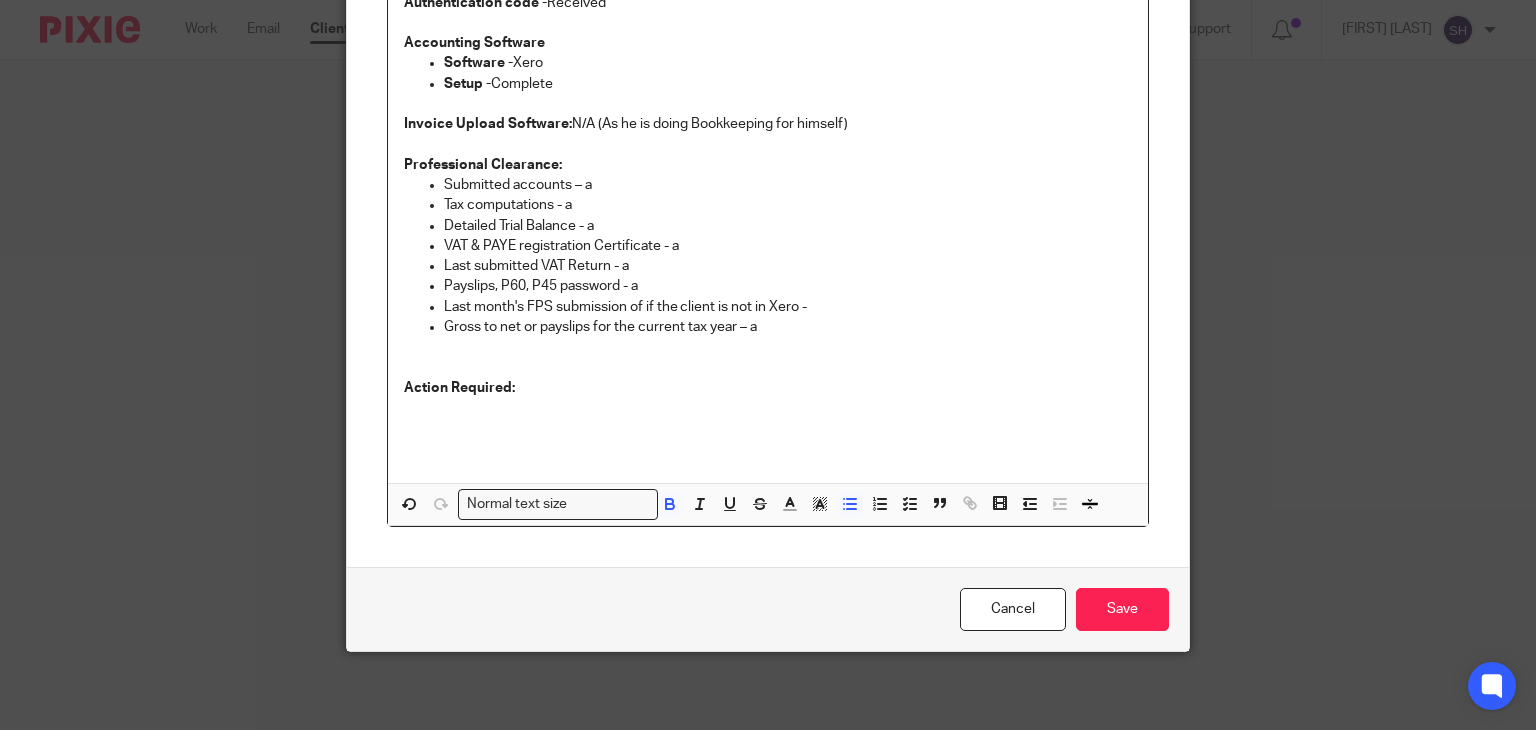 click on "Setup - Complete" at bounding box center (788, 84) 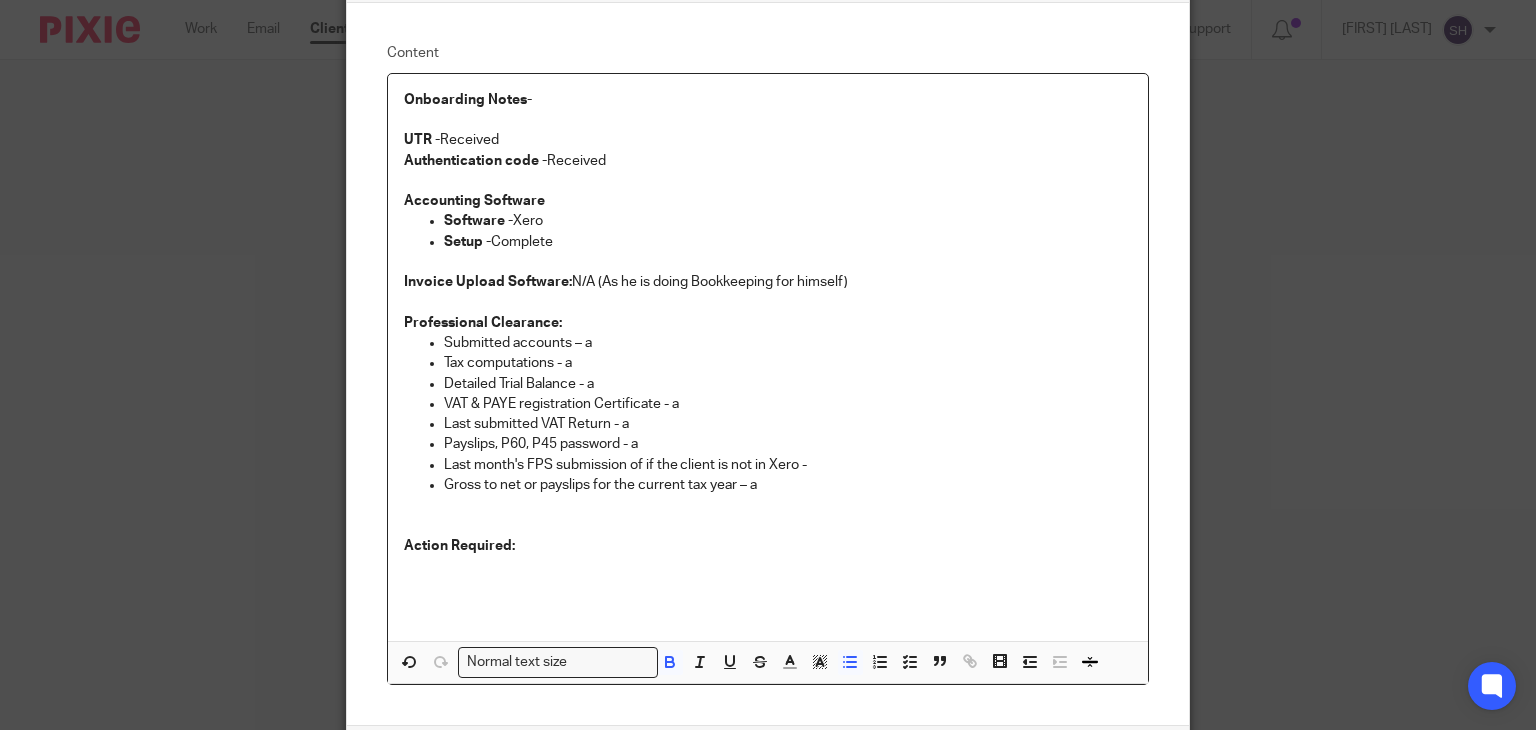 scroll, scrollTop: 299, scrollLeft: 0, axis: vertical 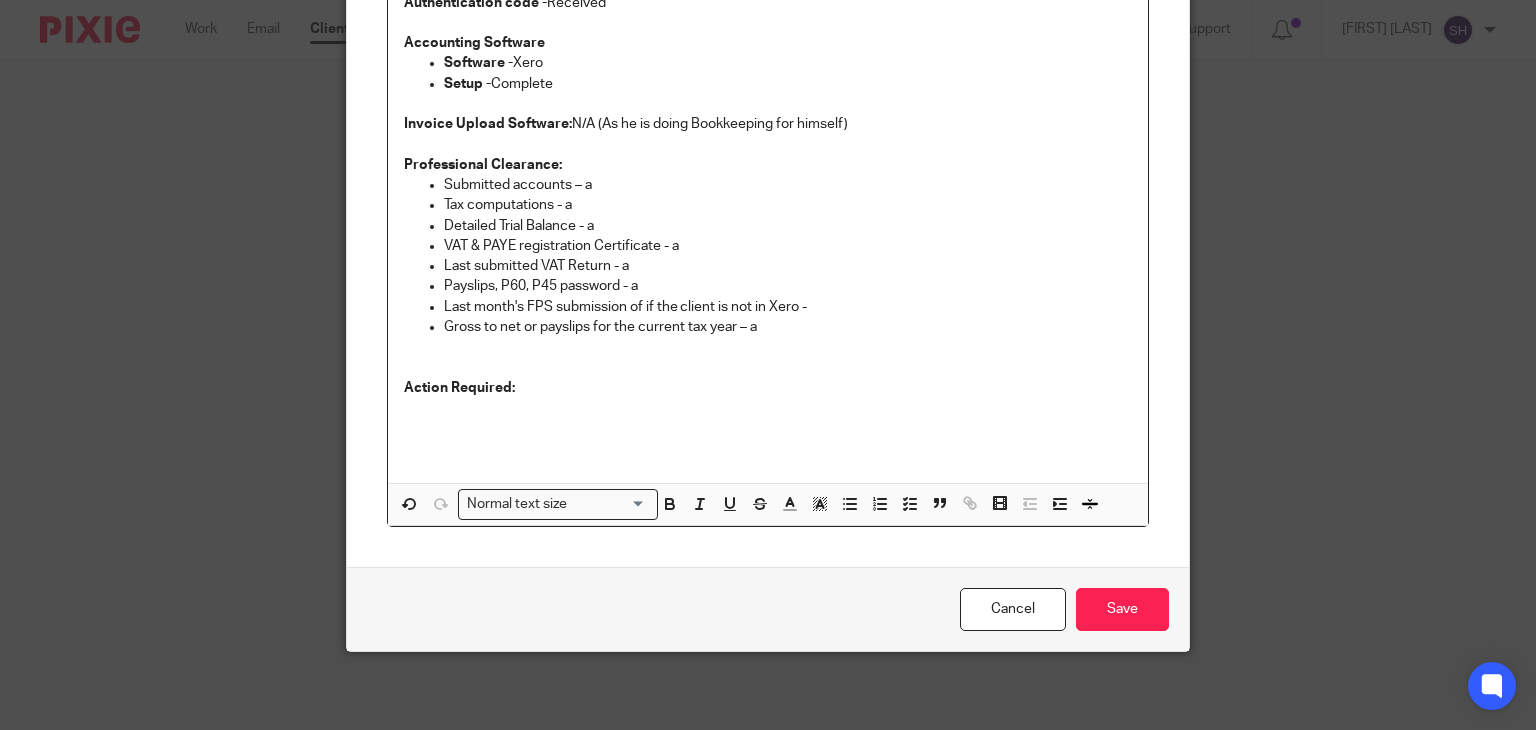 click at bounding box center [768, 408] 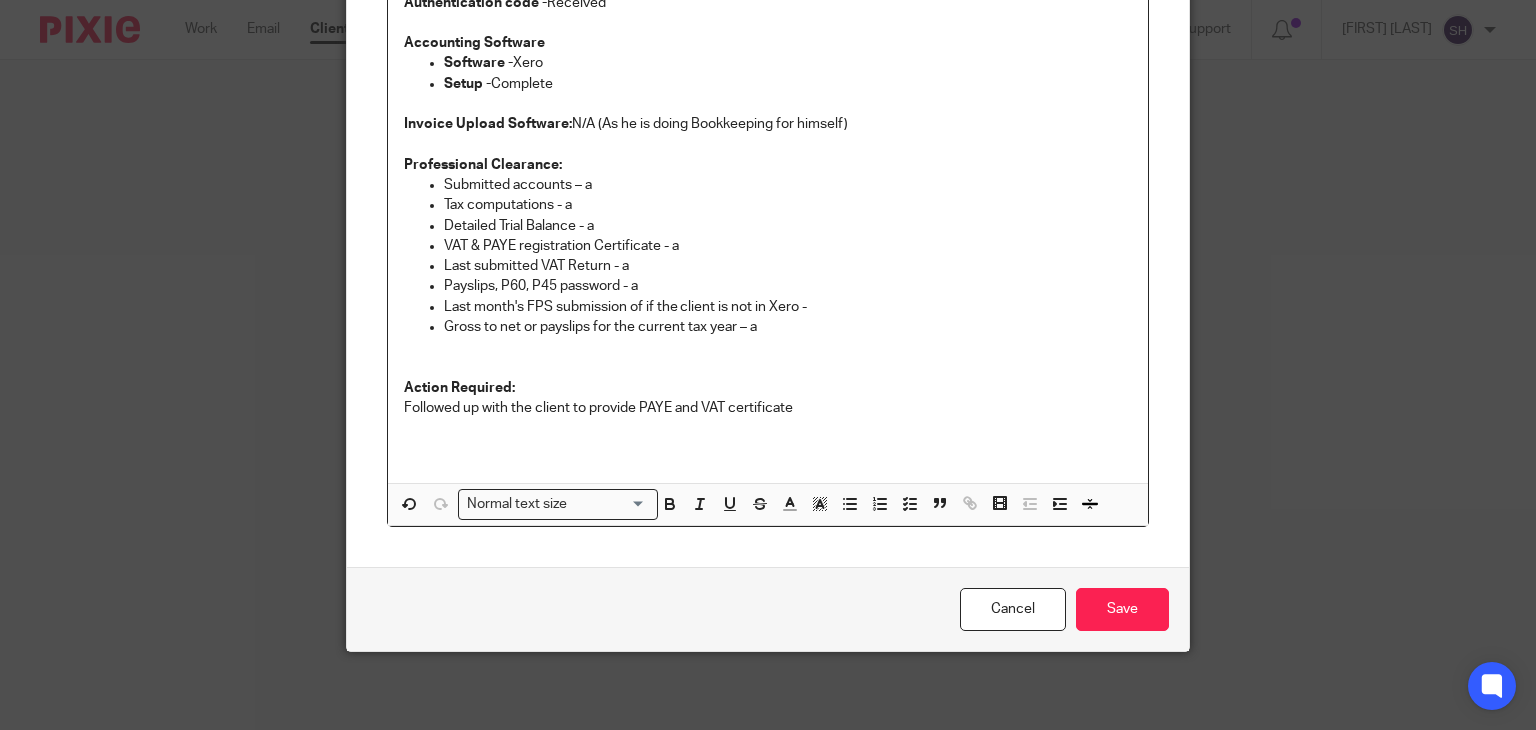 click on "Followed up with the client to provide PAYE and VAT certificate" at bounding box center [768, 408] 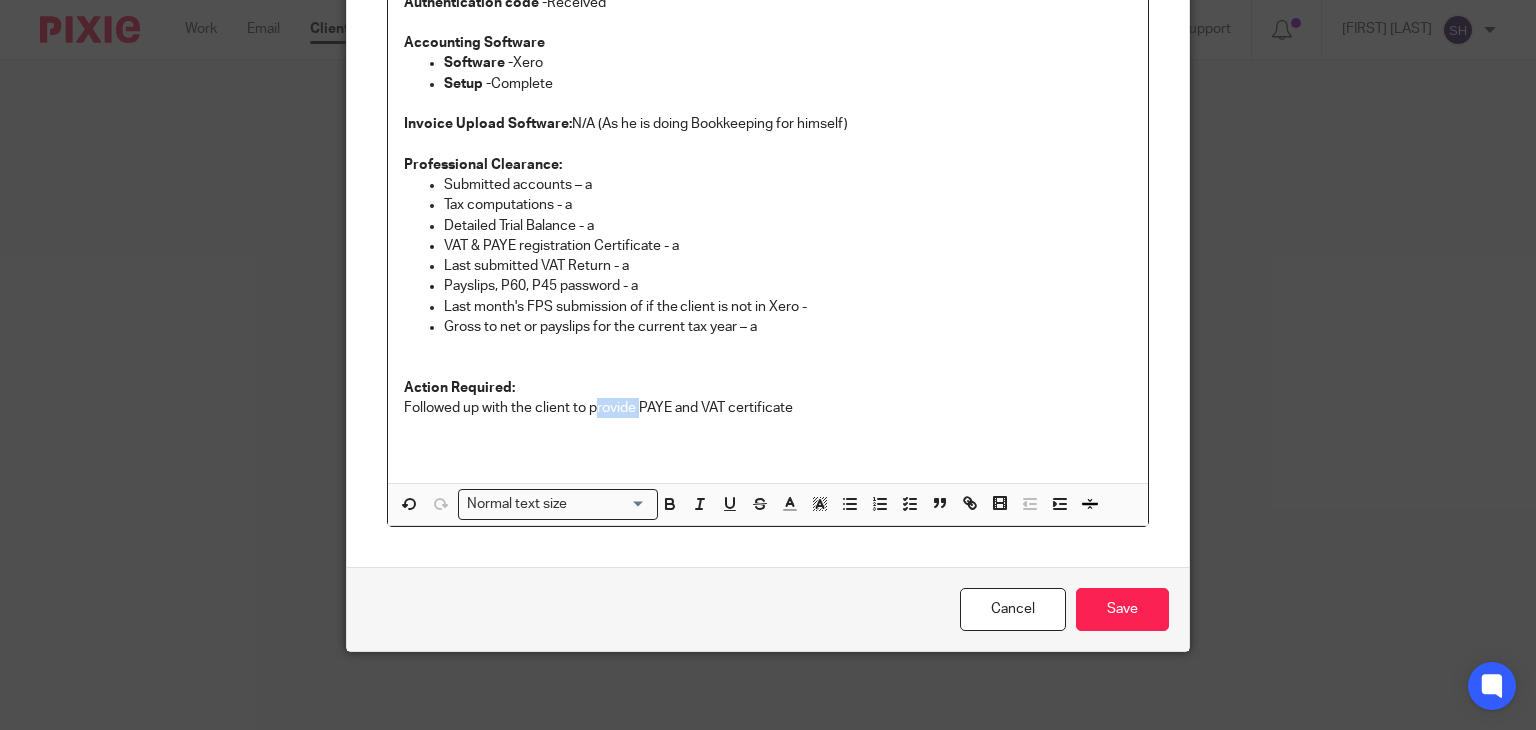 click on "Followed up with the client to provide PAYE and VAT certificate" at bounding box center (768, 408) 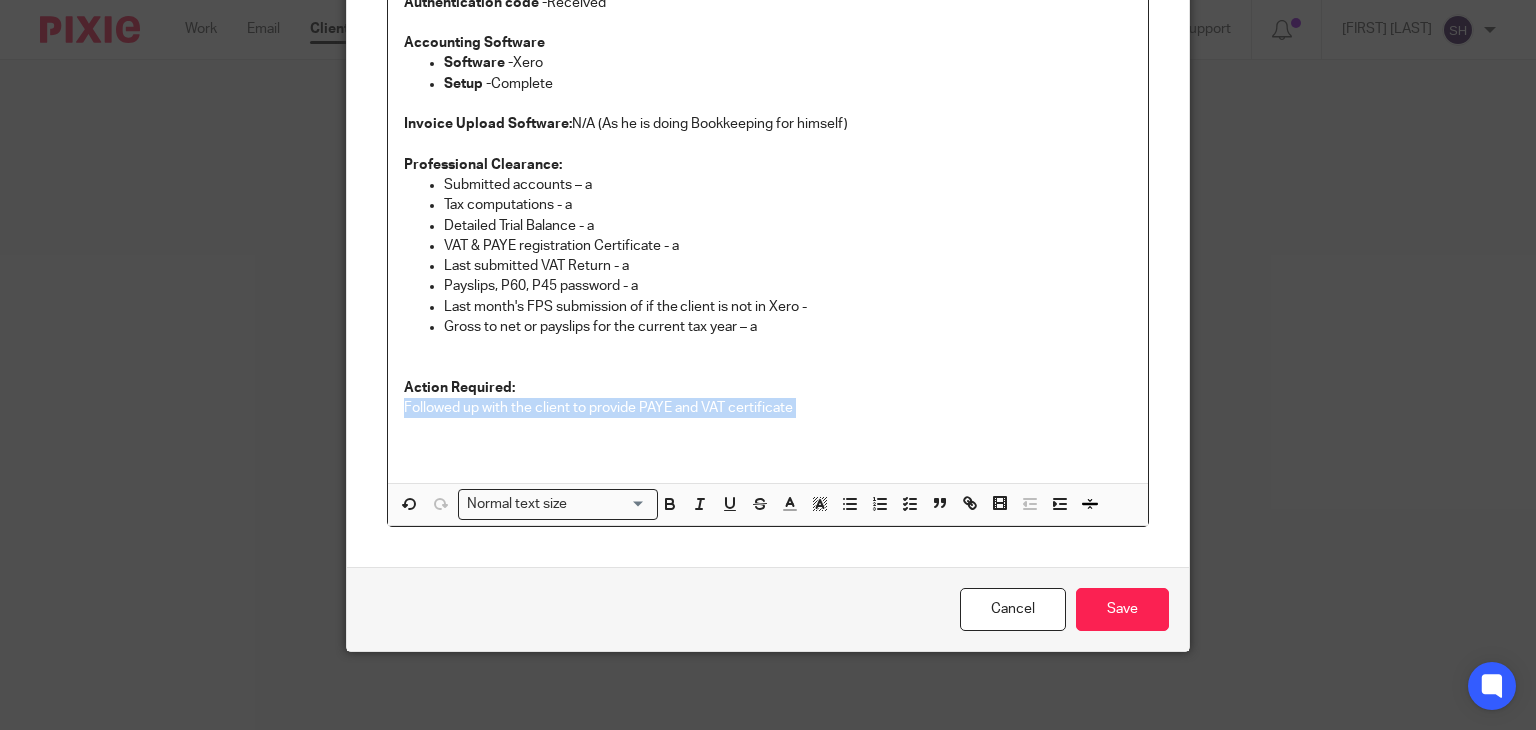 click on "Followed up with the client to provide PAYE and VAT certificate" at bounding box center [768, 408] 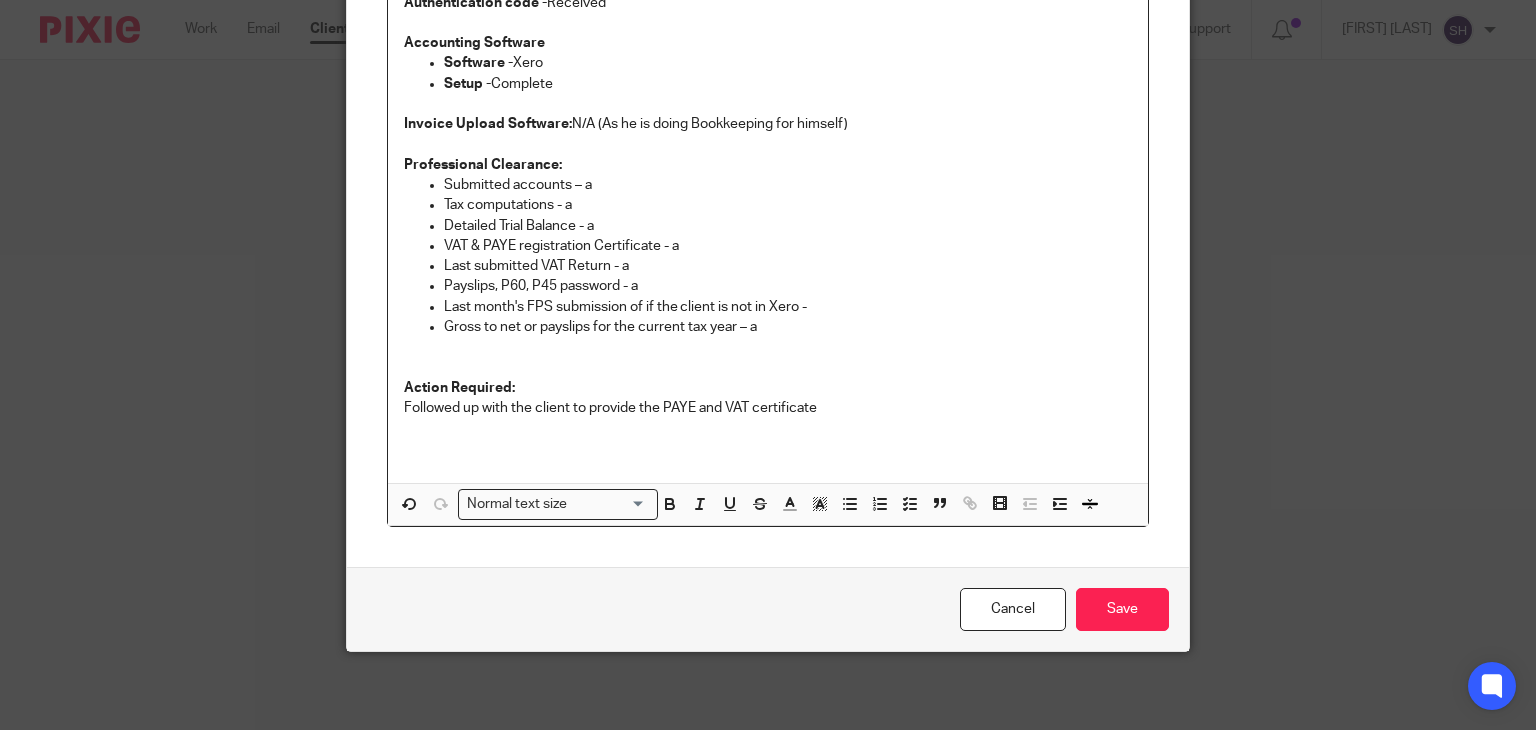 click on "Followed up with the client to provide the PAYE and VAT certificate" at bounding box center (768, 408) 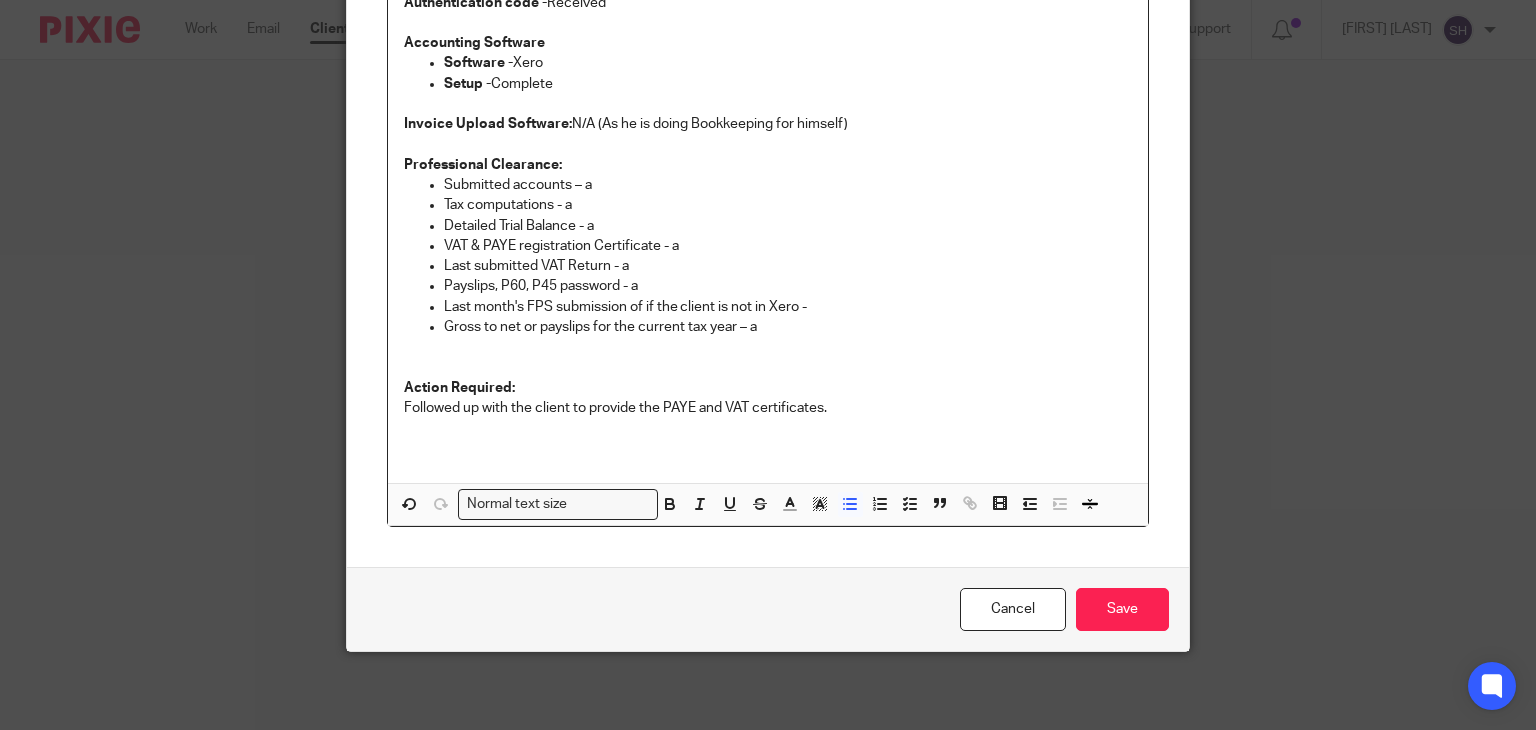 click on "VAT & PAYE registration Certificate - a" at bounding box center (788, 246) 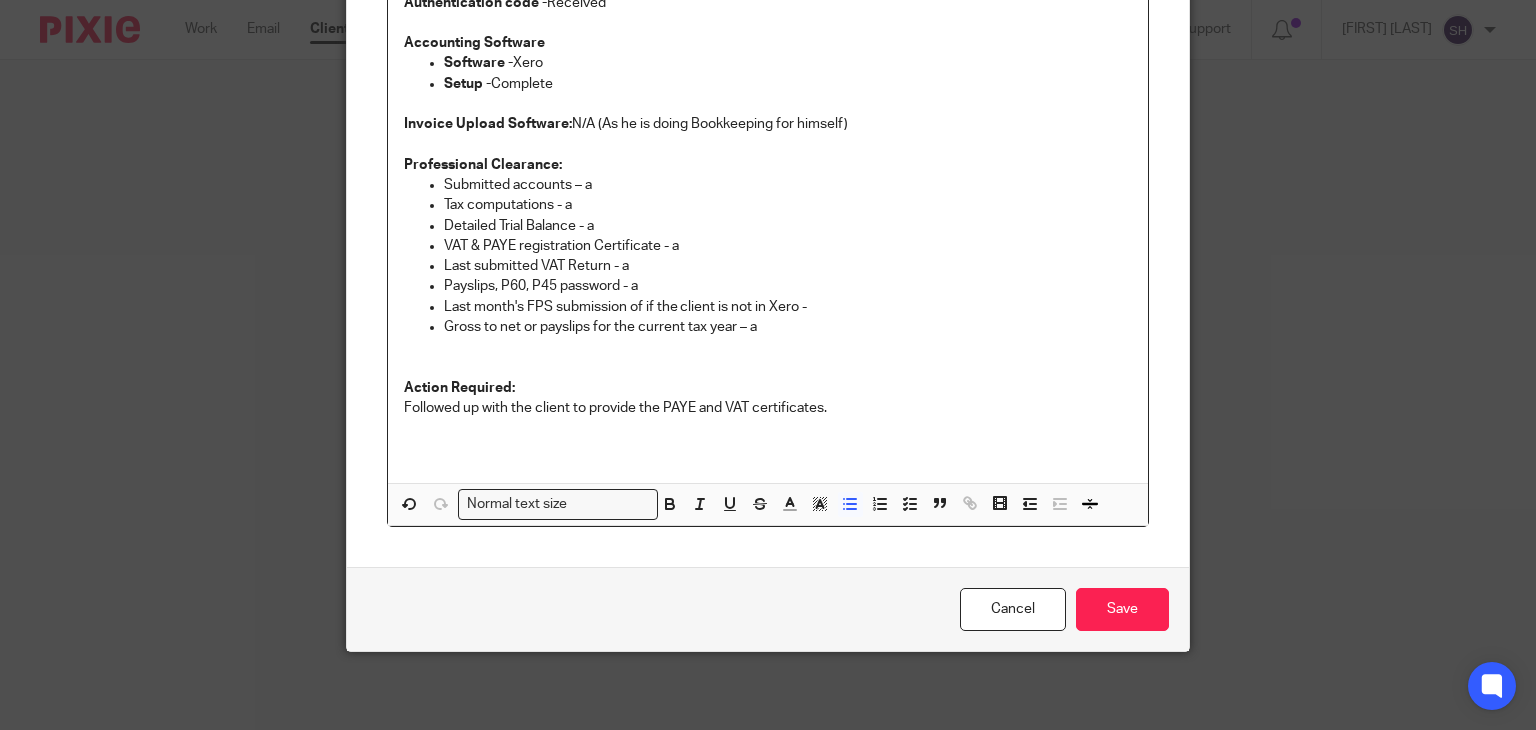 click on "Submitted accounts – a" at bounding box center (788, 185) 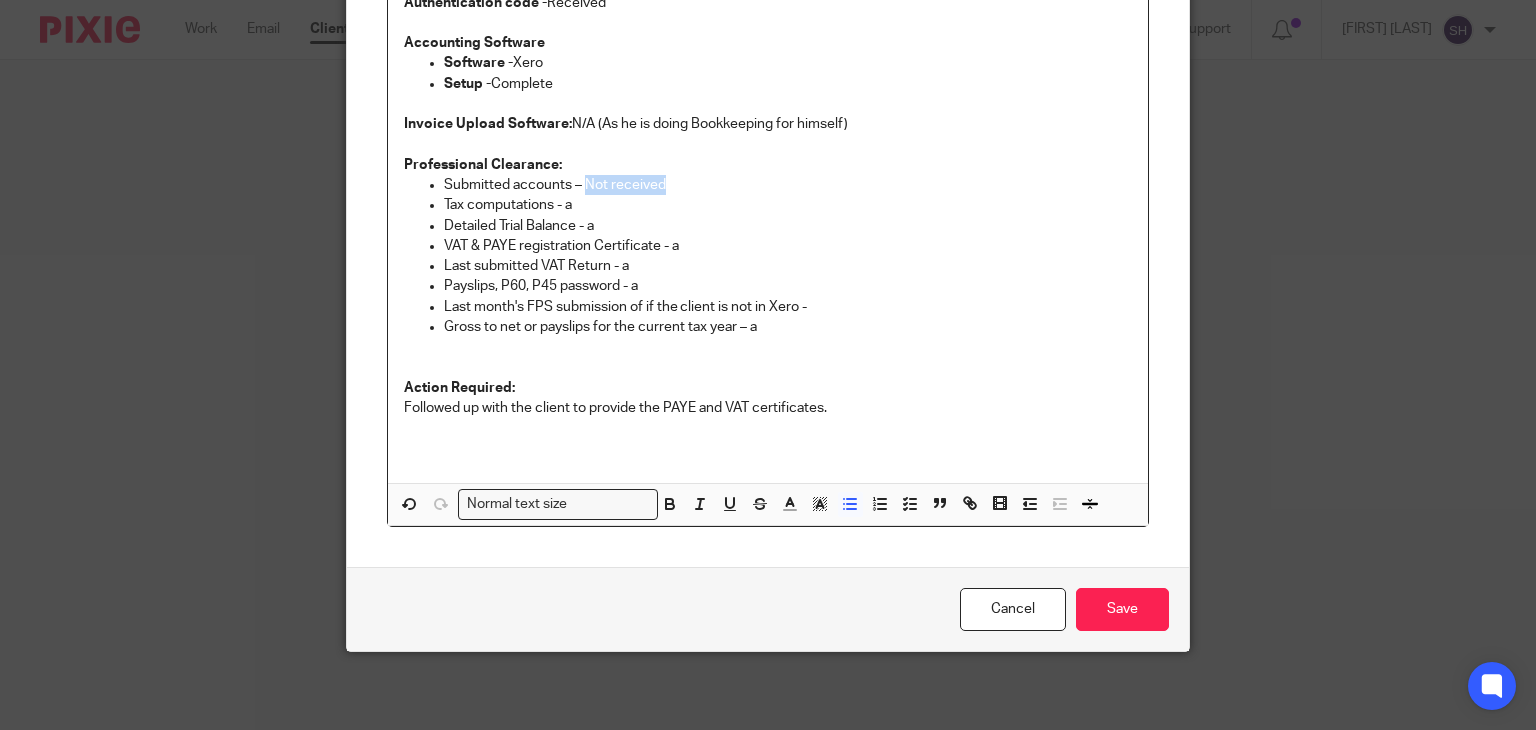 drag, startPoint x: 577, startPoint y: 177, endPoint x: 667, endPoint y: 183, distance: 90.199776 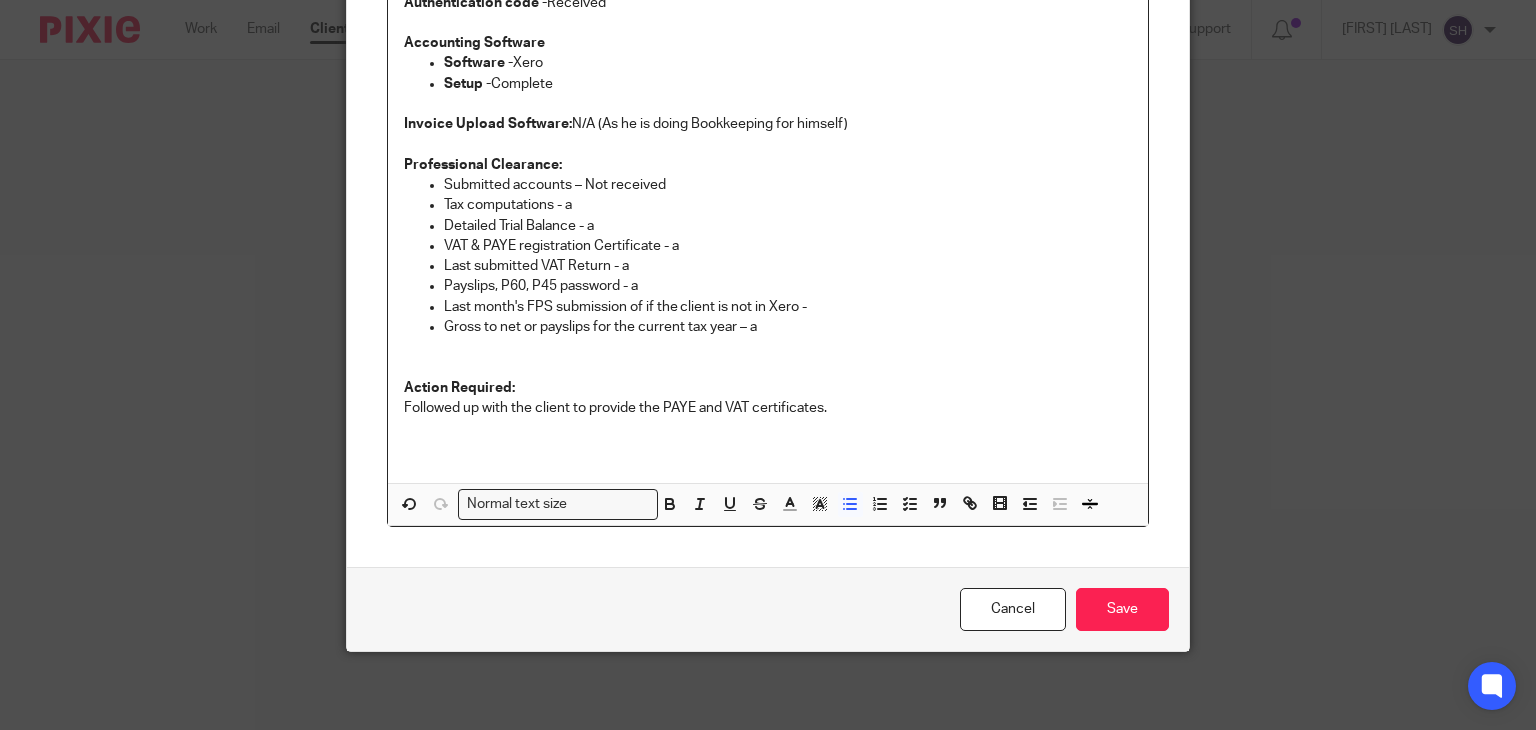 click on "Tax computations - a" at bounding box center [788, 205] 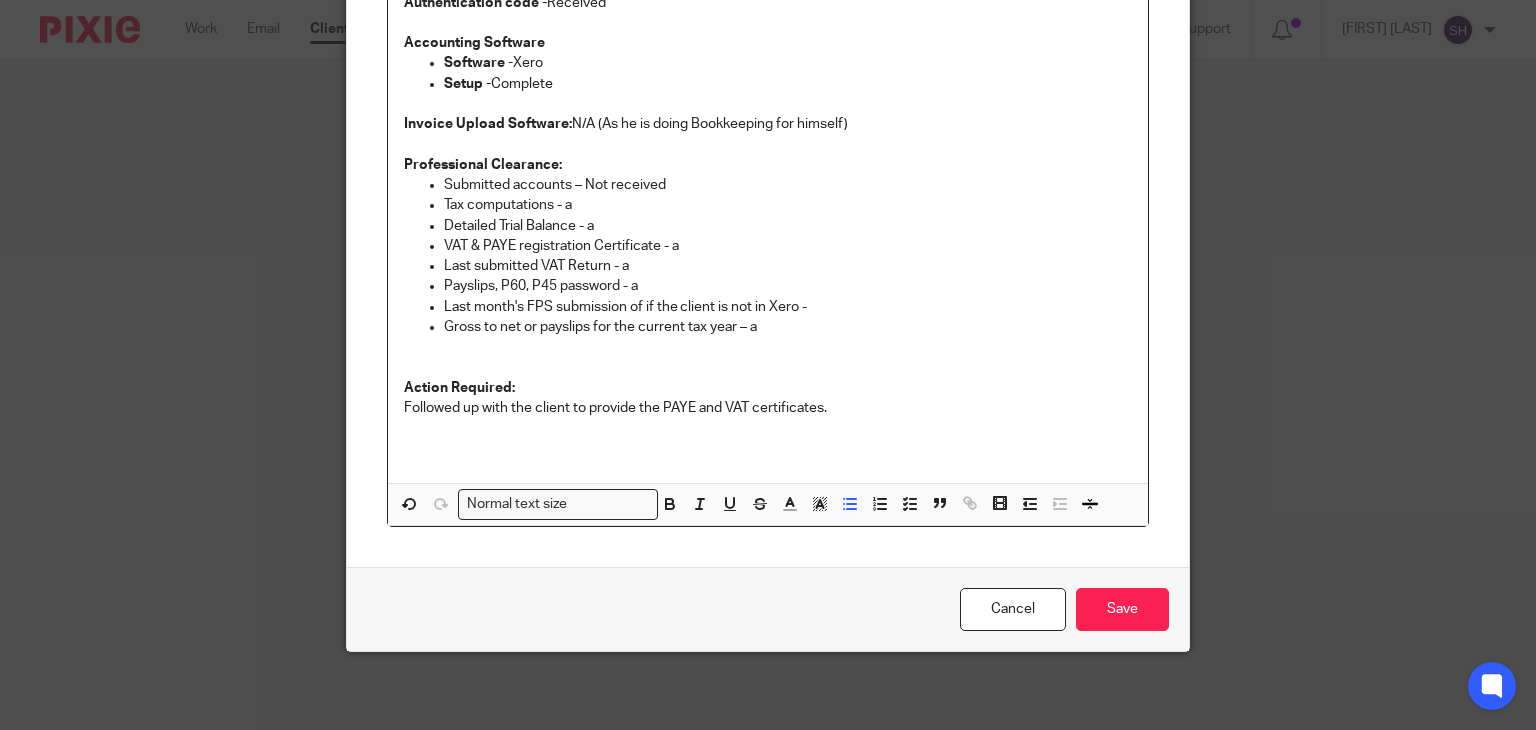 click on "Tax computations - a" at bounding box center [788, 205] 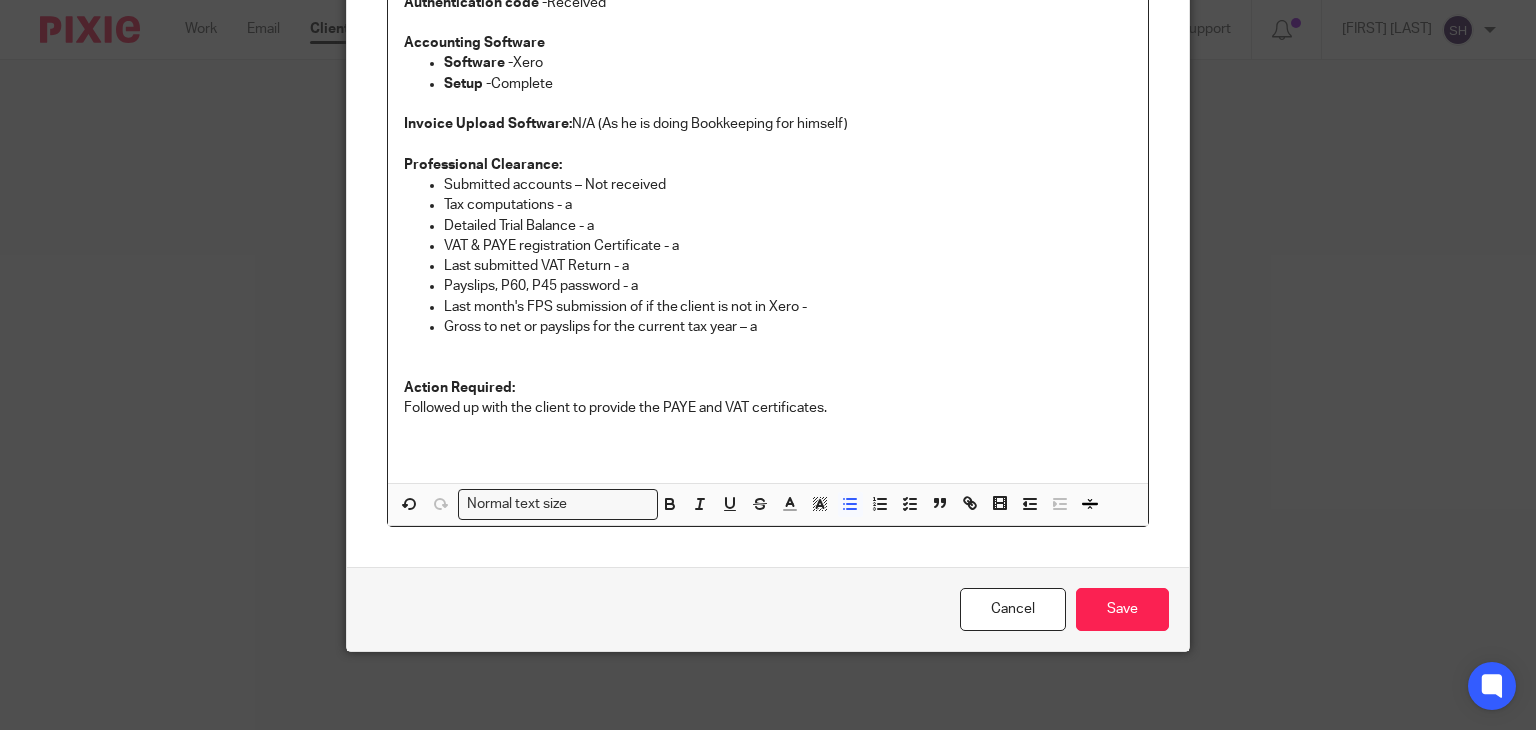 click on "Tax computations - a" at bounding box center (788, 205) 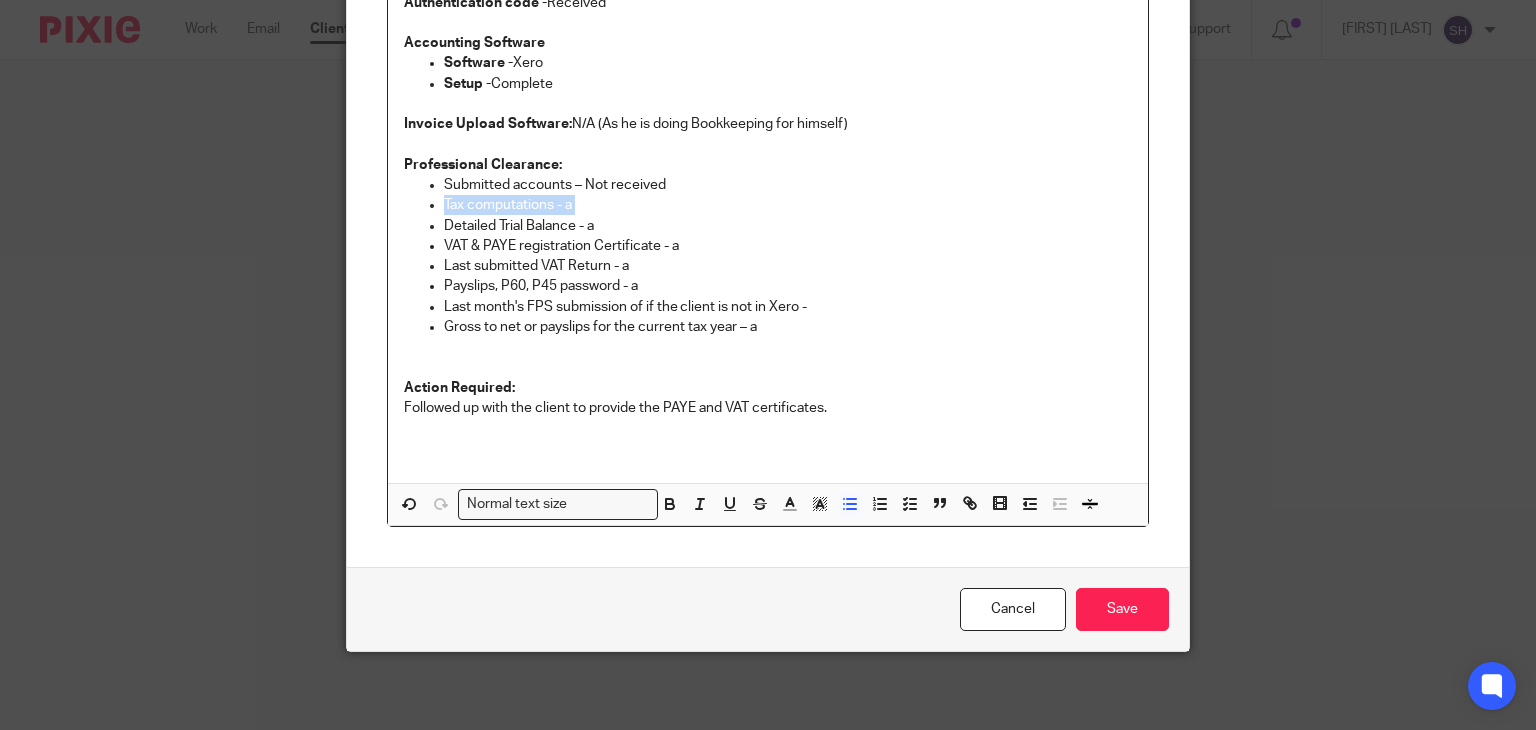 click on "Tax computations - a" at bounding box center [788, 205] 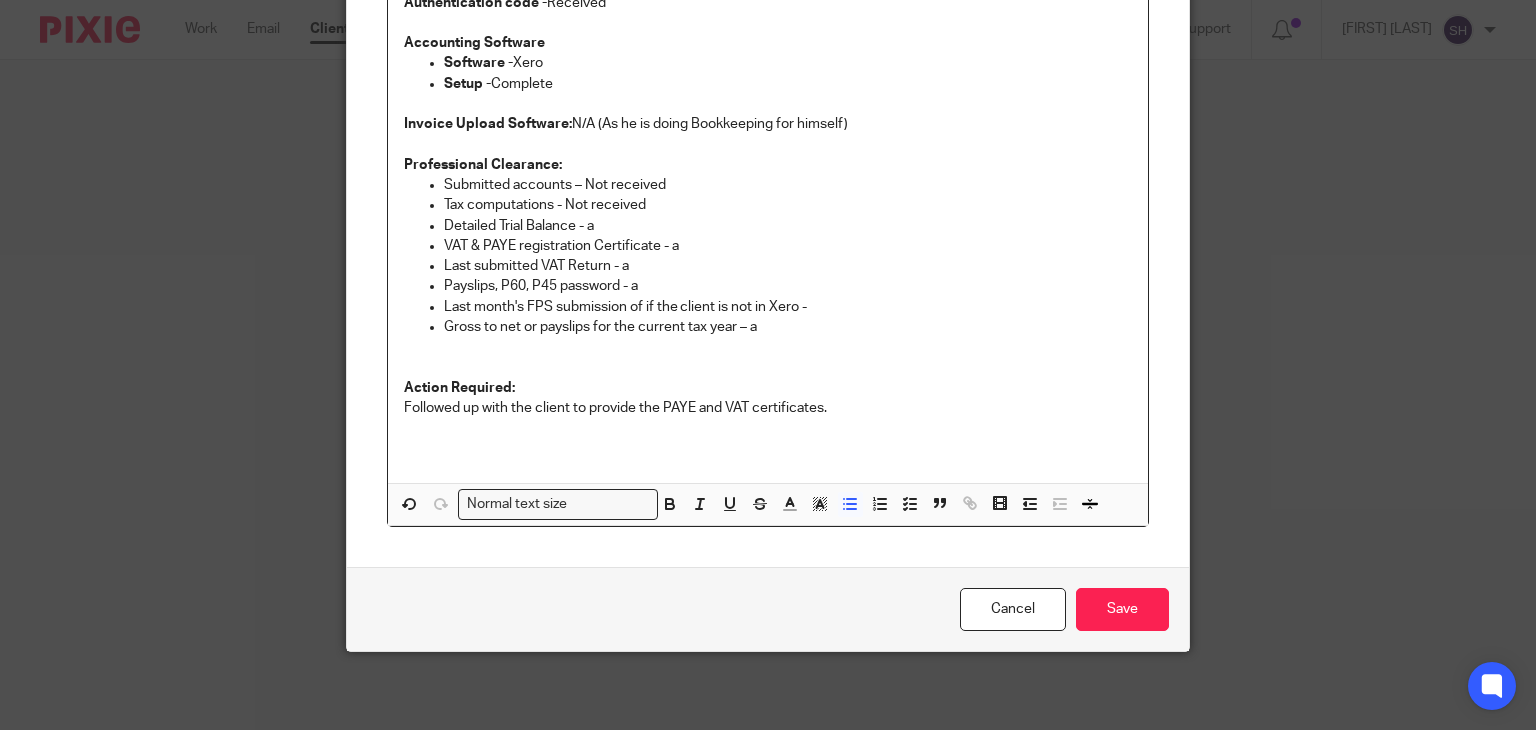 click on "Detailed Trial Balance - a" at bounding box center (788, 226) 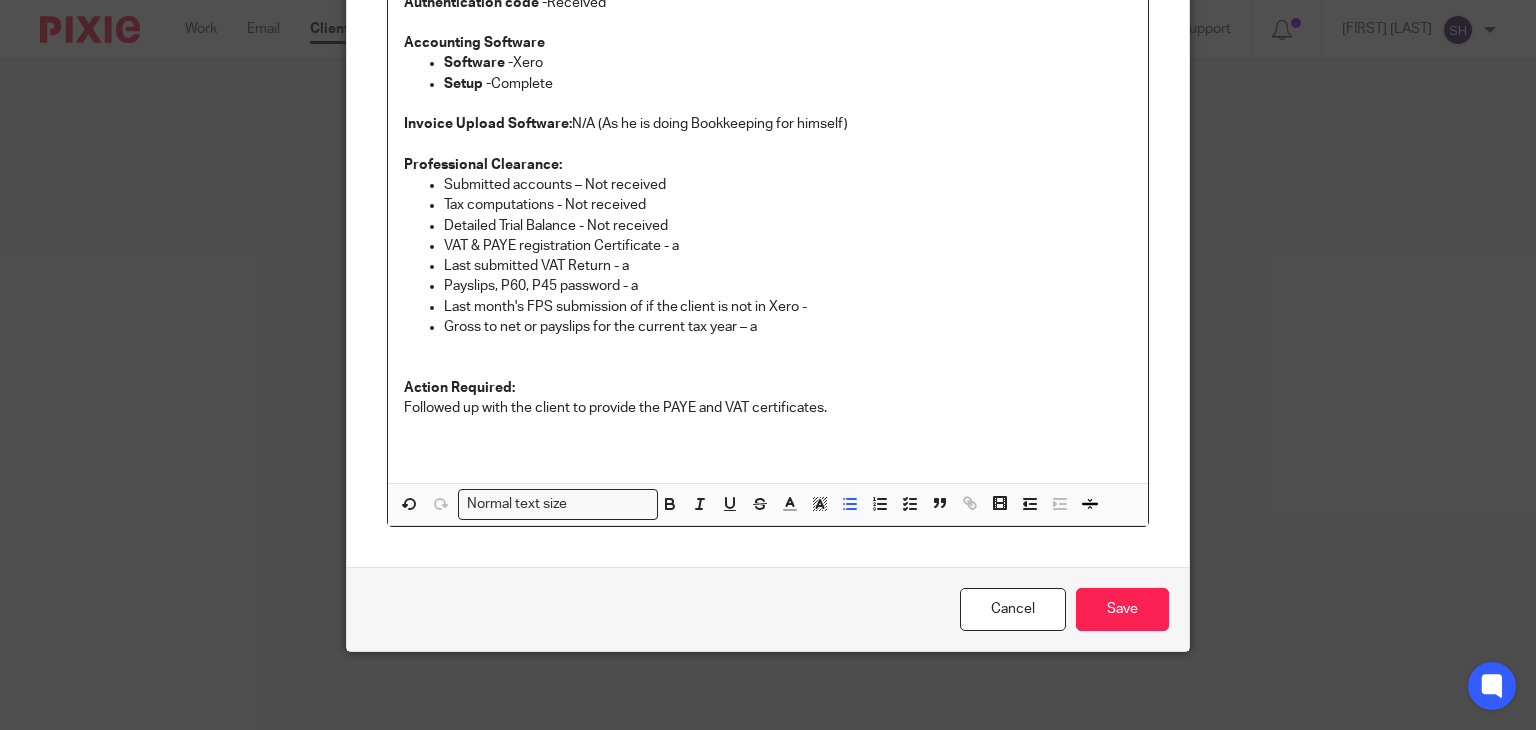 click on "VAT & PAYE registration Certificate - a" at bounding box center (788, 246) 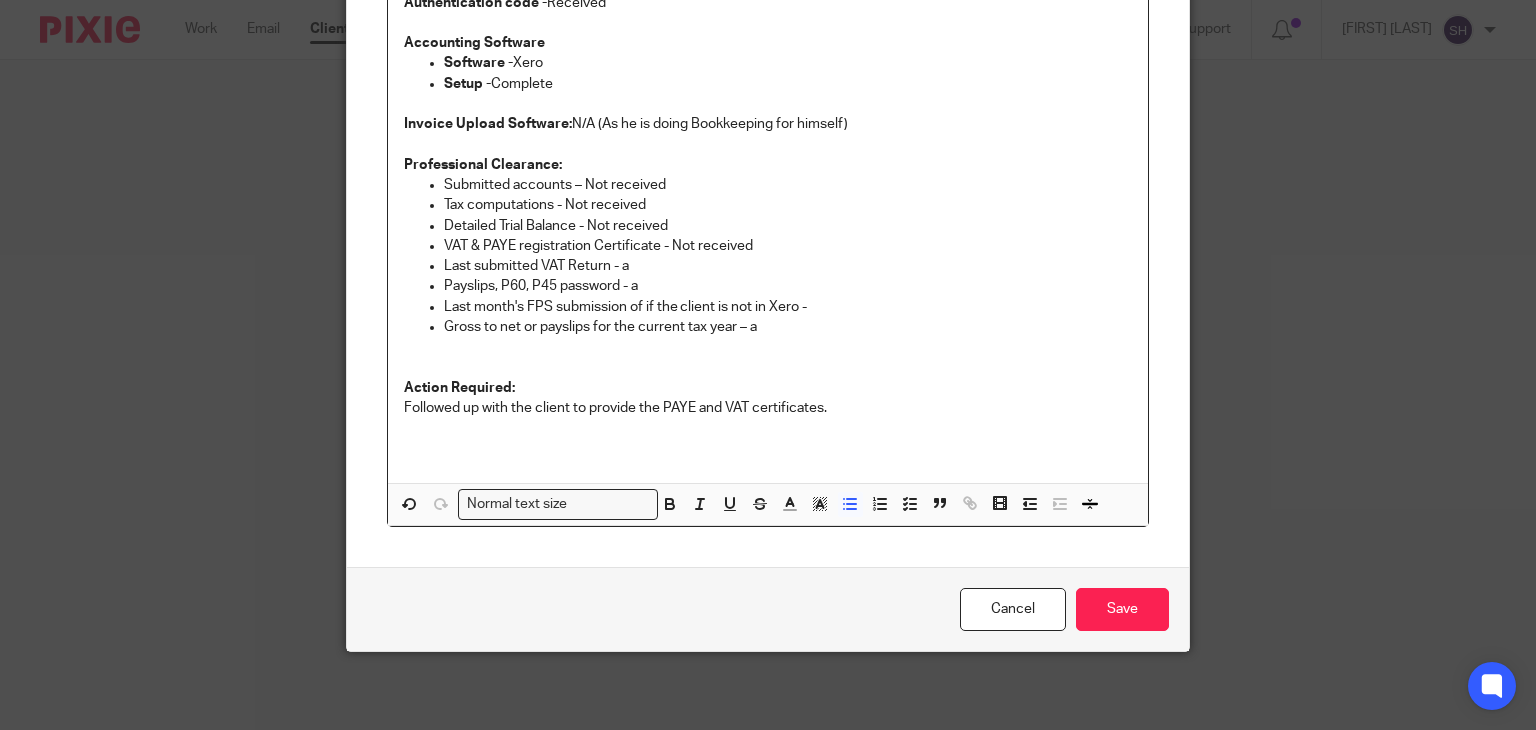 click on "Last submitted VAT Return - a" at bounding box center (788, 266) 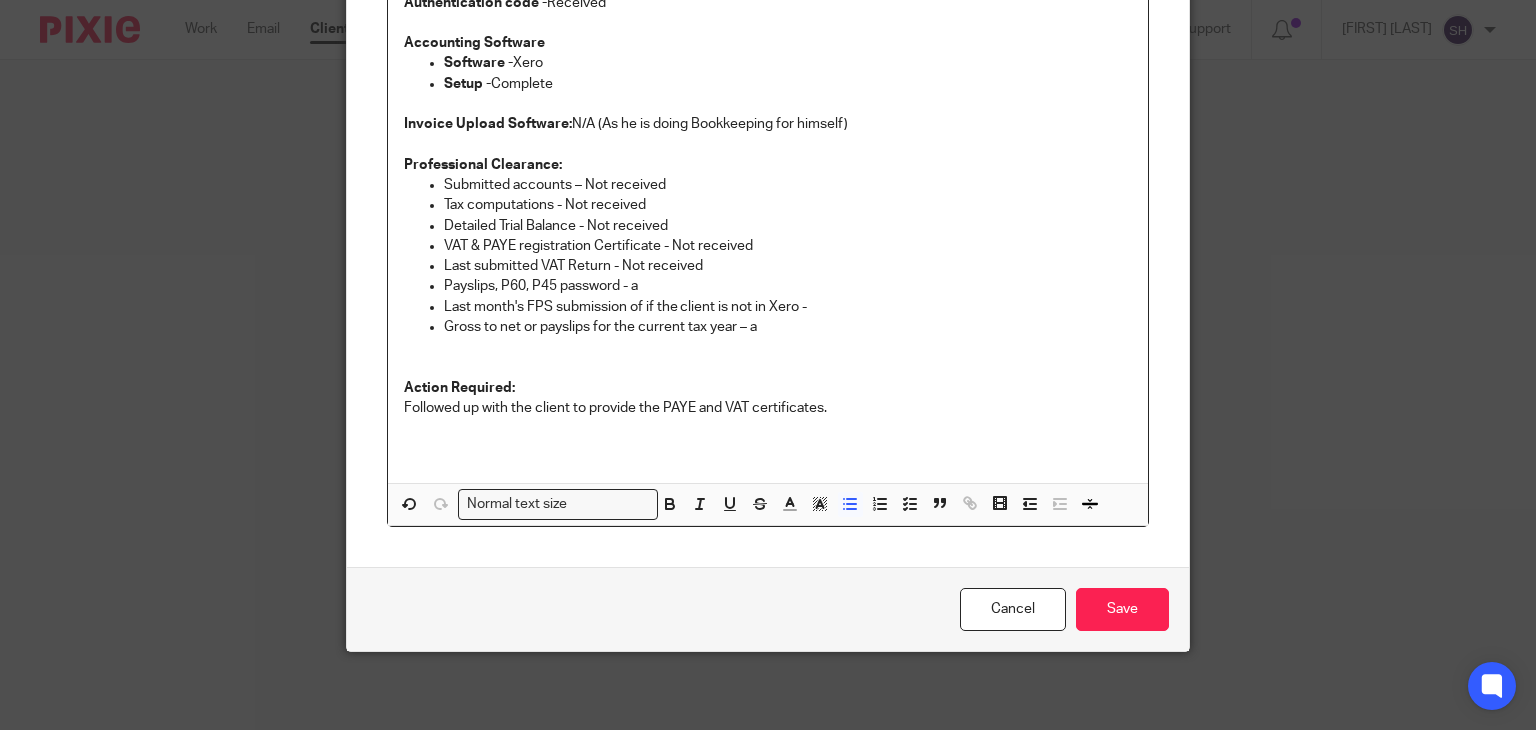 click on "Payslips, P60, P45 password - a" at bounding box center (788, 286) 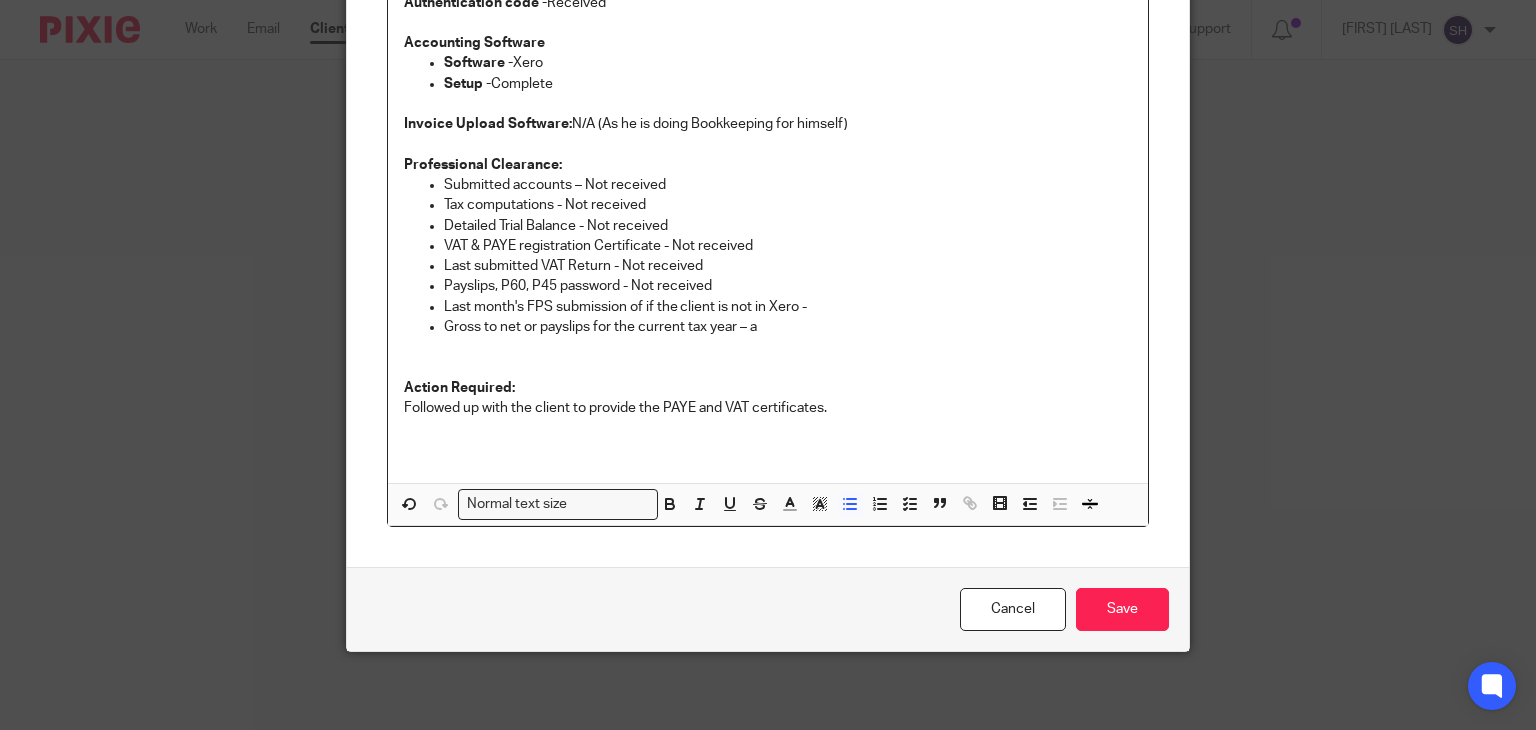click on "Last month's FPS submission of if the client is not in Xero -" at bounding box center [788, 307] 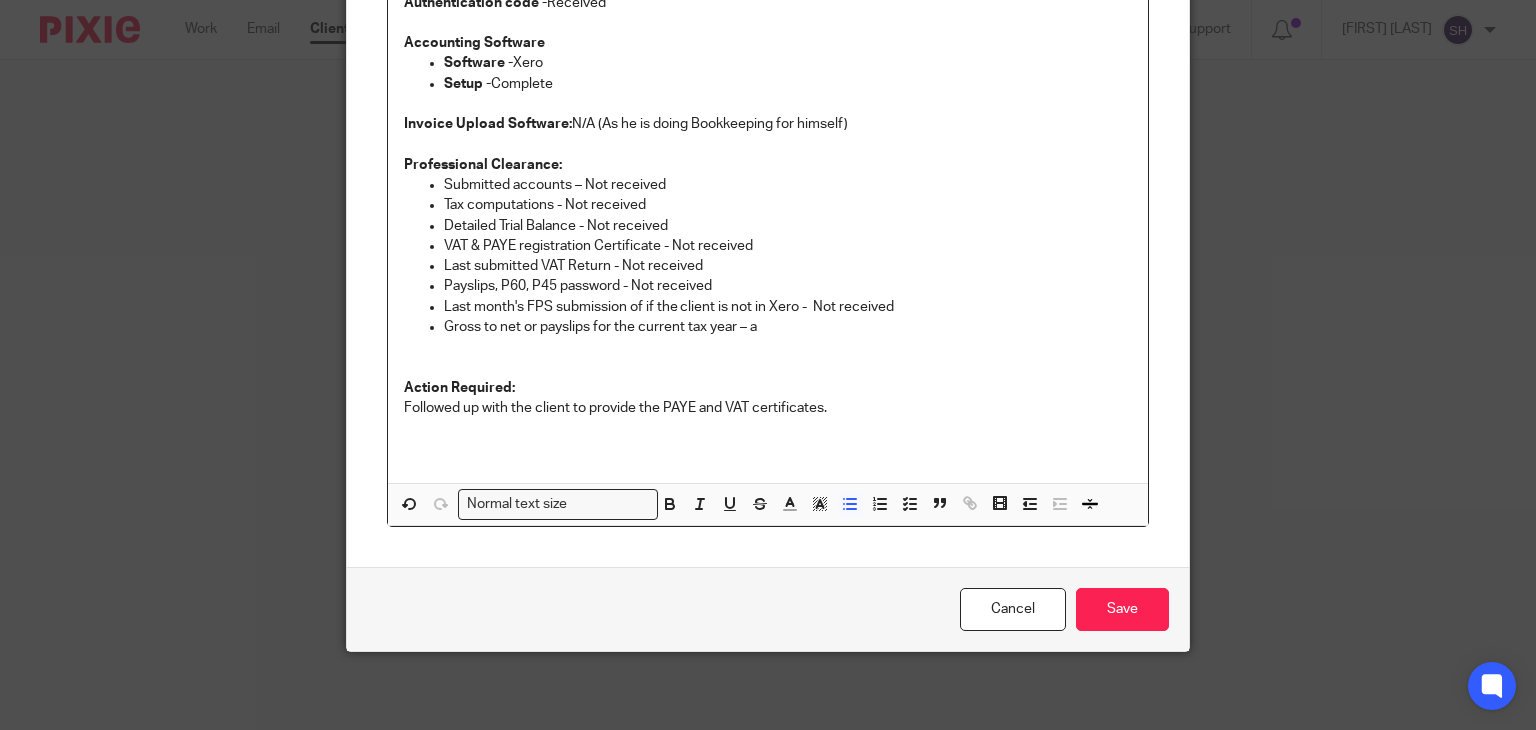 click on "Gross to net or payslips for the current tax year – a" at bounding box center (788, 327) 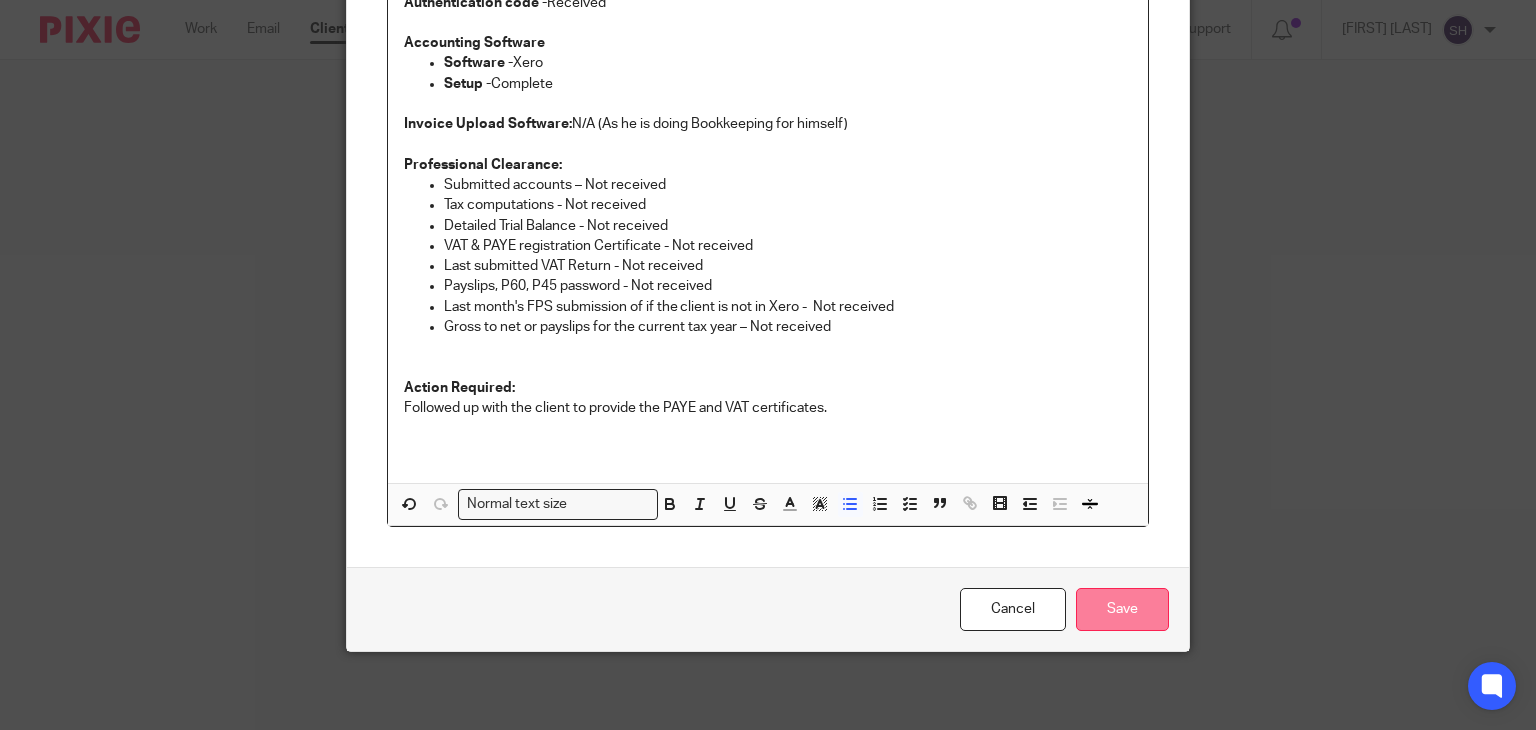 click on "Save" at bounding box center (1122, 609) 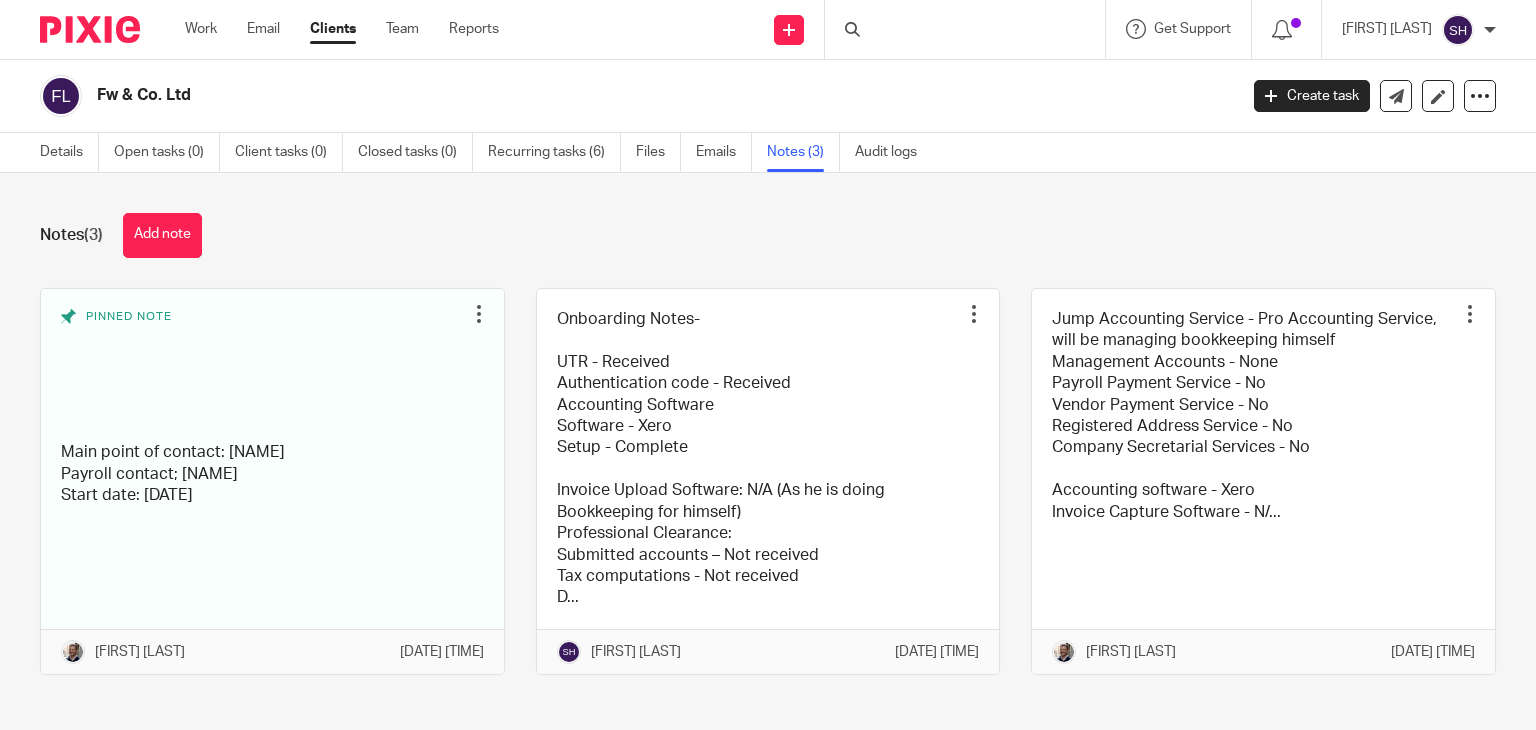 scroll, scrollTop: 0, scrollLeft: 0, axis: both 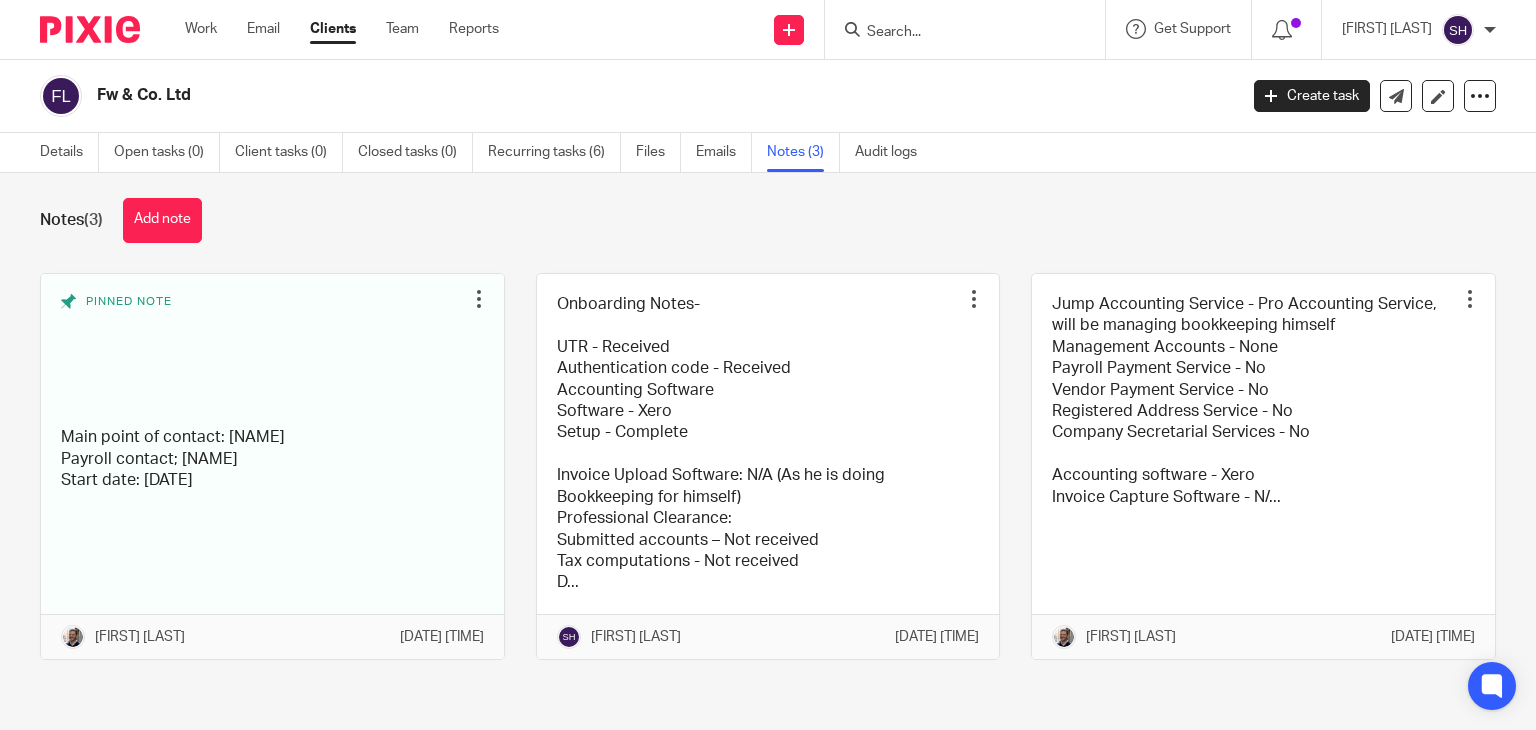 click at bounding box center (955, 33) 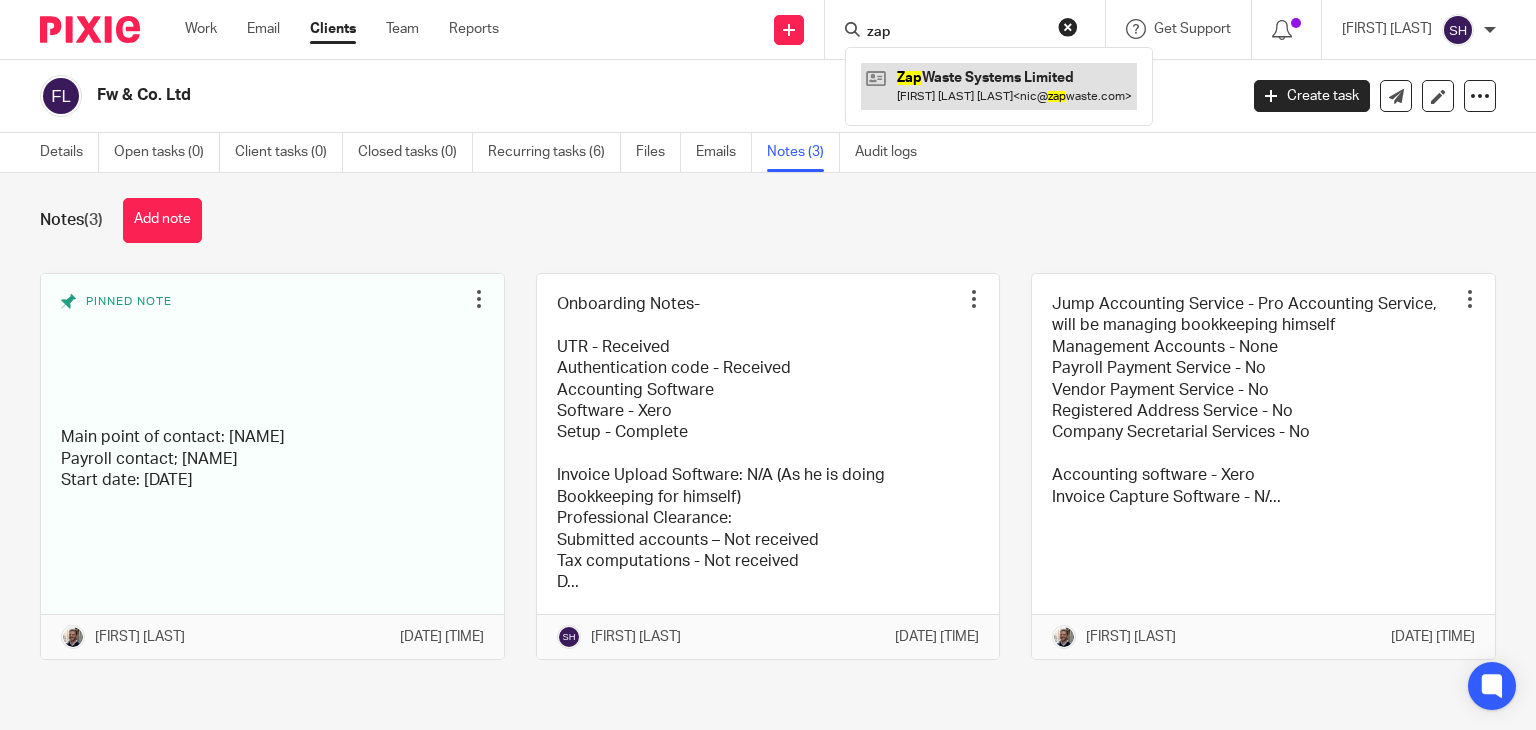 drag, startPoint x: 859, startPoint y: 32, endPoint x: 993, endPoint y: 97, distance: 148.93288 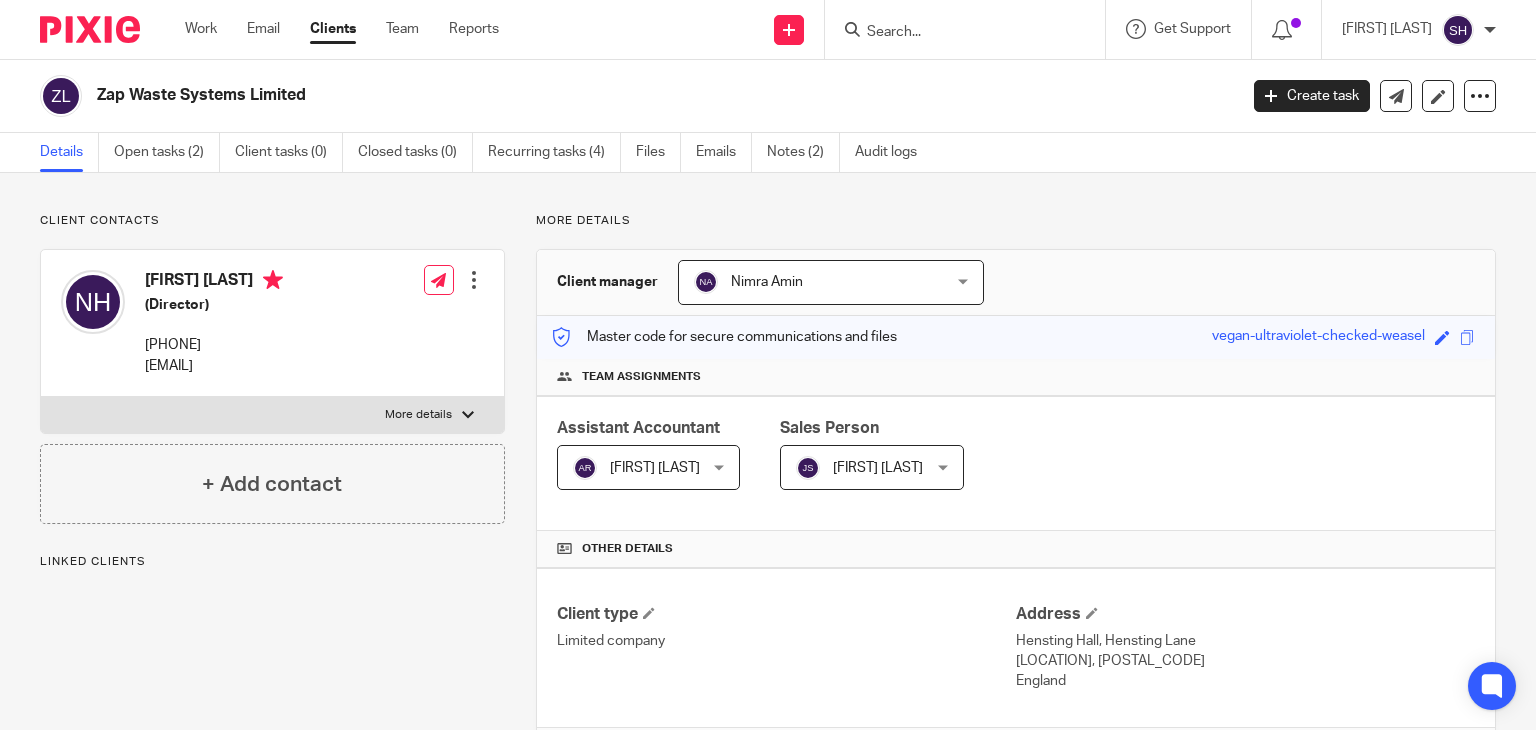 scroll, scrollTop: 0, scrollLeft: 0, axis: both 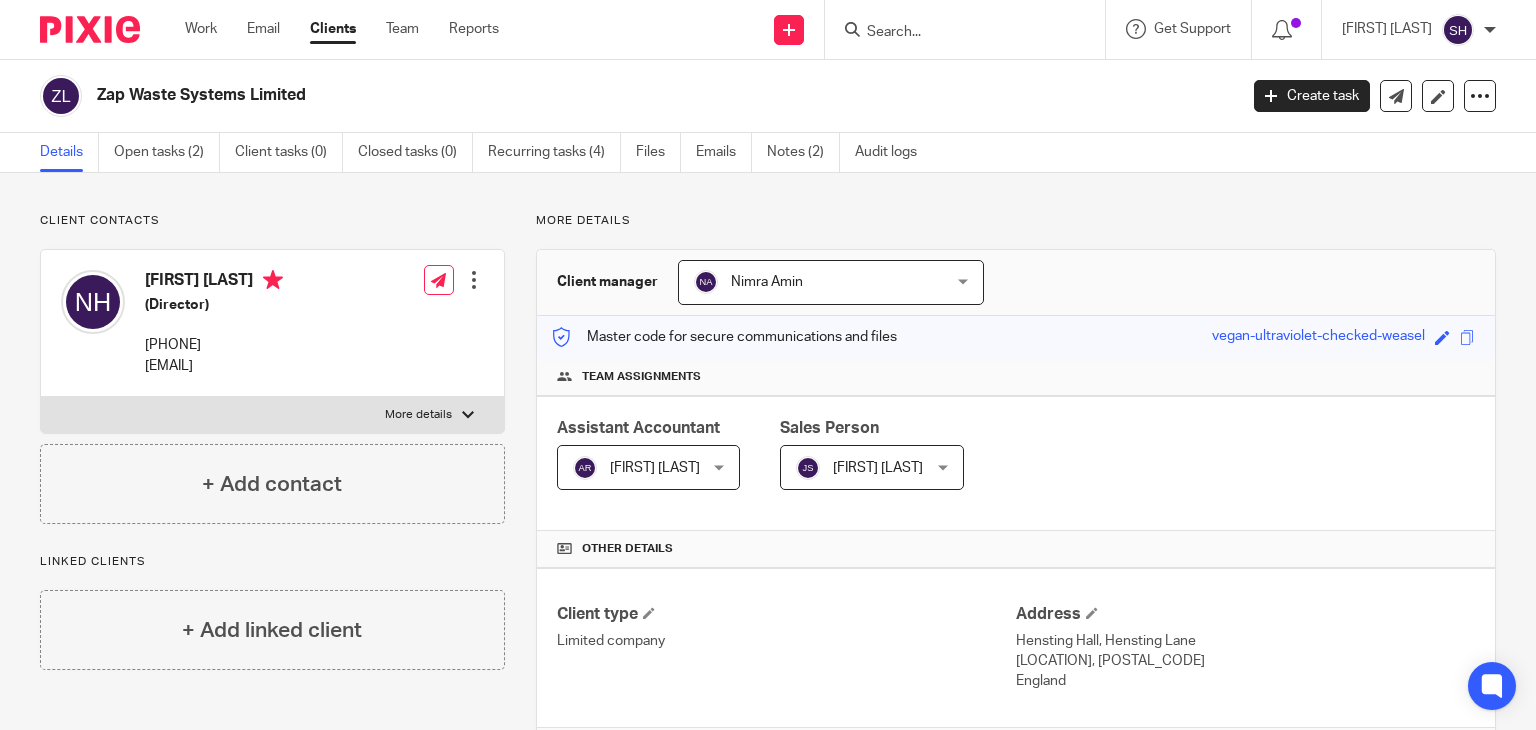 click on "Zap Waste Systems Limited" at bounding box center (548, 95) 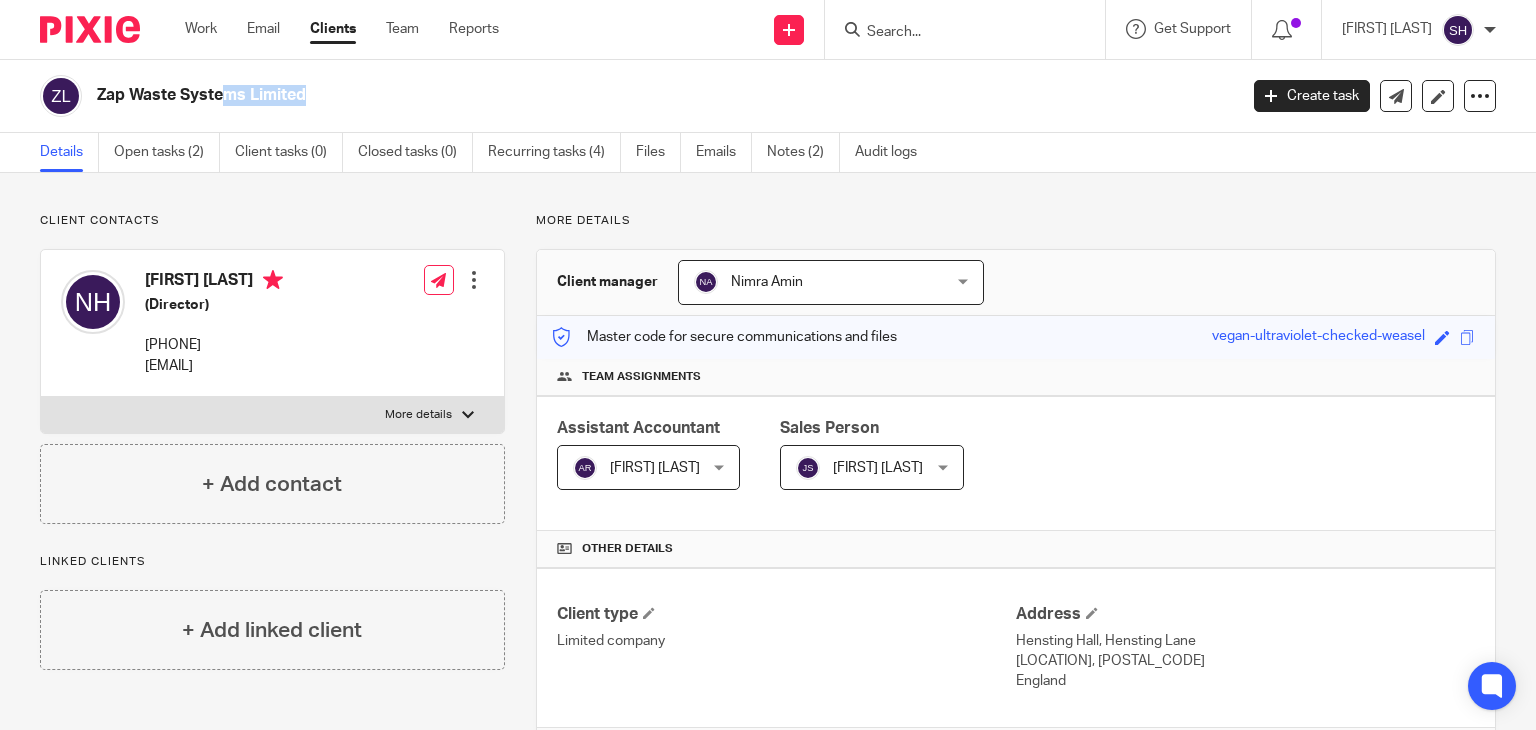 click on "Zap Waste Systems Limited" at bounding box center [548, 95] 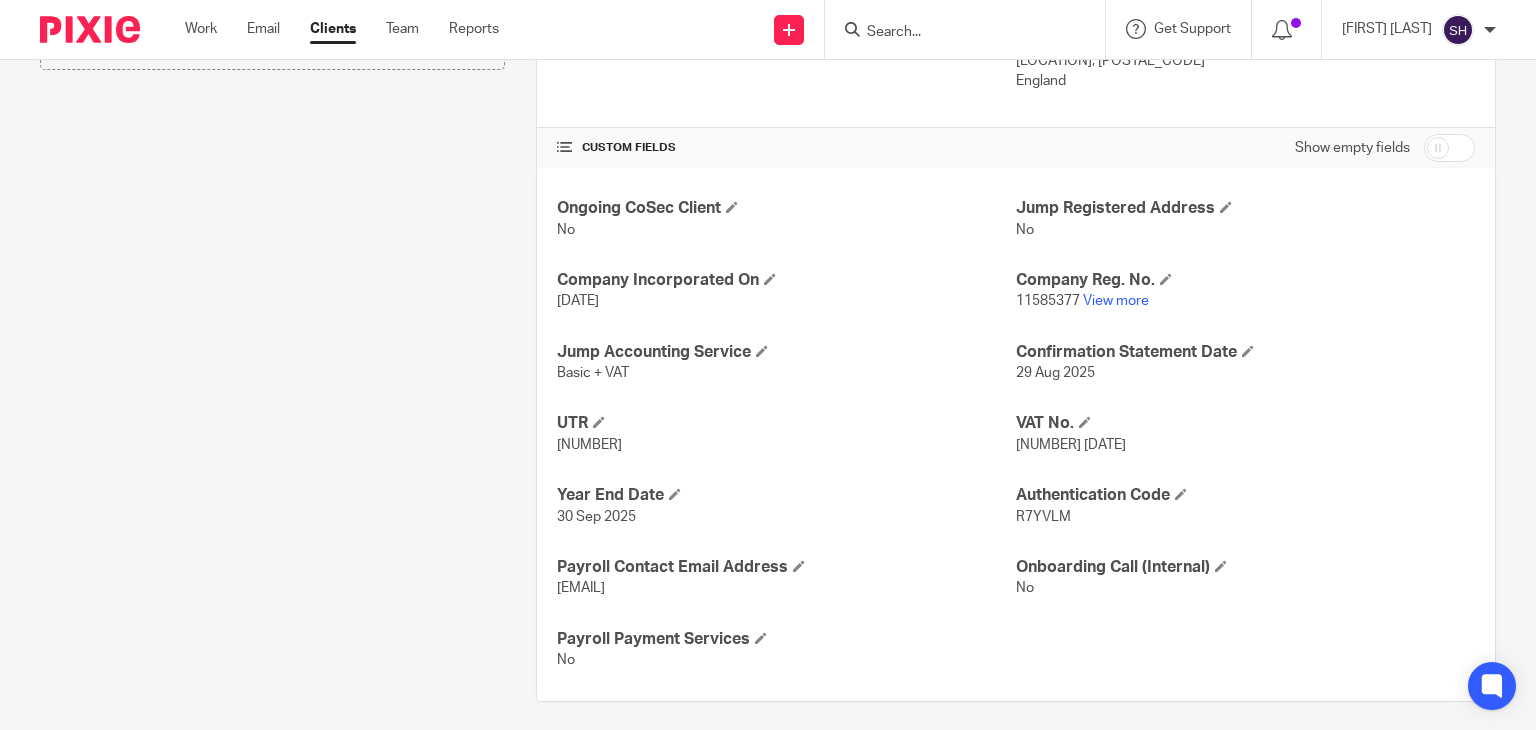 scroll, scrollTop: 610, scrollLeft: 0, axis: vertical 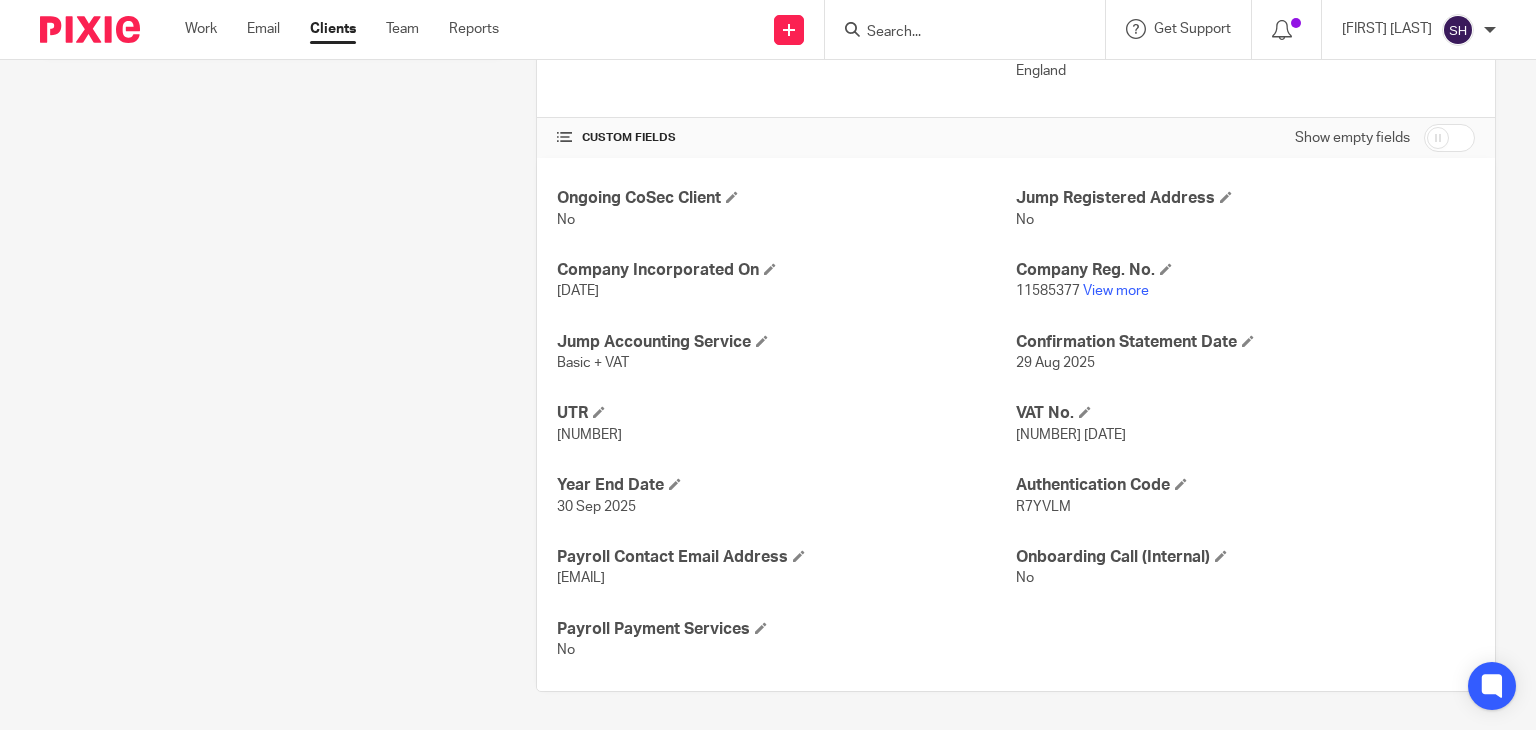 click on "[NUMBER]" at bounding box center [589, 435] 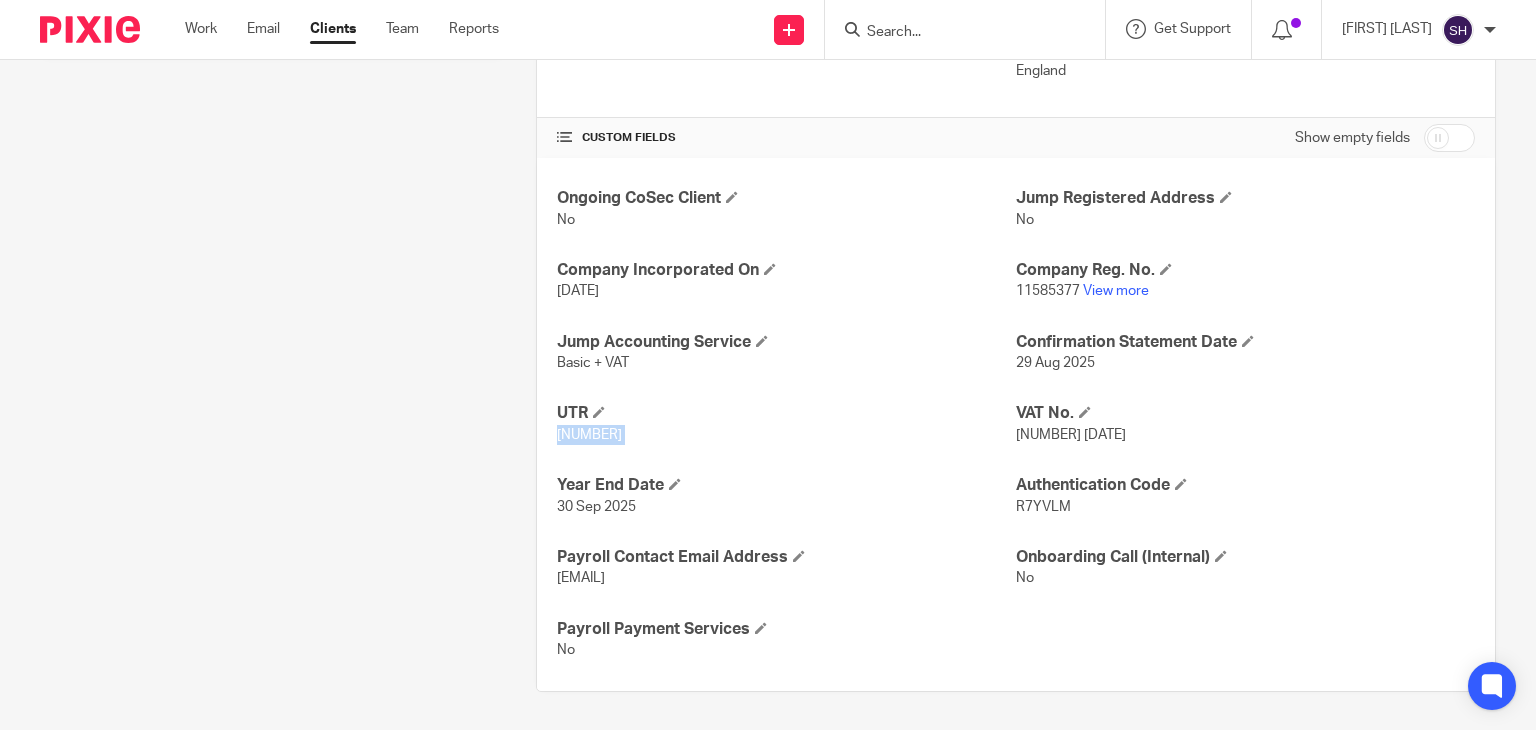 click on "[NUMBER]" at bounding box center [589, 435] 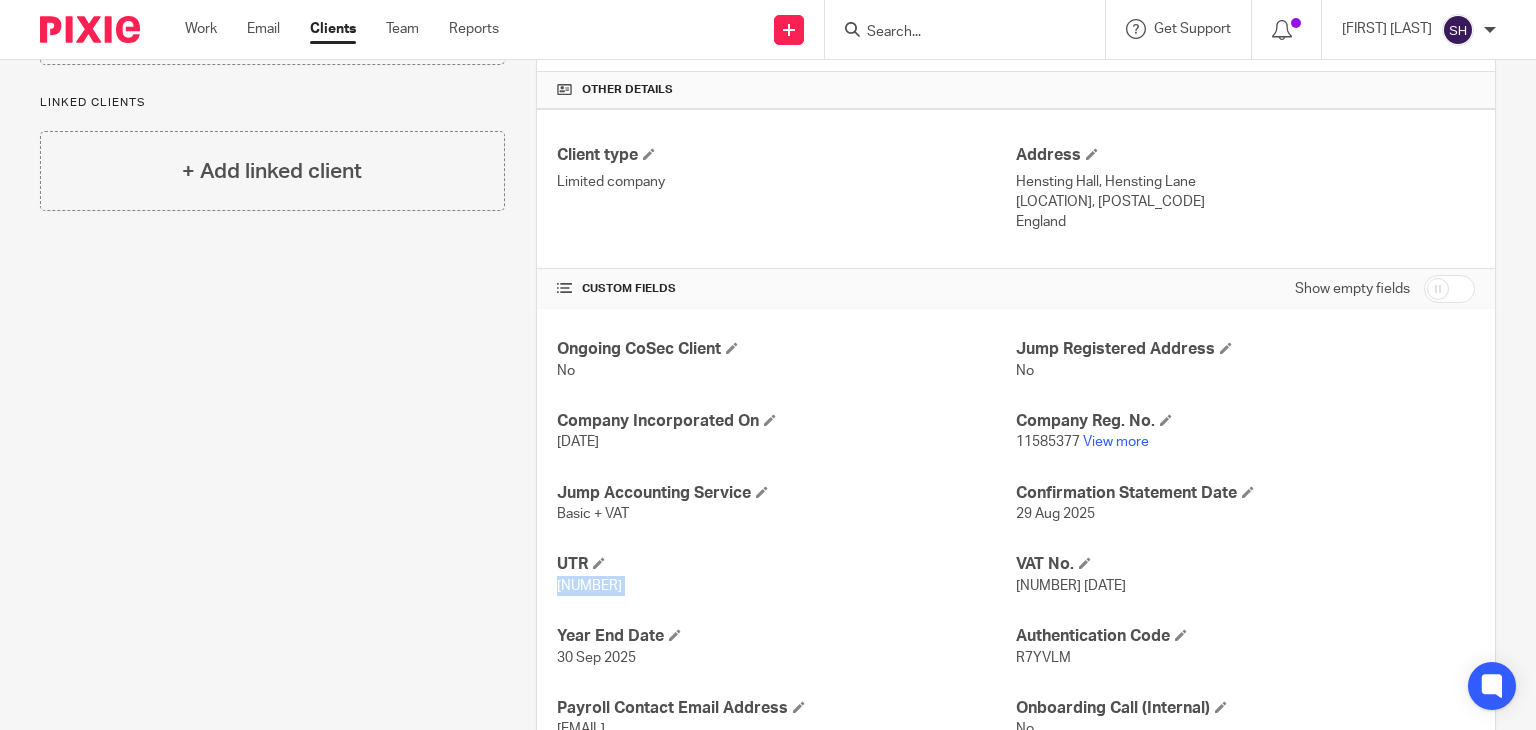 scroll, scrollTop: 460, scrollLeft: 0, axis: vertical 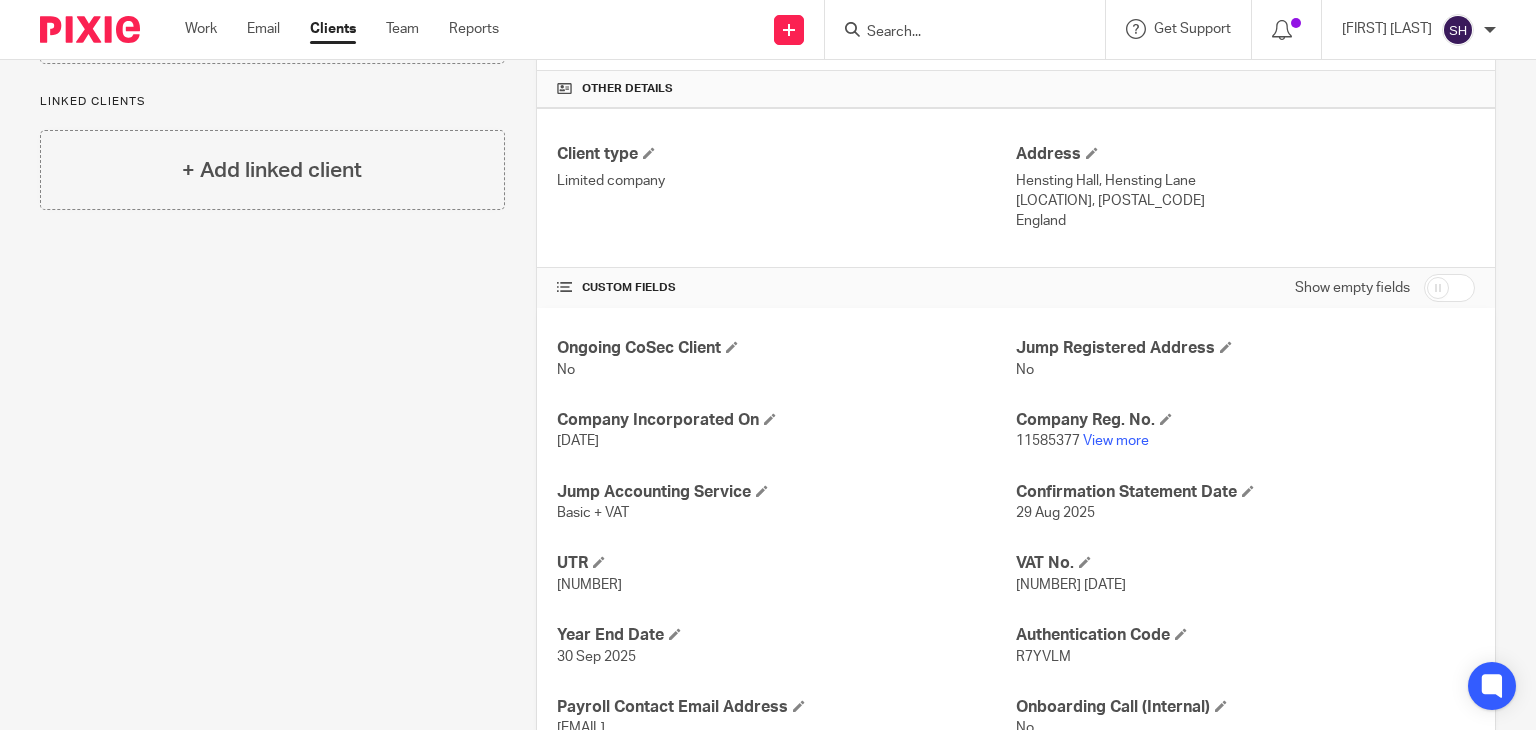 click on "[DATE]" at bounding box center (786, 441) 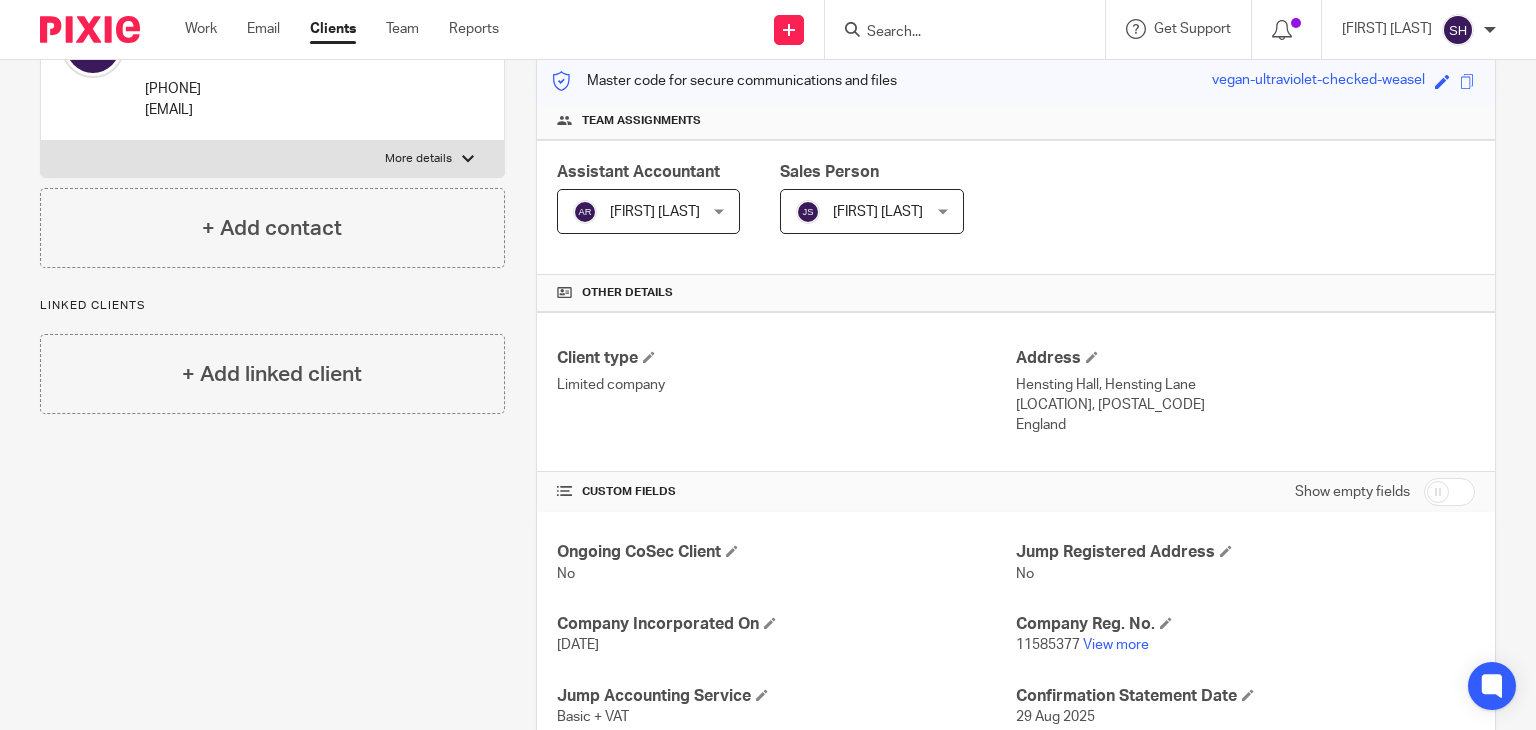 scroll, scrollTop: 610, scrollLeft: 0, axis: vertical 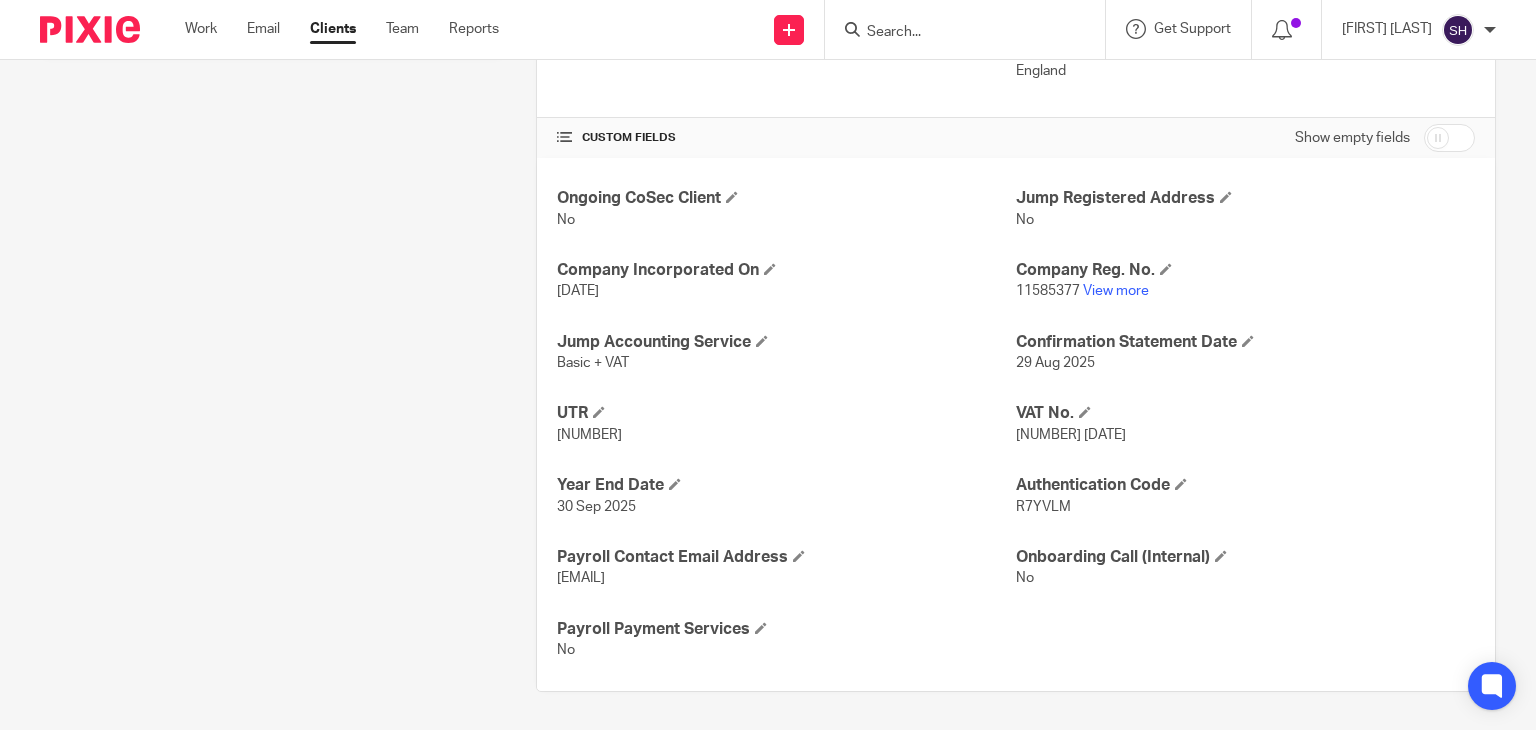 click on "[NUMBER]" at bounding box center (786, 435) 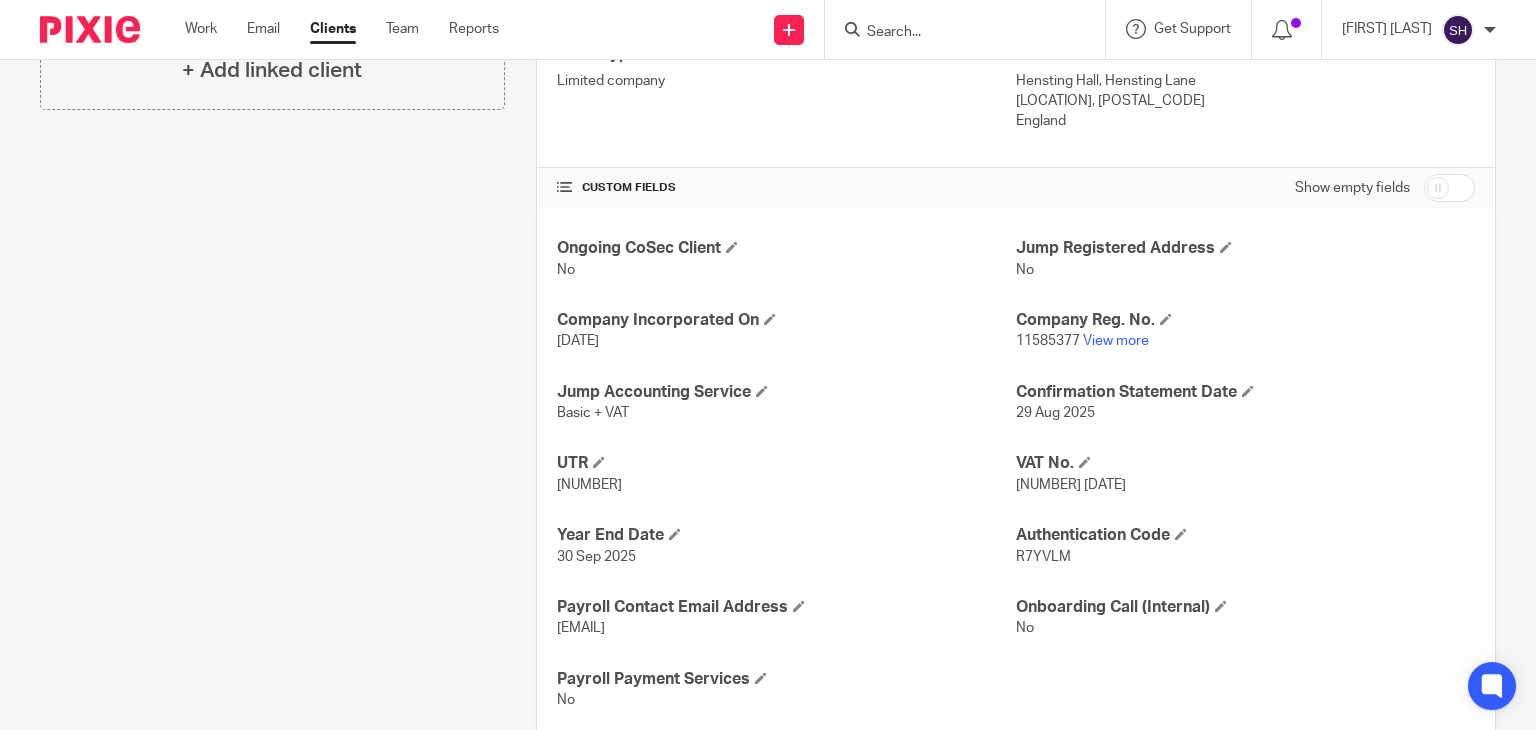scroll, scrollTop: 610, scrollLeft: 0, axis: vertical 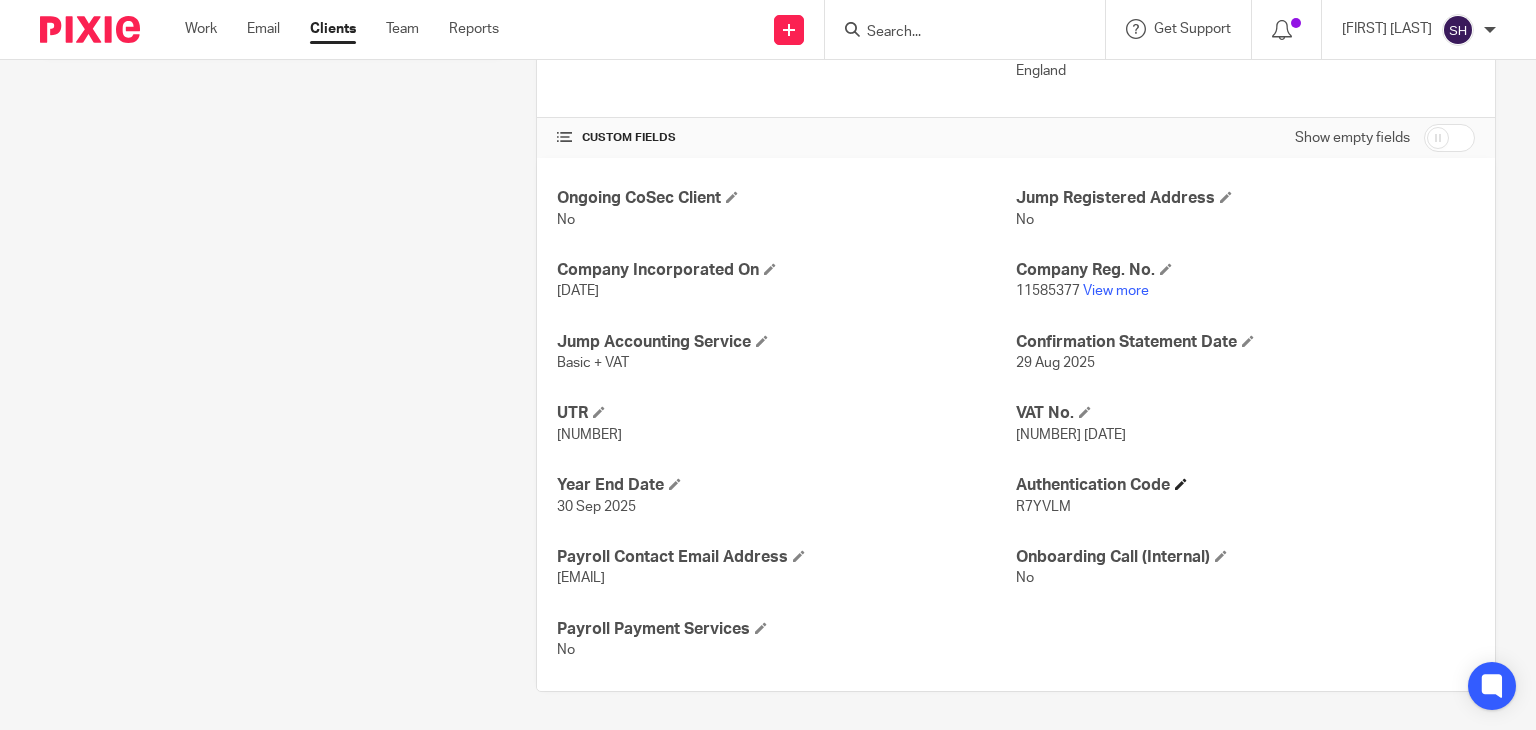 click on "Authentication Code" at bounding box center (1245, 485) 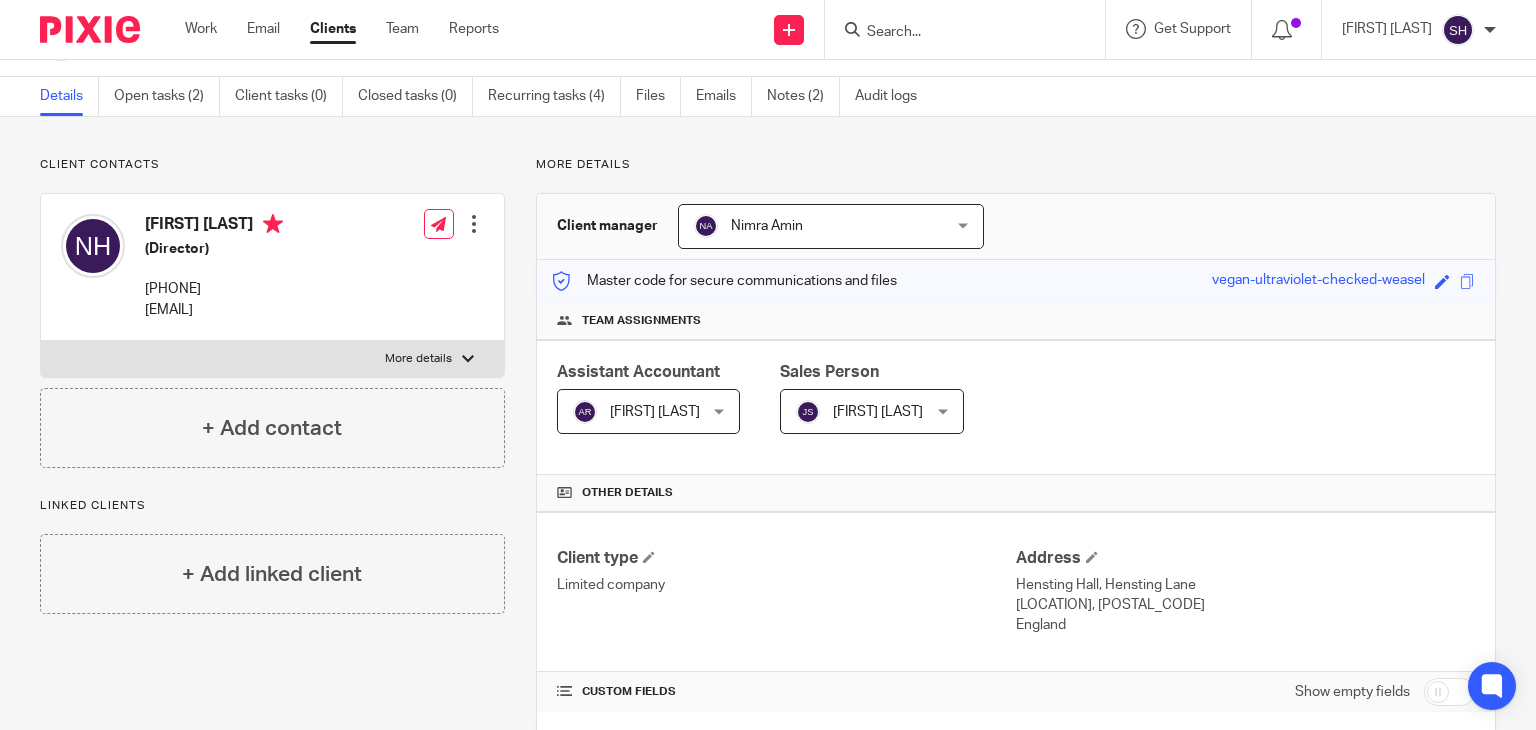 scroll, scrollTop: 0, scrollLeft: 0, axis: both 